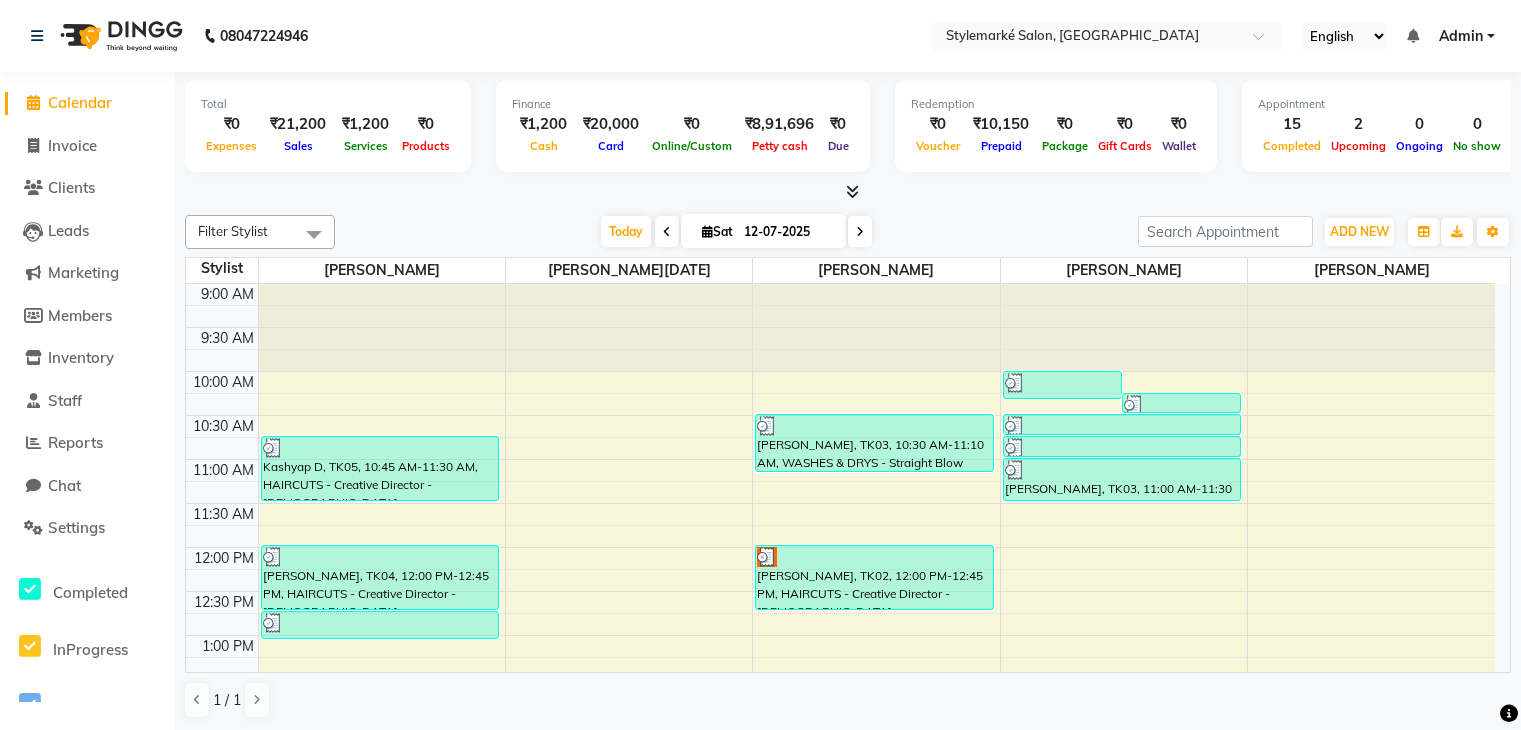 scroll, scrollTop: 0, scrollLeft: 0, axis: both 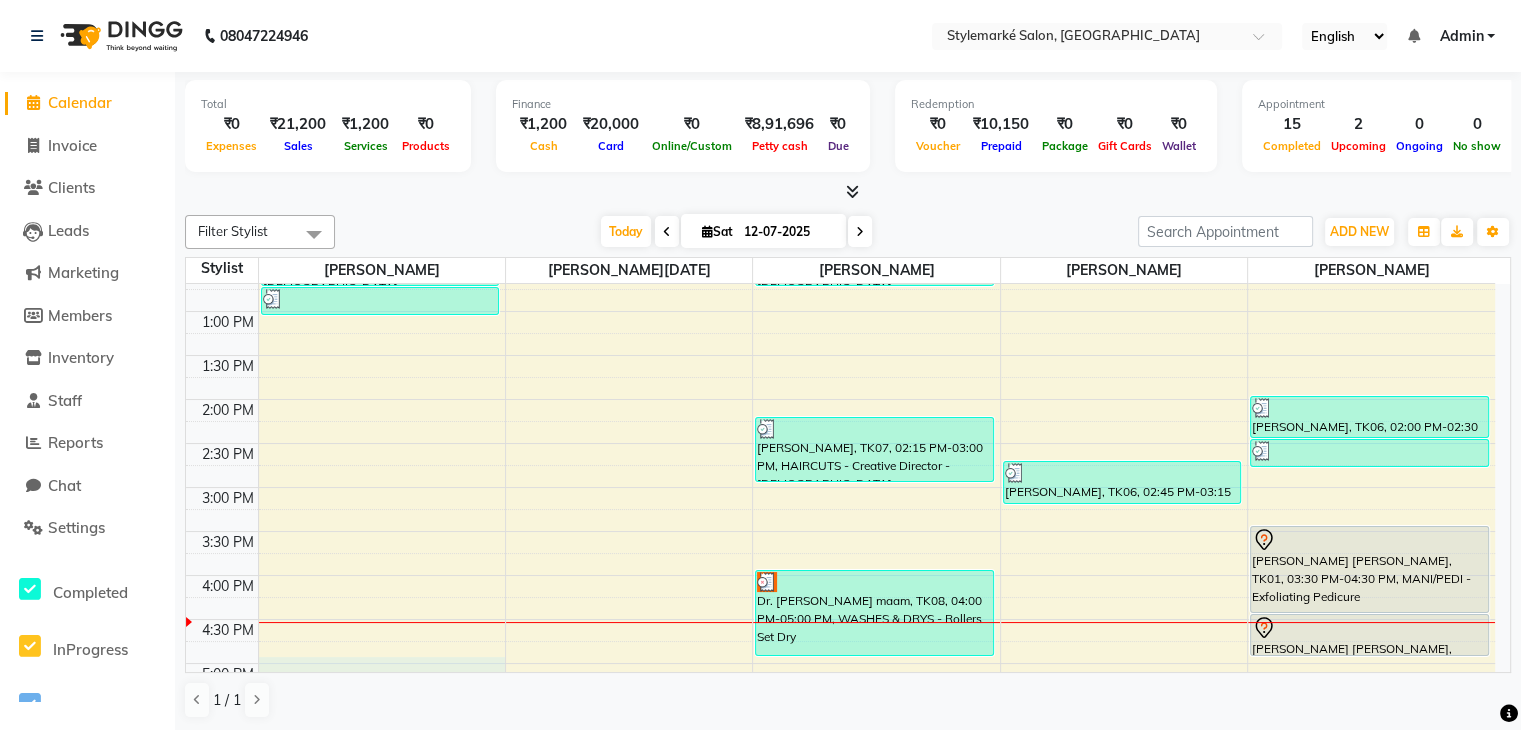 click on "9:00 AM 9:30 AM 10:00 AM 10:30 AM 11:00 AM 11:30 AM 12:00 PM 12:30 PM 1:00 PM 1:30 PM 2:00 PM 2:30 PM 3:00 PM 3:30 PM 4:00 PM 4:30 PM 5:00 PM 5:30 PM 6:00 PM 6:30 PM 7:00 PM 7:30 PM 8:00 PM 8:30 PM     Kashyap D, TK05, 10:45 AM-11:30 AM, HAIRCUTS - Creative Director - [DEMOGRAPHIC_DATA]     [PERSON_NAME], TK04, 12:00 PM-12:45 PM, HAIRCUTS - Creative Director - [DEMOGRAPHIC_DATA]     [PERSON_NAME], TK04, 12:45 PM-01:05 PM, HAIRCUTS - [PERSON_NAME] shaping - [DEMOGRAPHIC_DATA]     [PERSON_NAME], TK03, 10:30 AM-11:10 AM, WASHES & DRYS - Straight Blow Dry,extra thickness/product     [PERSON_NAME], TK02, 12:00 PM-12:45 PM, HAIRCUTS - Creative Director - [DEMOGRAPHIC_DATA]     [PERSON_NAME], TK07, 02:15 PM-03:00 PM, HAIRCUTS - Creative Director - [DEMOGRAPHIC_DATA]     Dr. [PERSON_NAME] maam, TK08, 04:00 PM-05:00 PM, WASHES & DRYS - Rollers Set Dry     [PERSON_NAME], TK03, 10:00 AM-10:20 AM, eyebrow/forehead/chin/neck reg waxing      [PERSON_NAME], TK03, 10:15 AM-10:30 AM, upperlip reg wax     [PERSON_NAME], TK03, 10:30 AM-10:45 AM, WAX - Sidelock Peel Off - Peel Off" at bounding box center (840, 487) 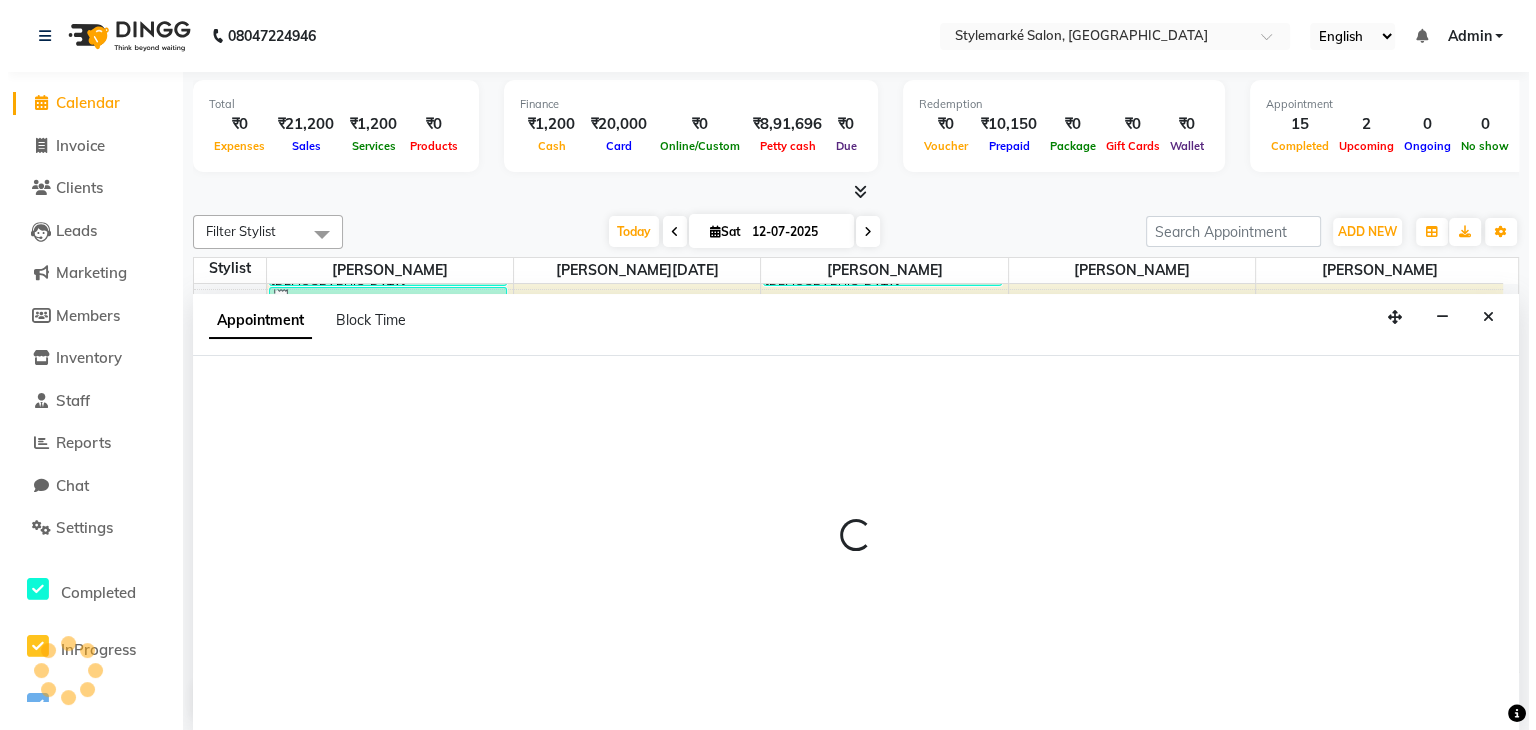 scroll, scrollTop: 1, scrollLeft: 0, axis: vertical 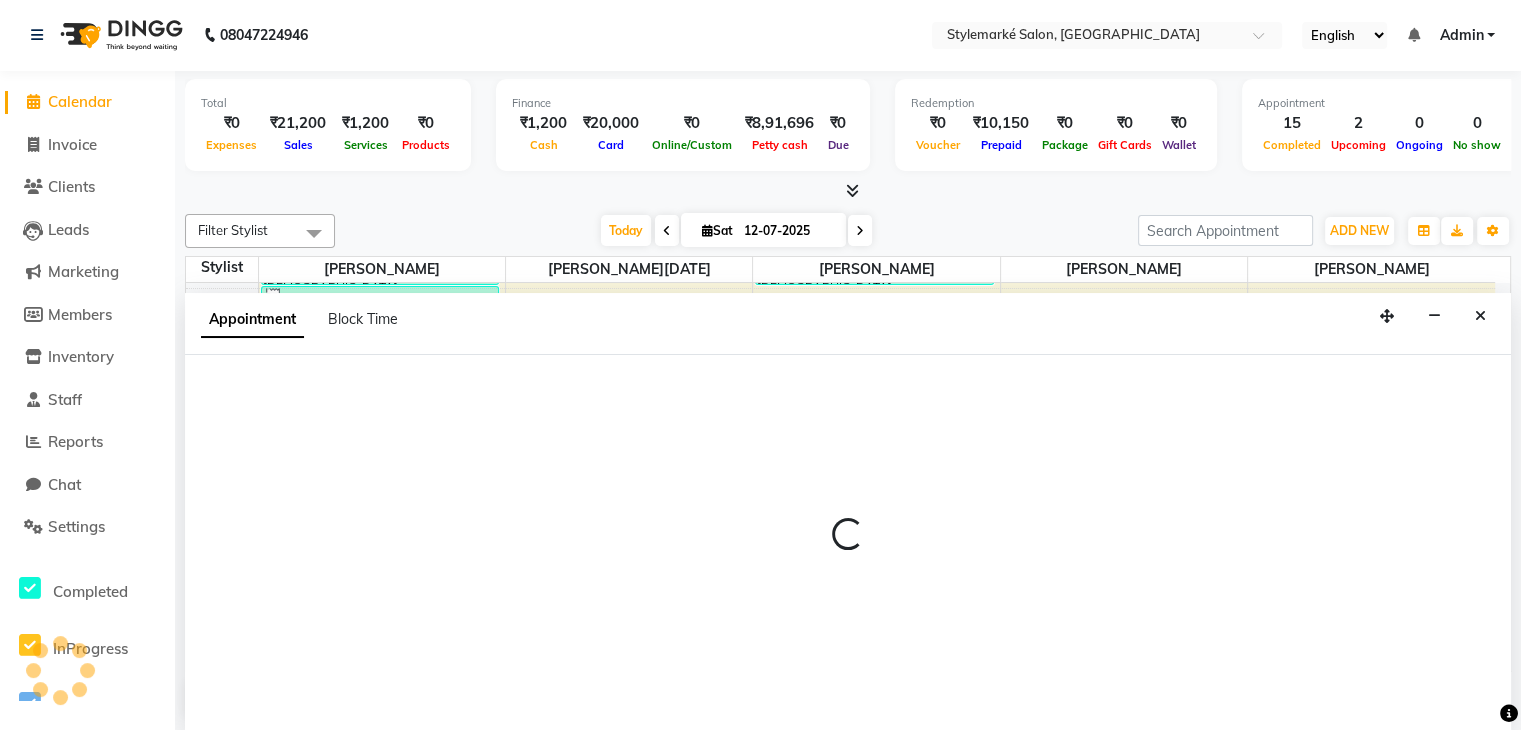 select on "71239" 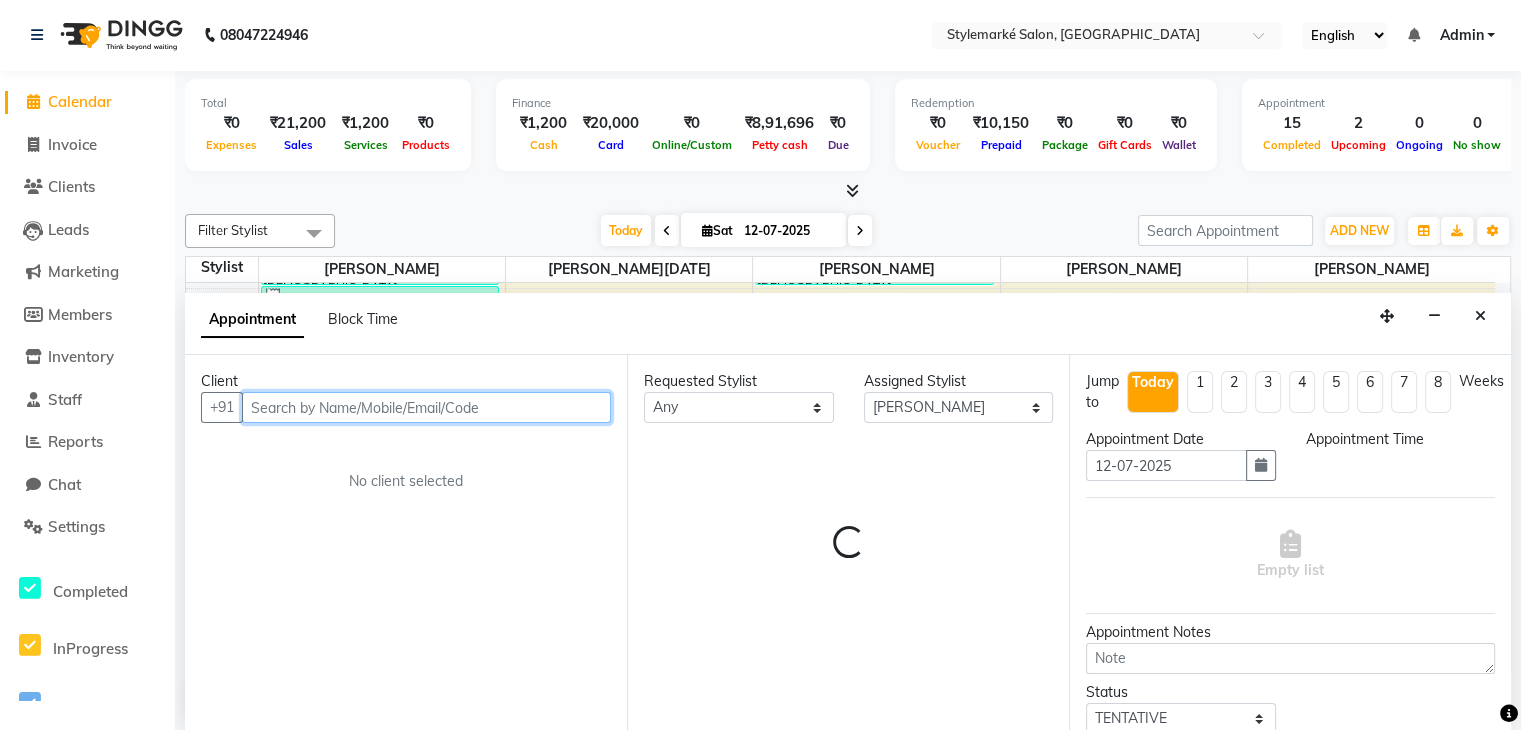 select on "1020" 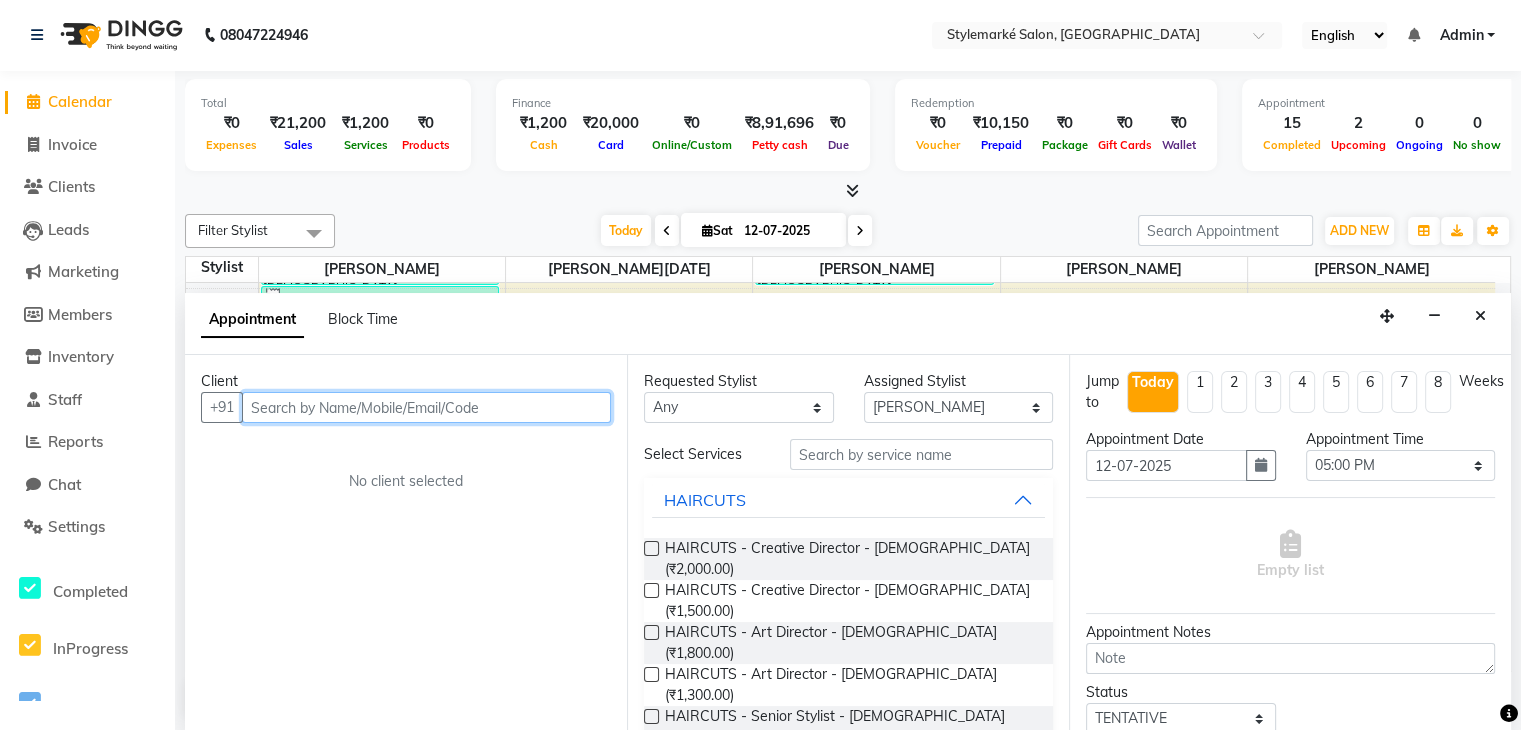 click at bounding box center [426, 407] 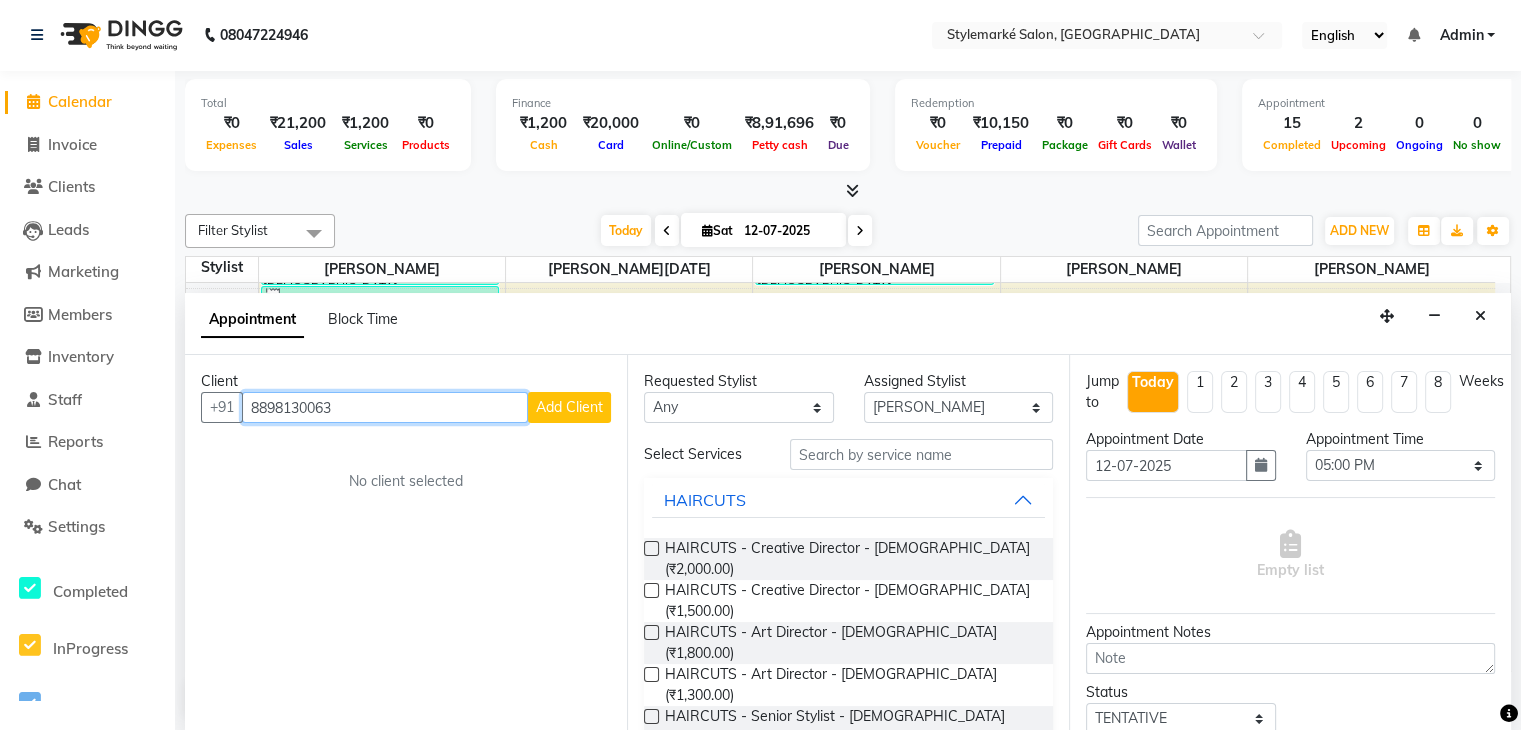 type on "8898130063" 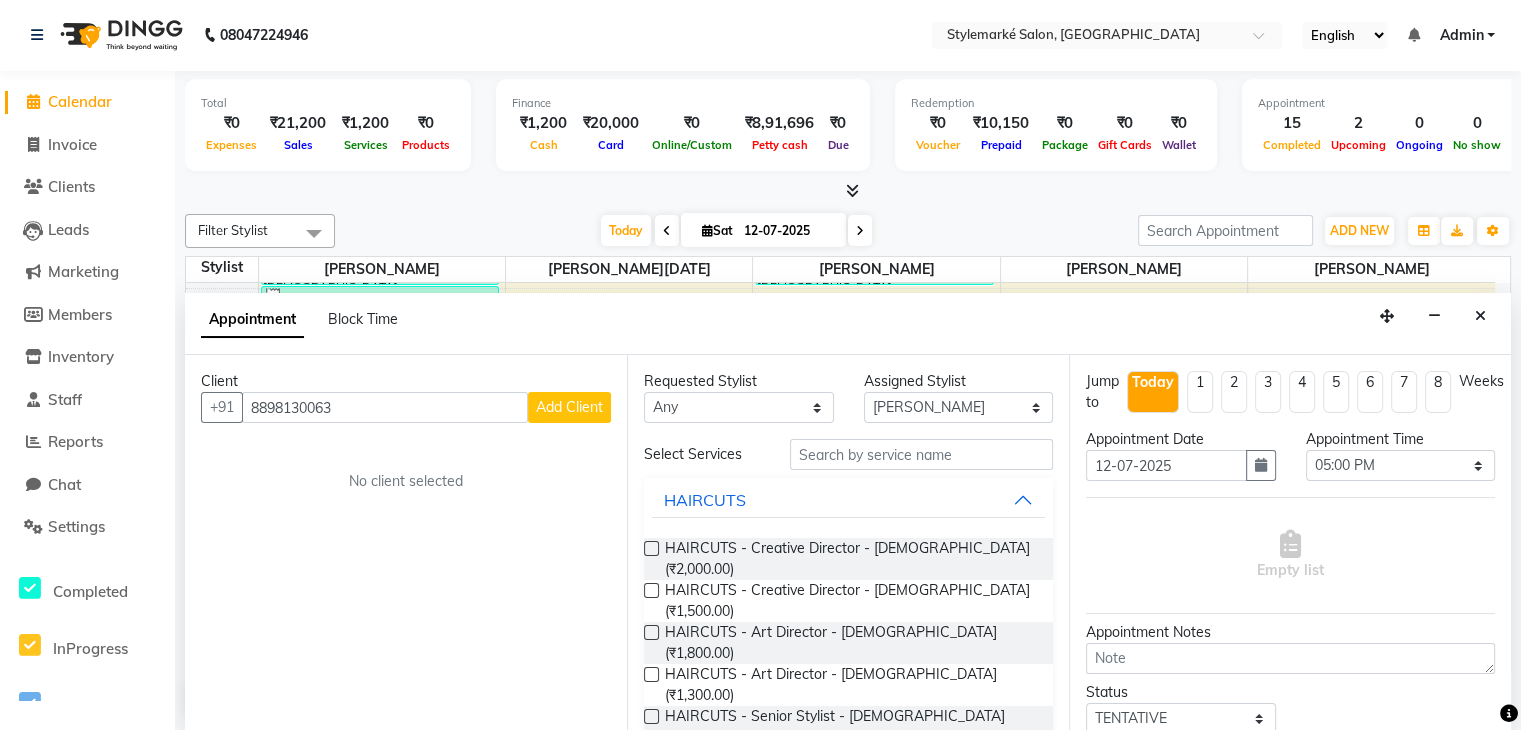 click on "Add Client" at bounding box center (569, 407) 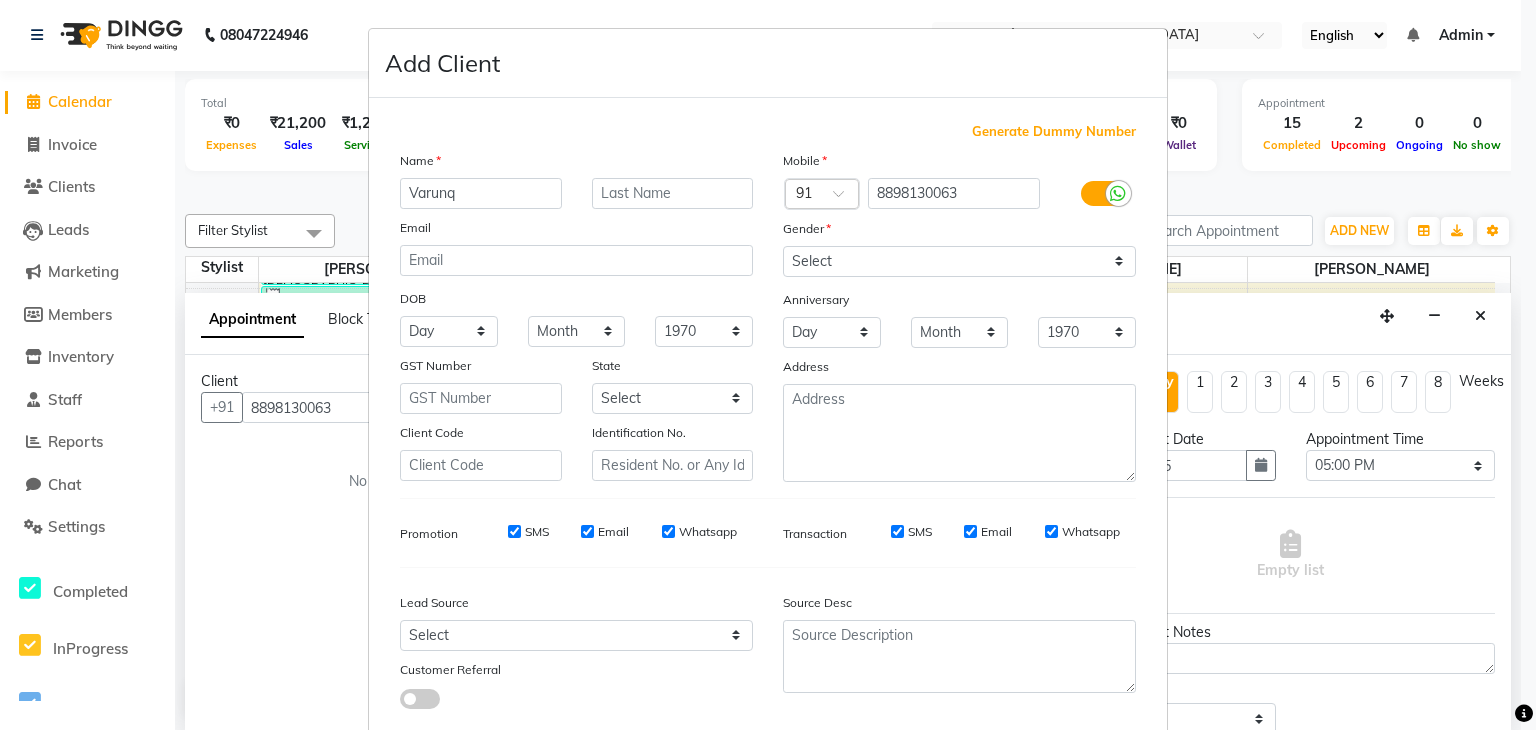 type on "Varunq" 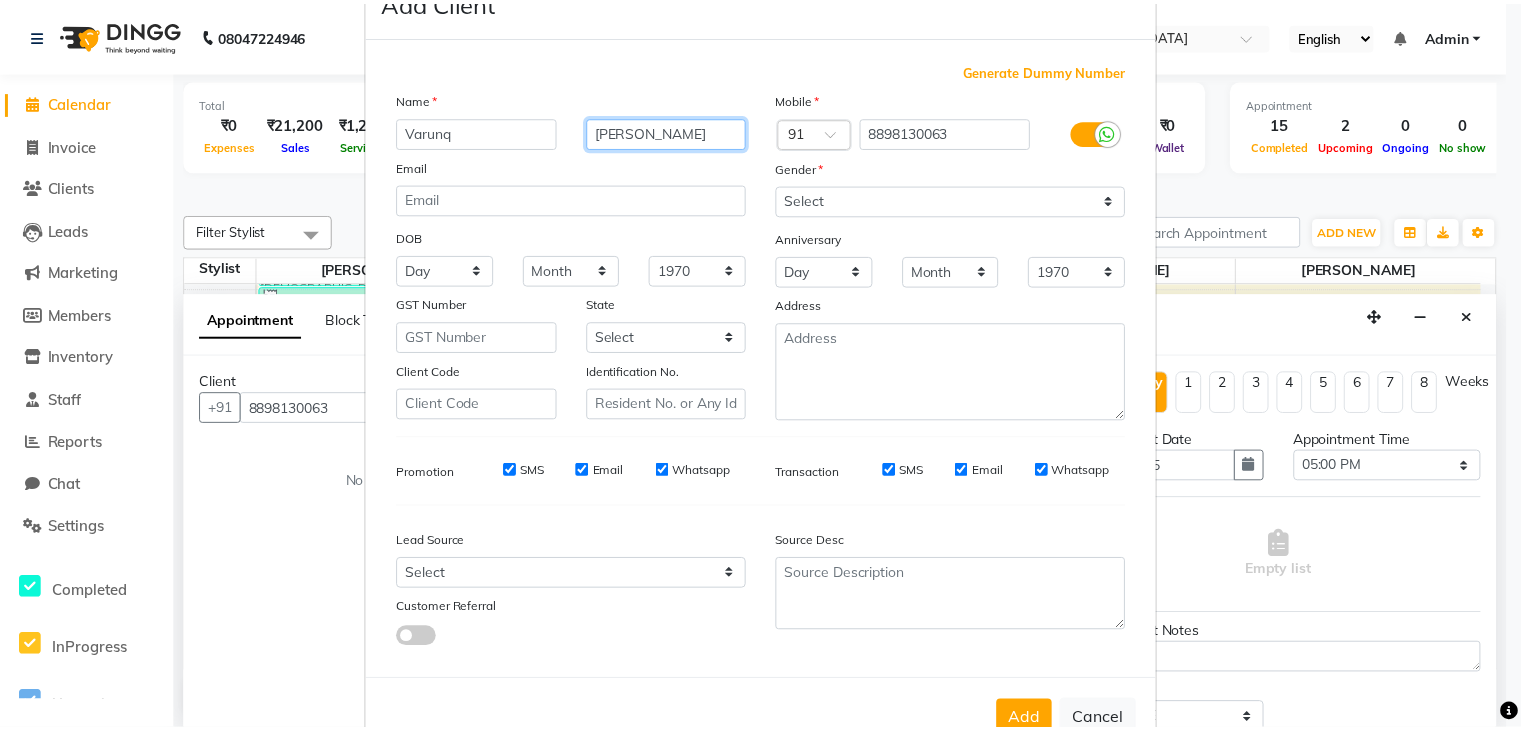 scroll, scrollTop: 127, scrollLeft: 0, axis: vertical 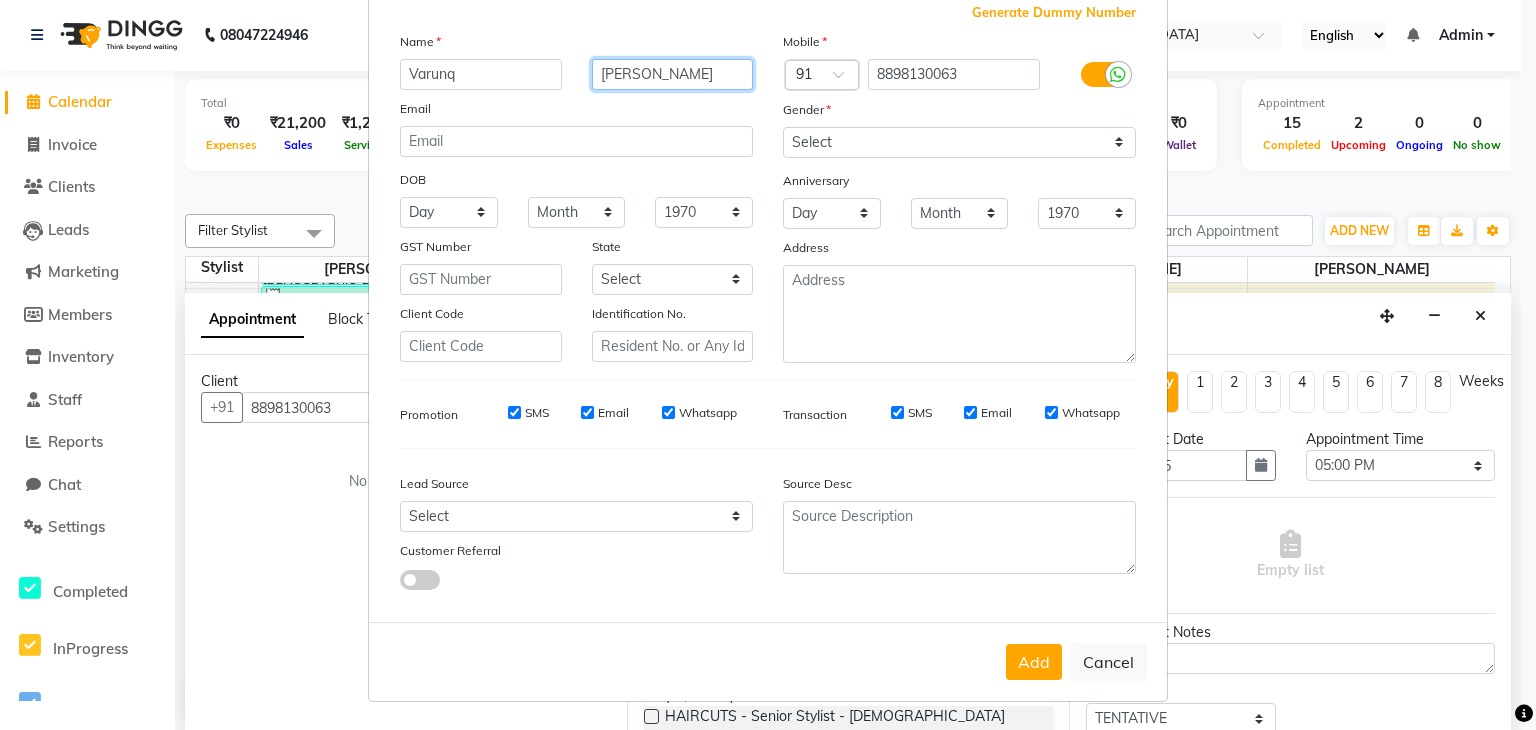 type on "[PERSON_NAME]" 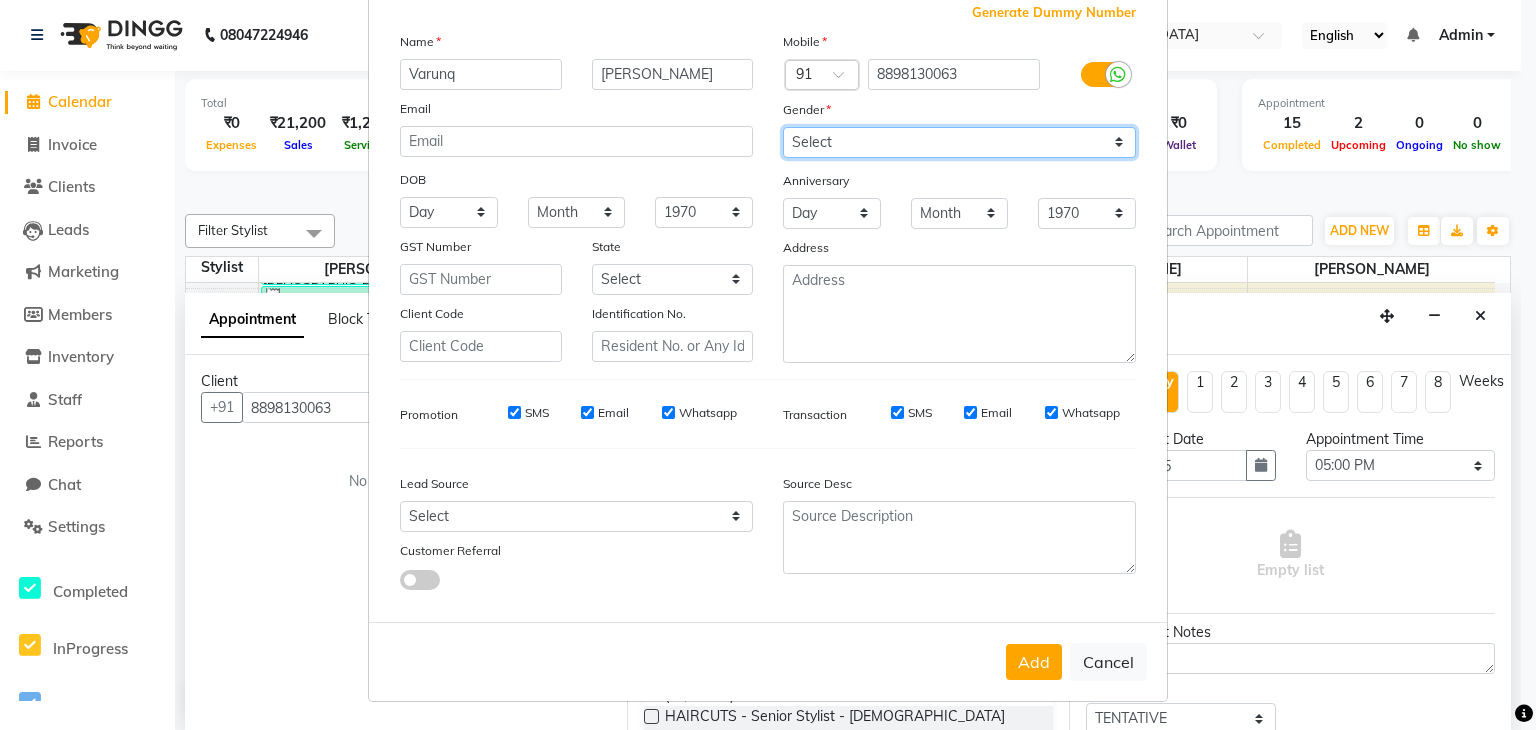 click on "Select [DEMOGRAPHIC_DATA] [DEMOGRAPHIC_DATA] Other Prefer Not To Say" at bounding box center (959, 142) 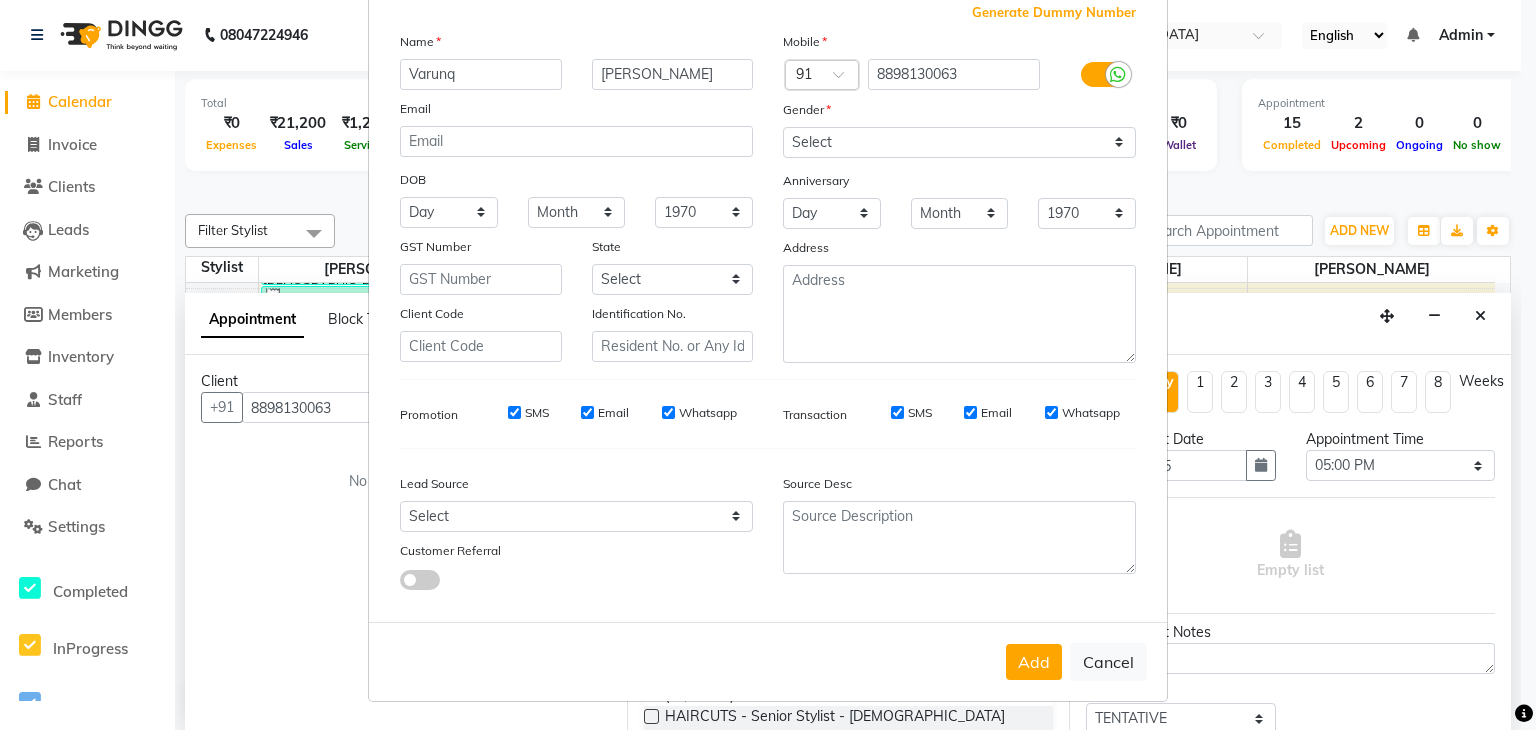 click on "Add" at bounding box center [1034, 662] 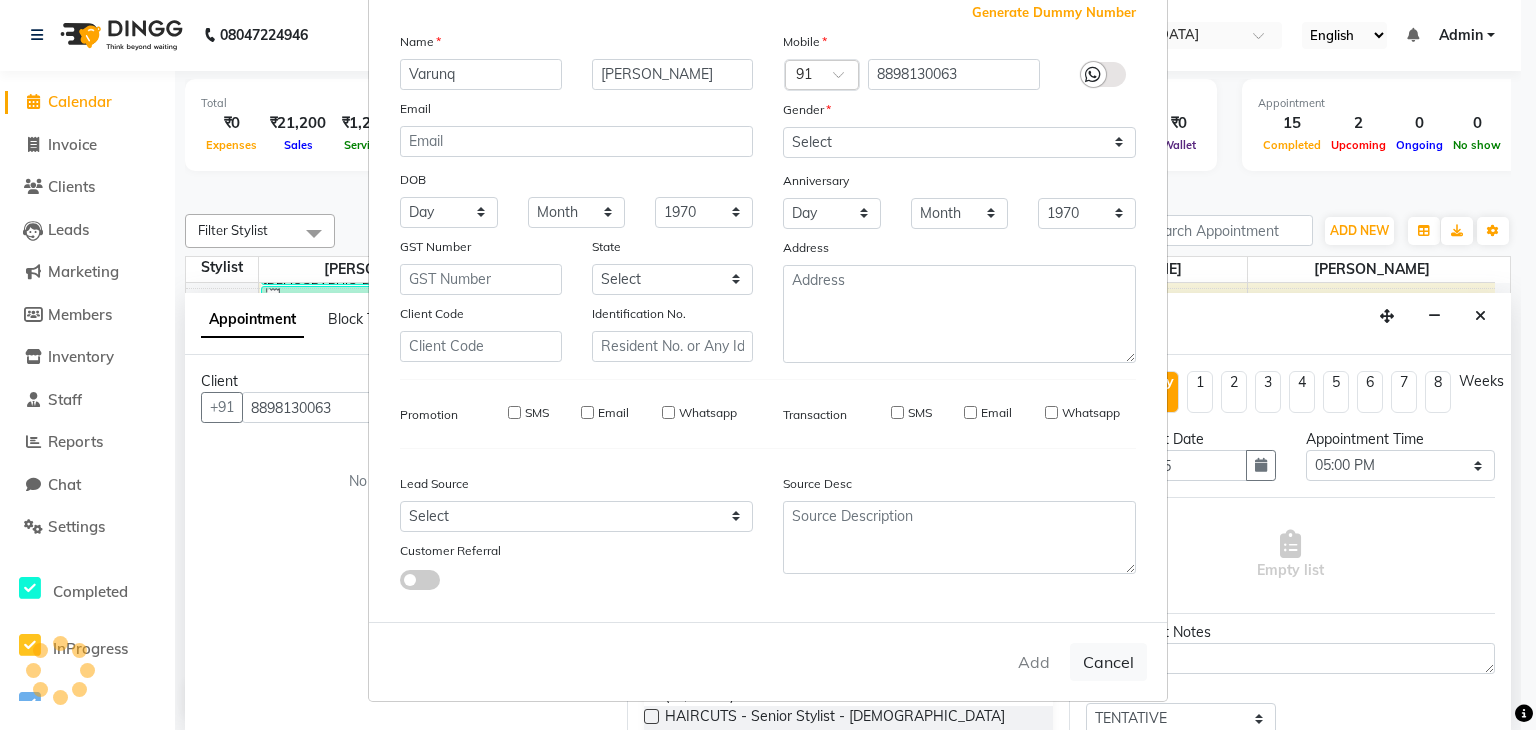 type 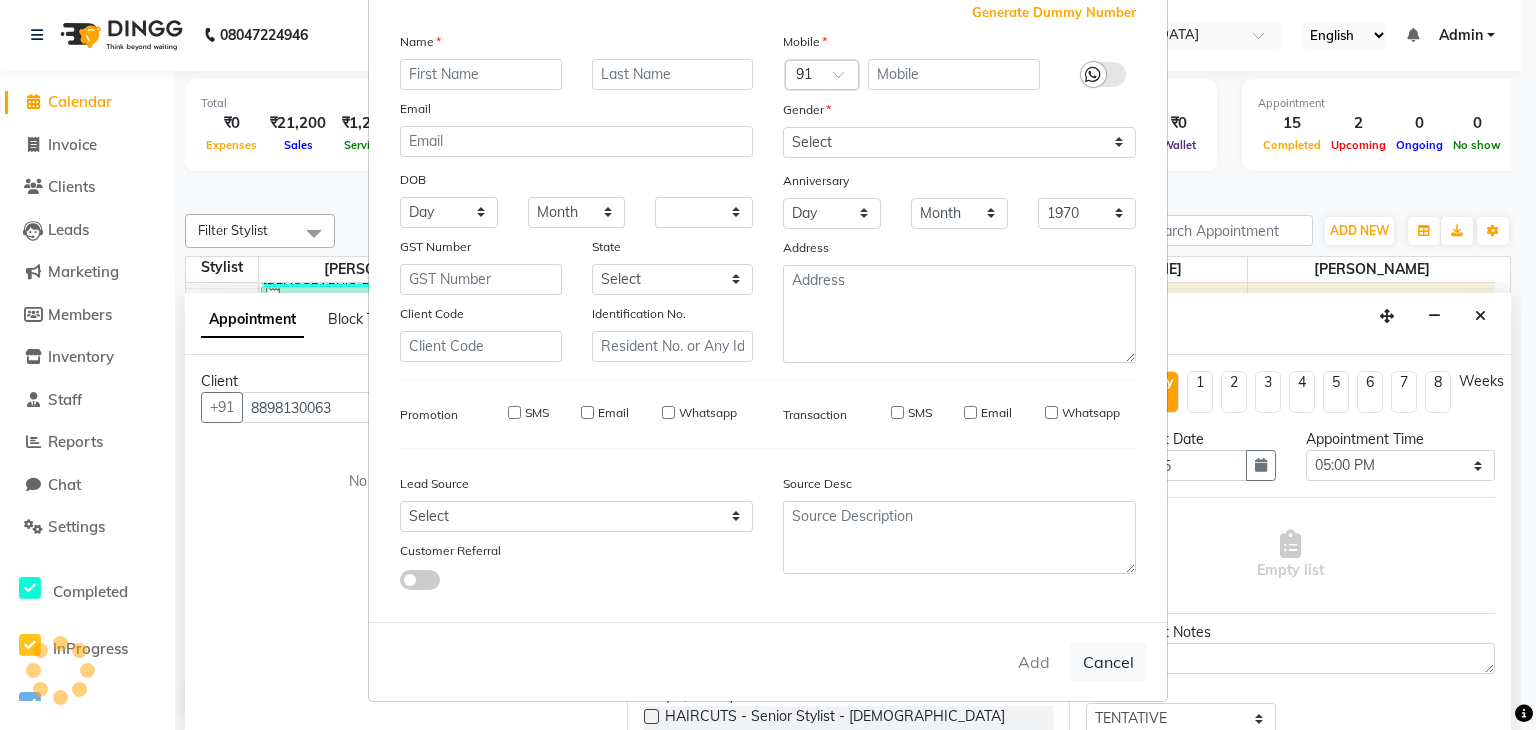 select 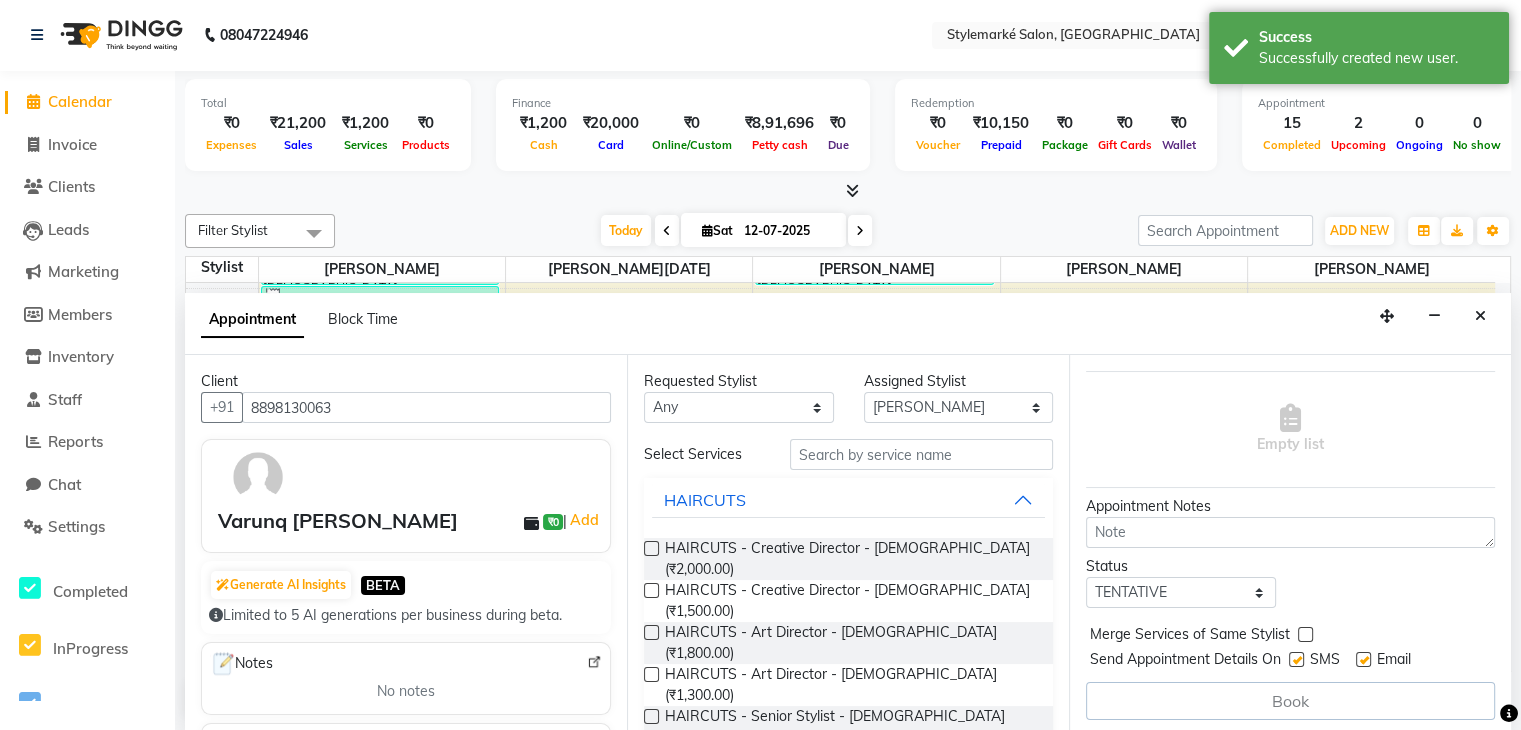 scroll, scrollTop: 128, scrollLeft: 0, axis: vertical 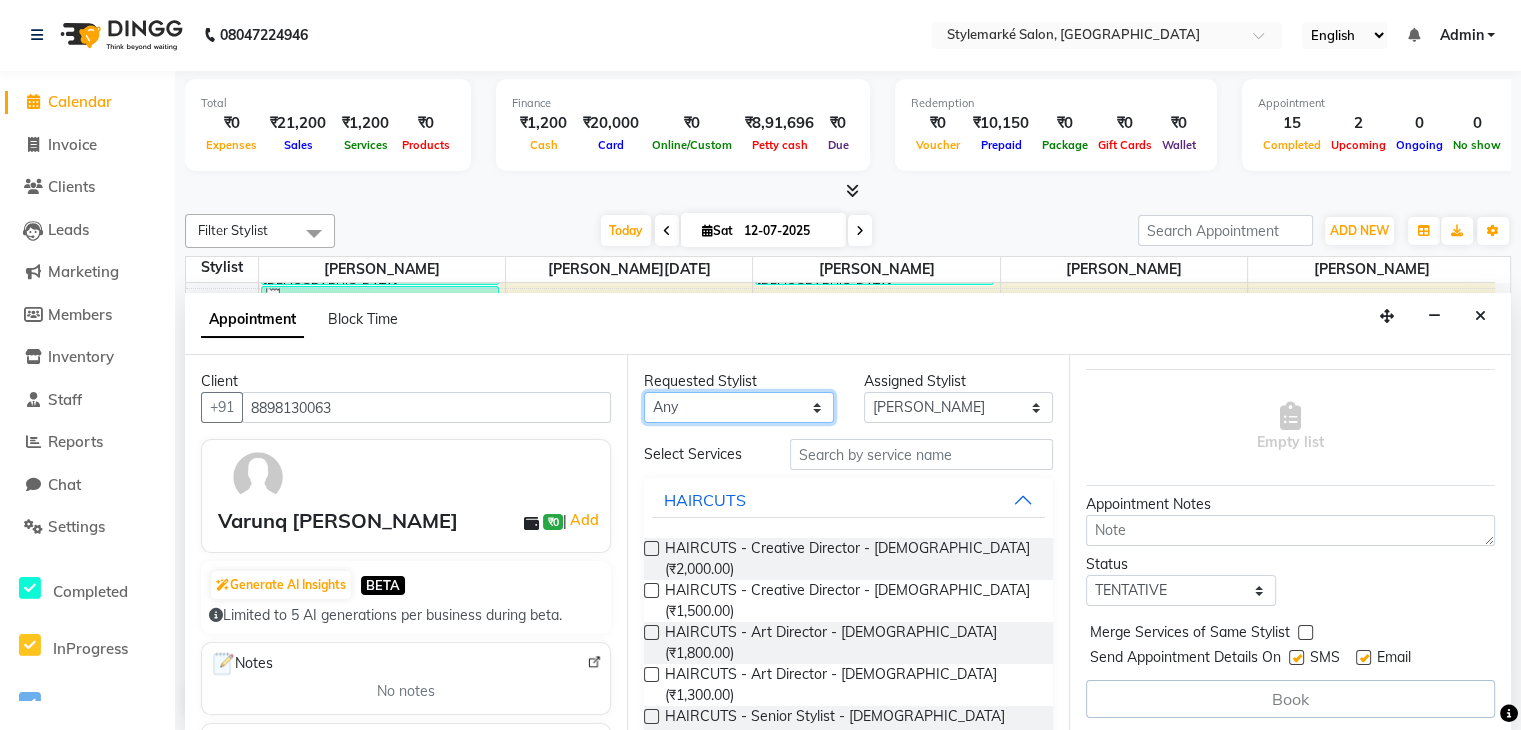 click on "Any [PERSON_NAME] ⁠[PERSON_NAME][DATE] ⁠[PERSON_NAME] [PERSON_NAME] [PERSON_NAME]" at bounding box center [739, 407] 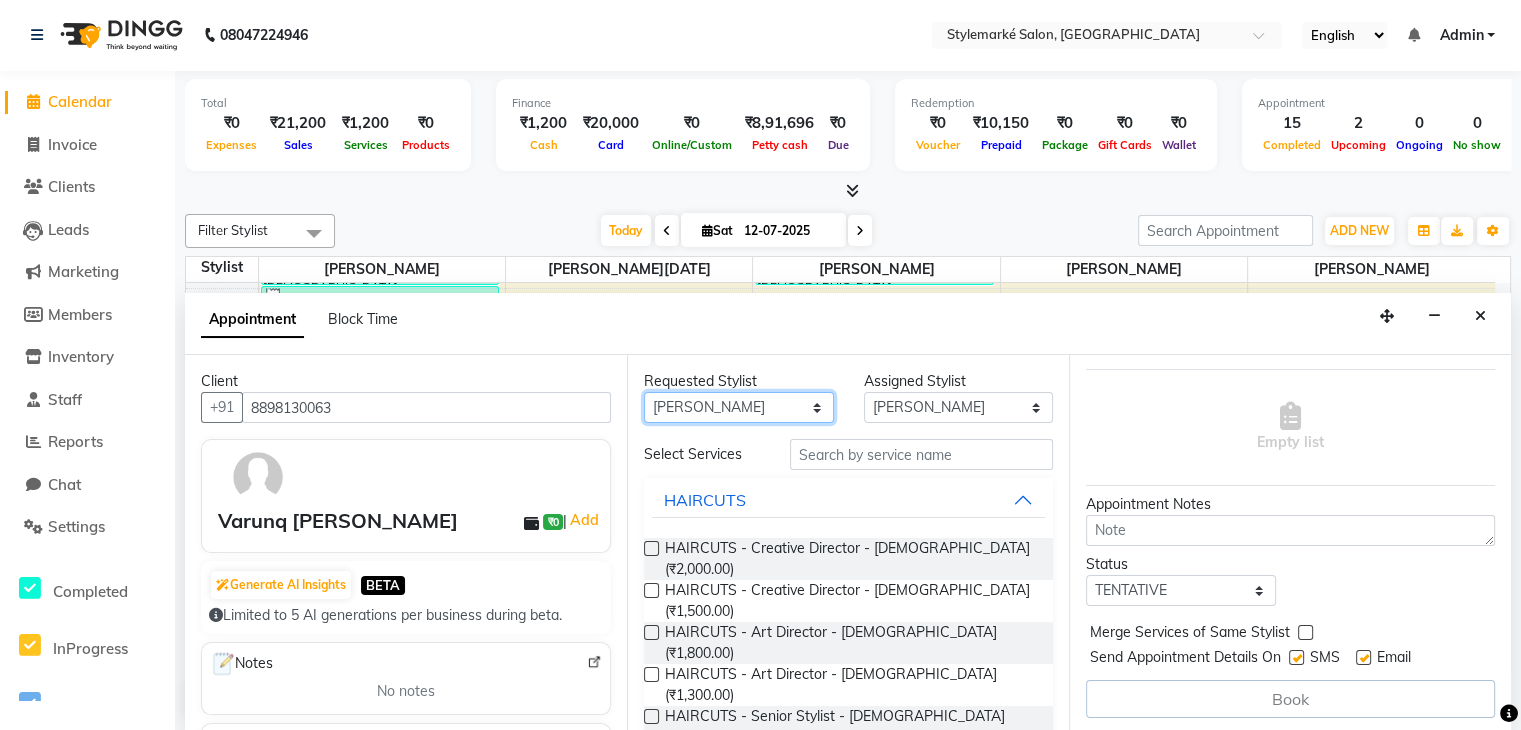 click on "Any [PERSON_NAME] ⁠[PERSON_NAME][DATE] ⁠[PERSON_NAME] [PERSON_NAME] [PERSON_NAME]" at bounding box center (739, 407) 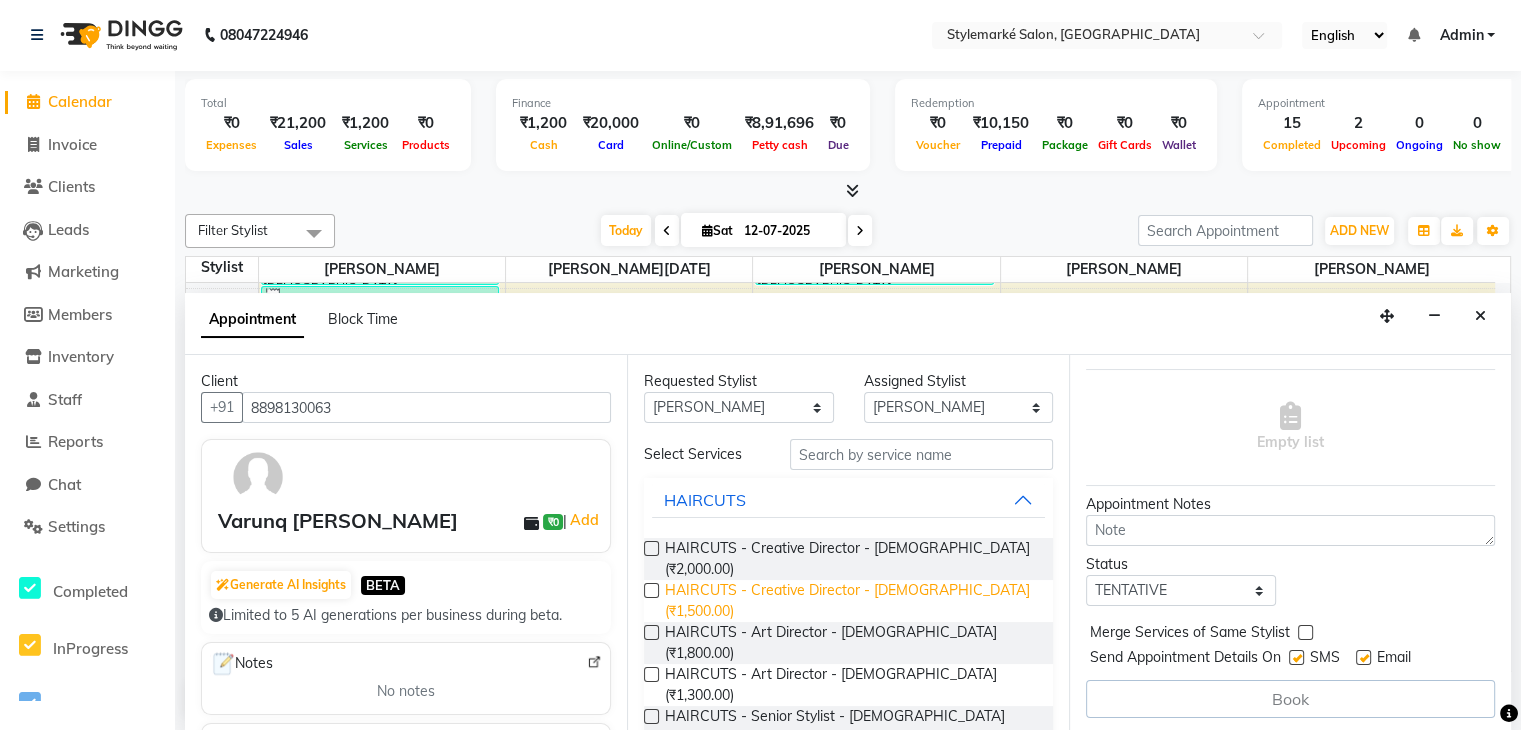 click at bounding box center [651, 590] 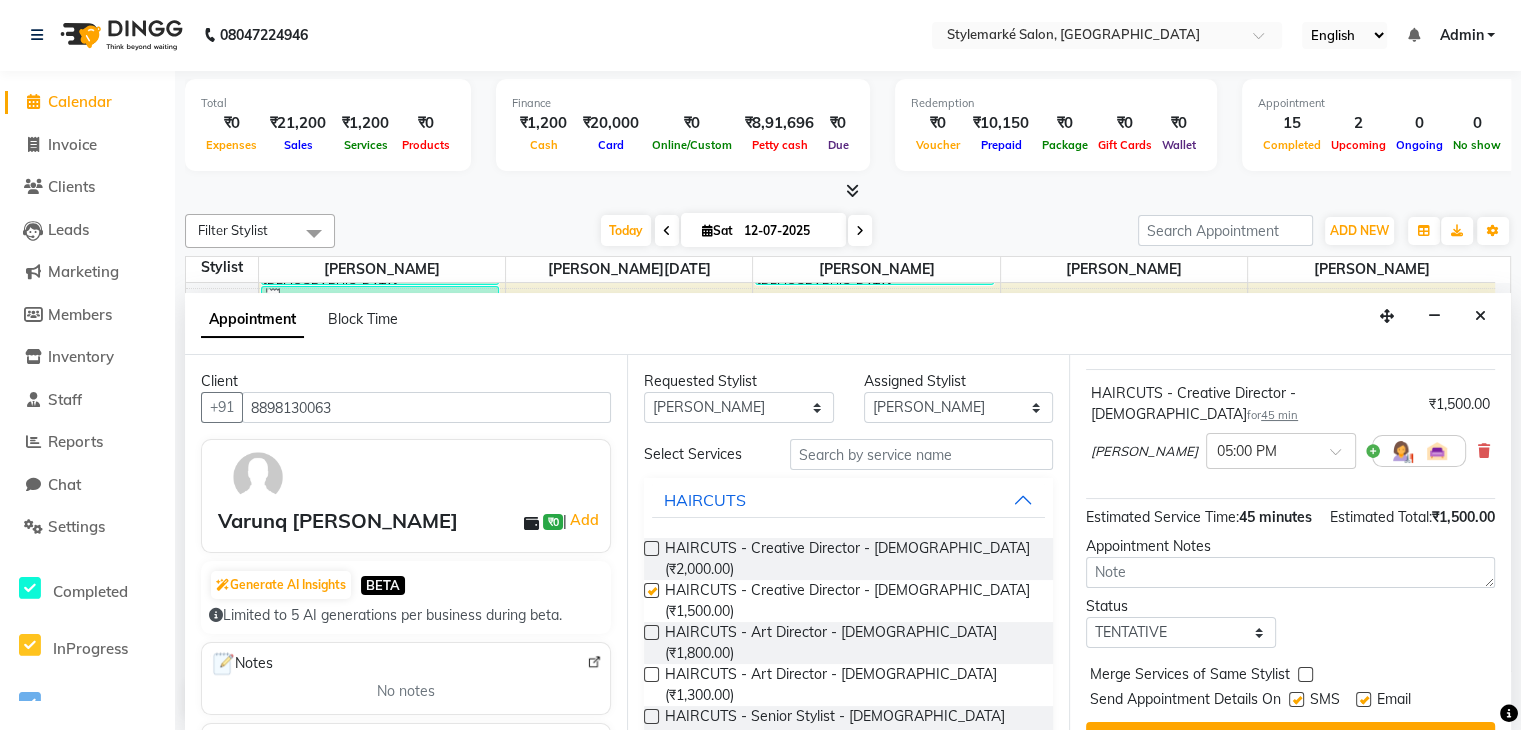 checkbox on "false" 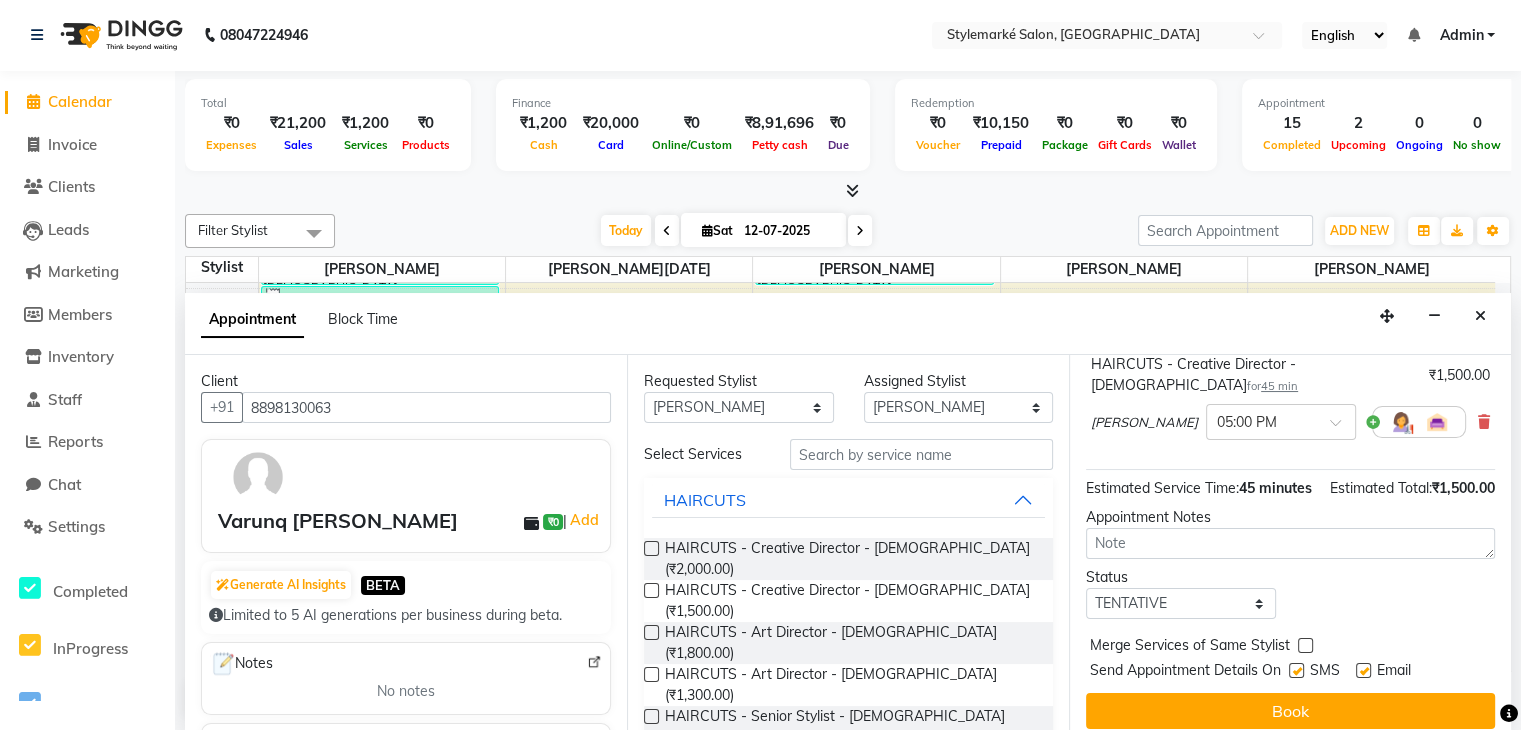 scroll, scrollTop: 173, scrollLeft: 0, axis: vertical 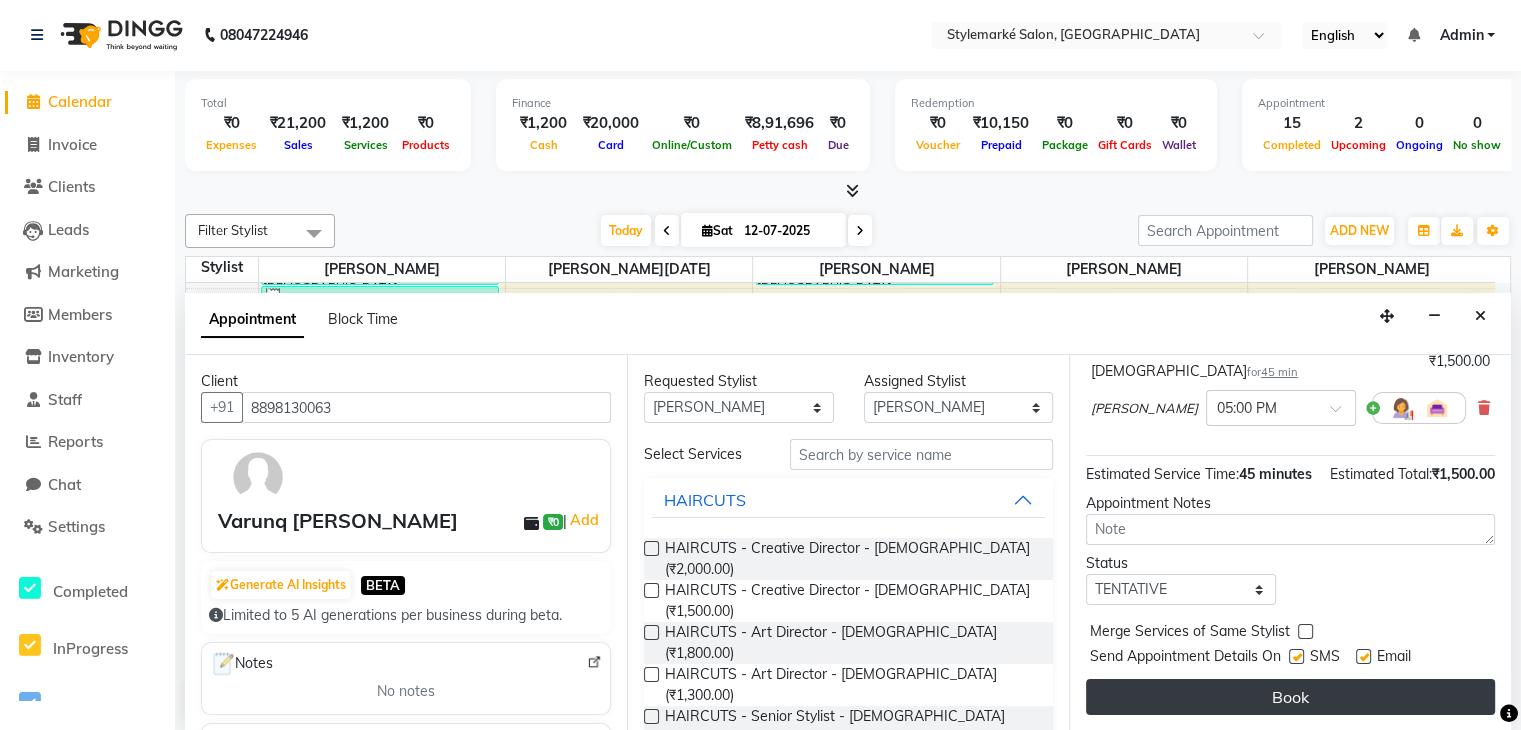 click on "Book" at bounding box center [1290, 697] 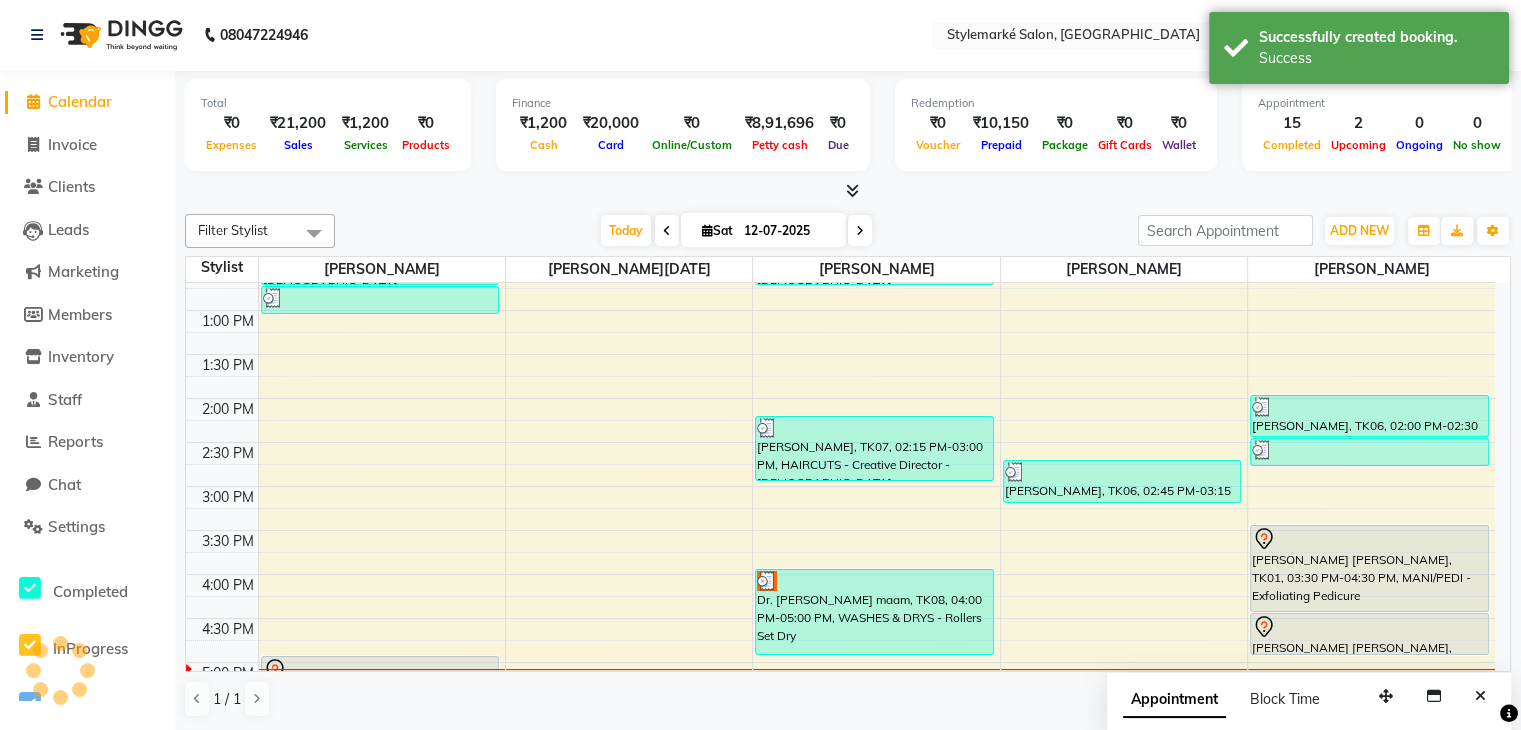 scroll, scrollTop: 0, scrollLeft: 0, axis: both 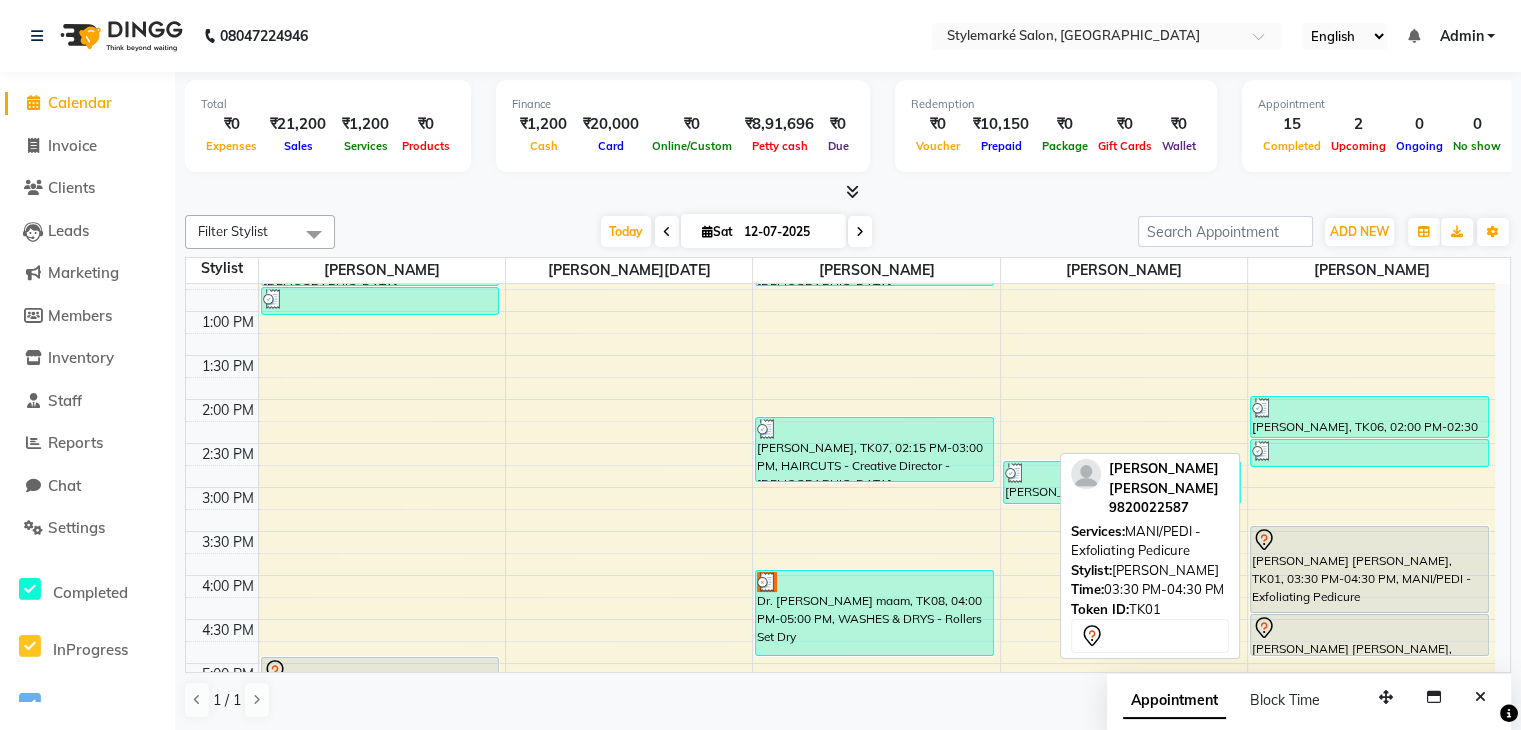 click on "[PERSON_NAME] [PERSON_NAME], TK01, 03:30 PM-04:30 PM, MANI/PEDI - Exfoliating Pedicure" at bounding box center (1369, 569) 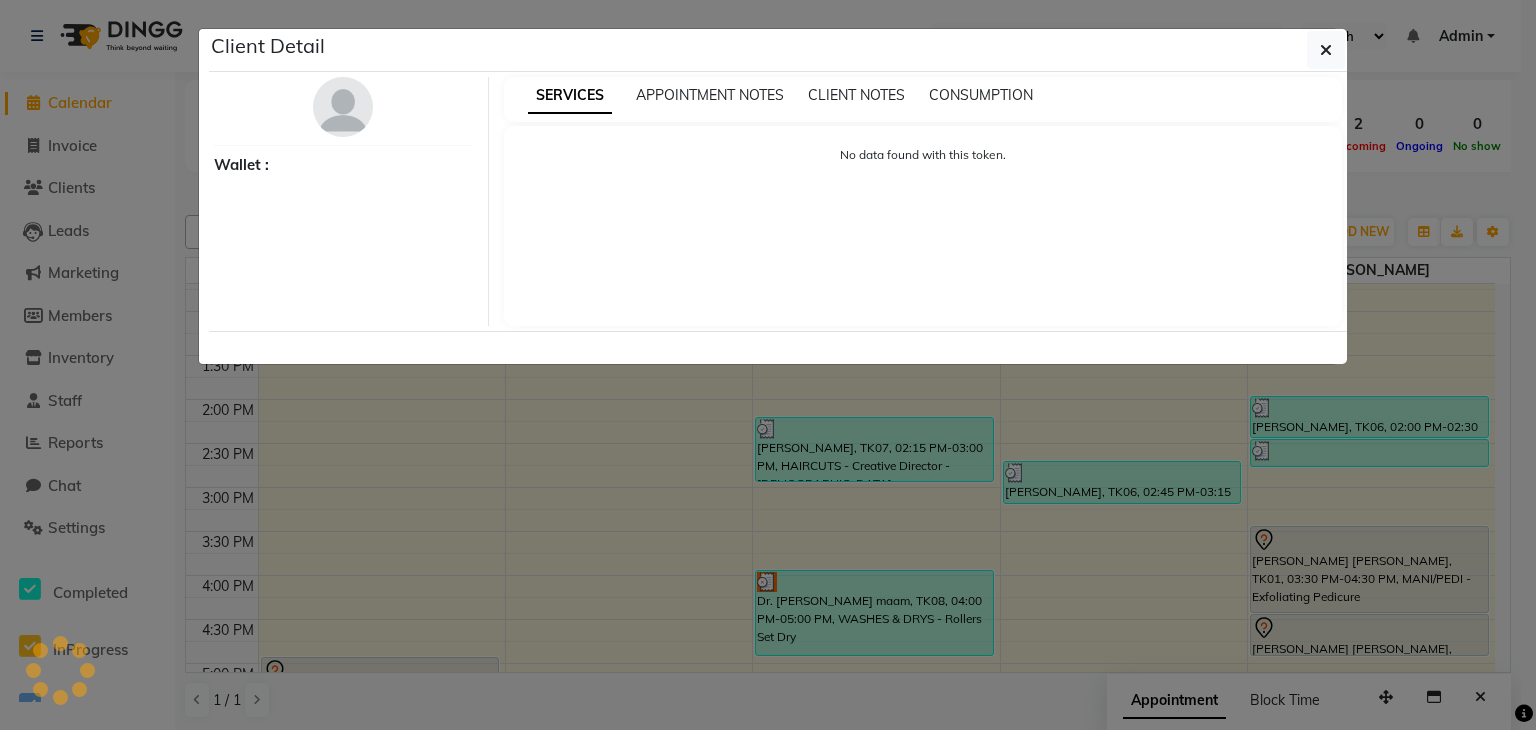 select on "7" 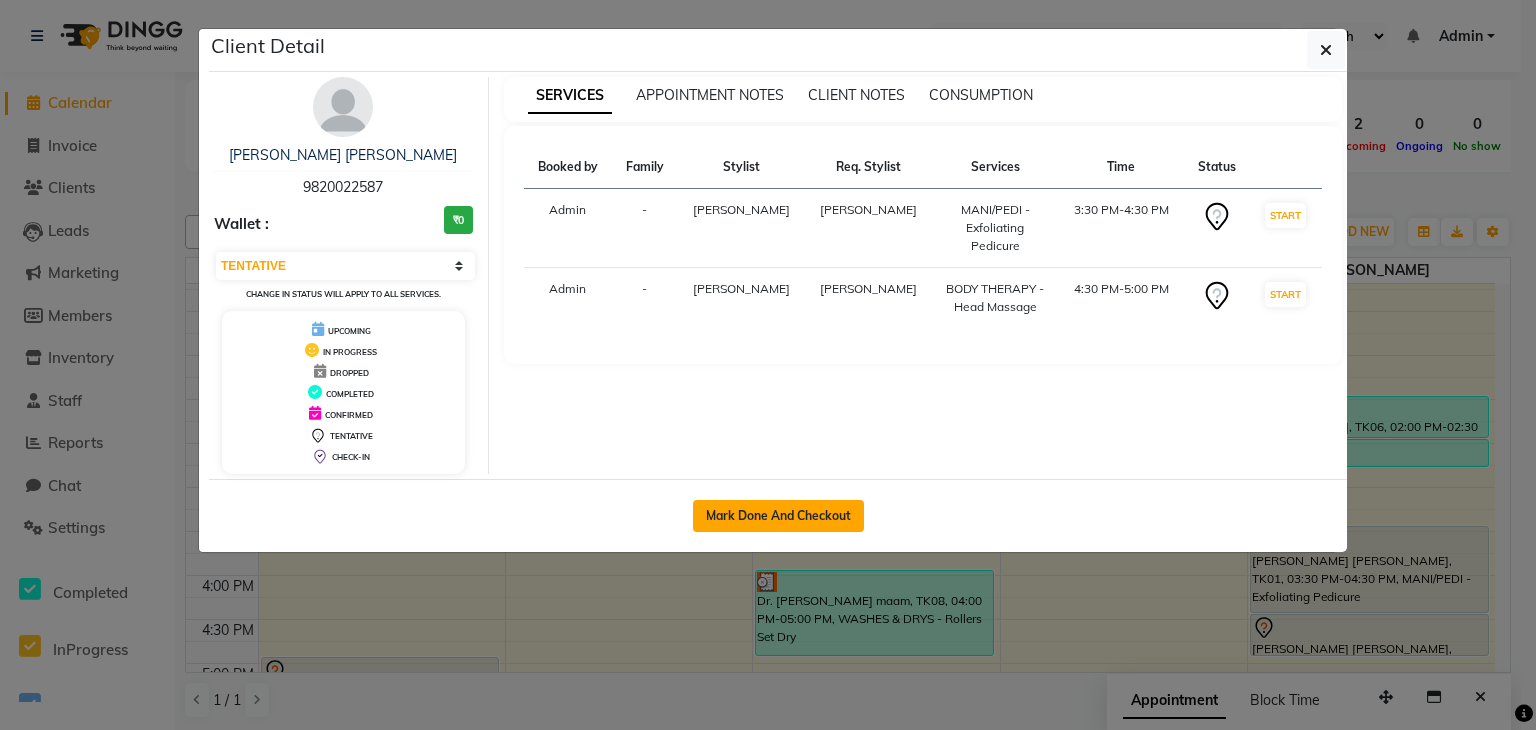 click on "Mark Done And Checkout" 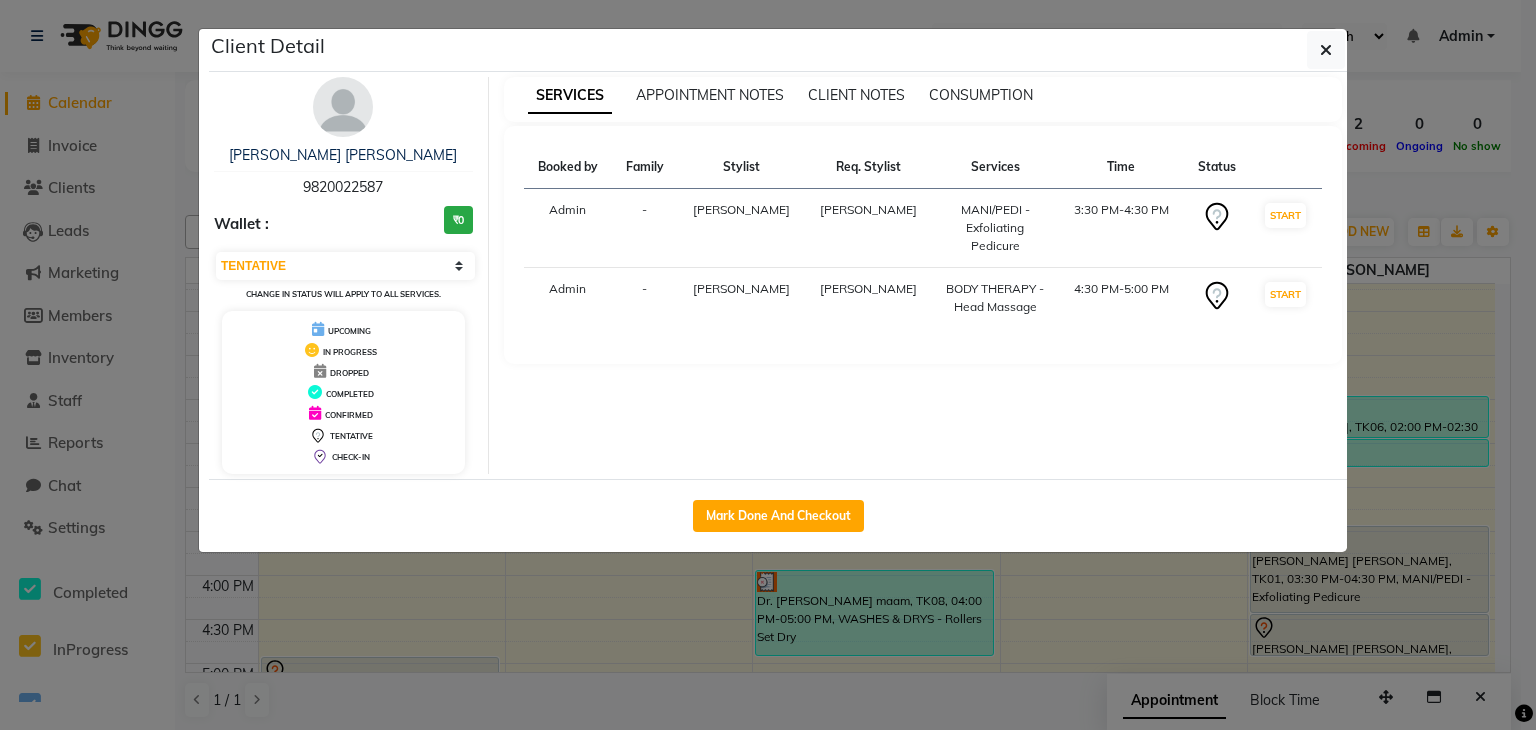 select on "service" 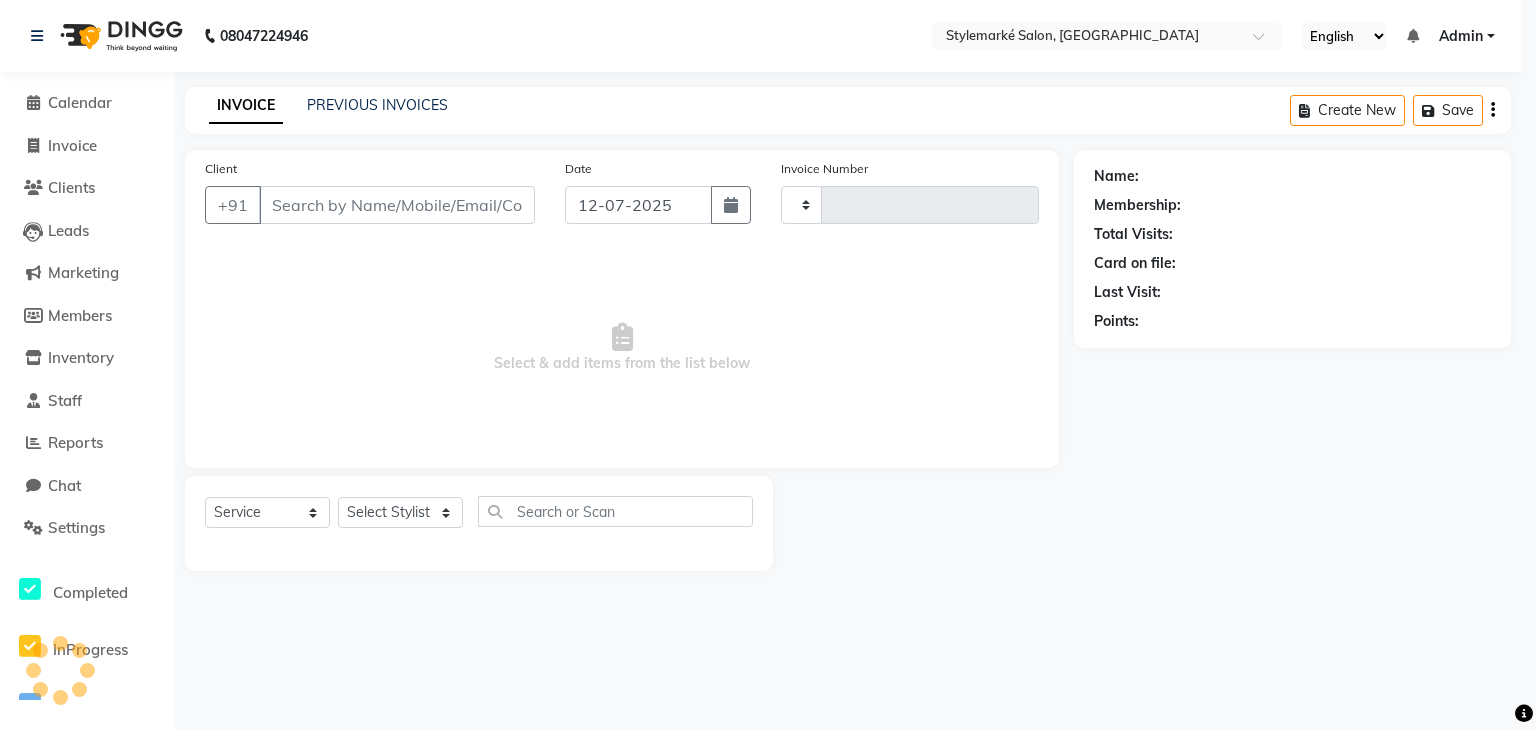 type on "0592" 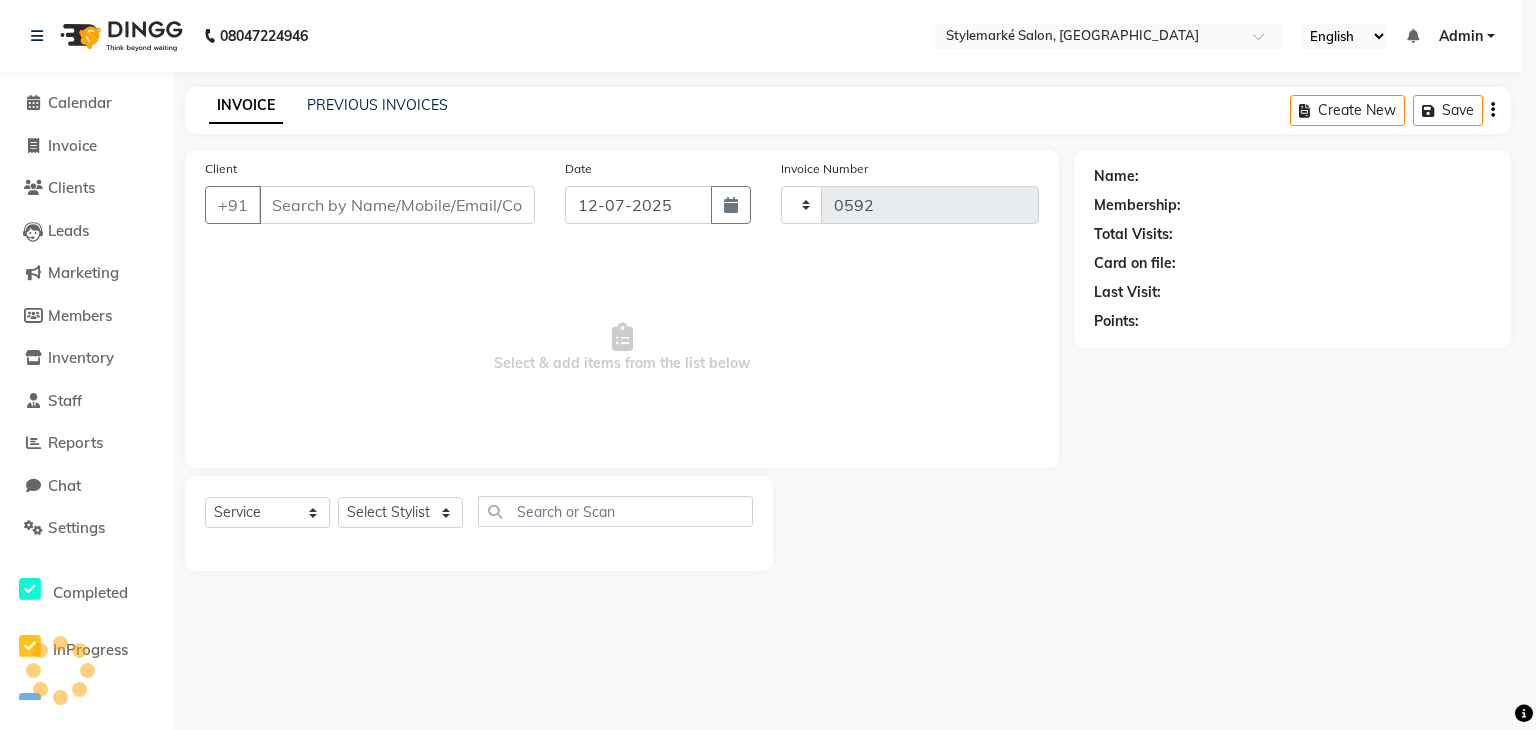select on "7909" 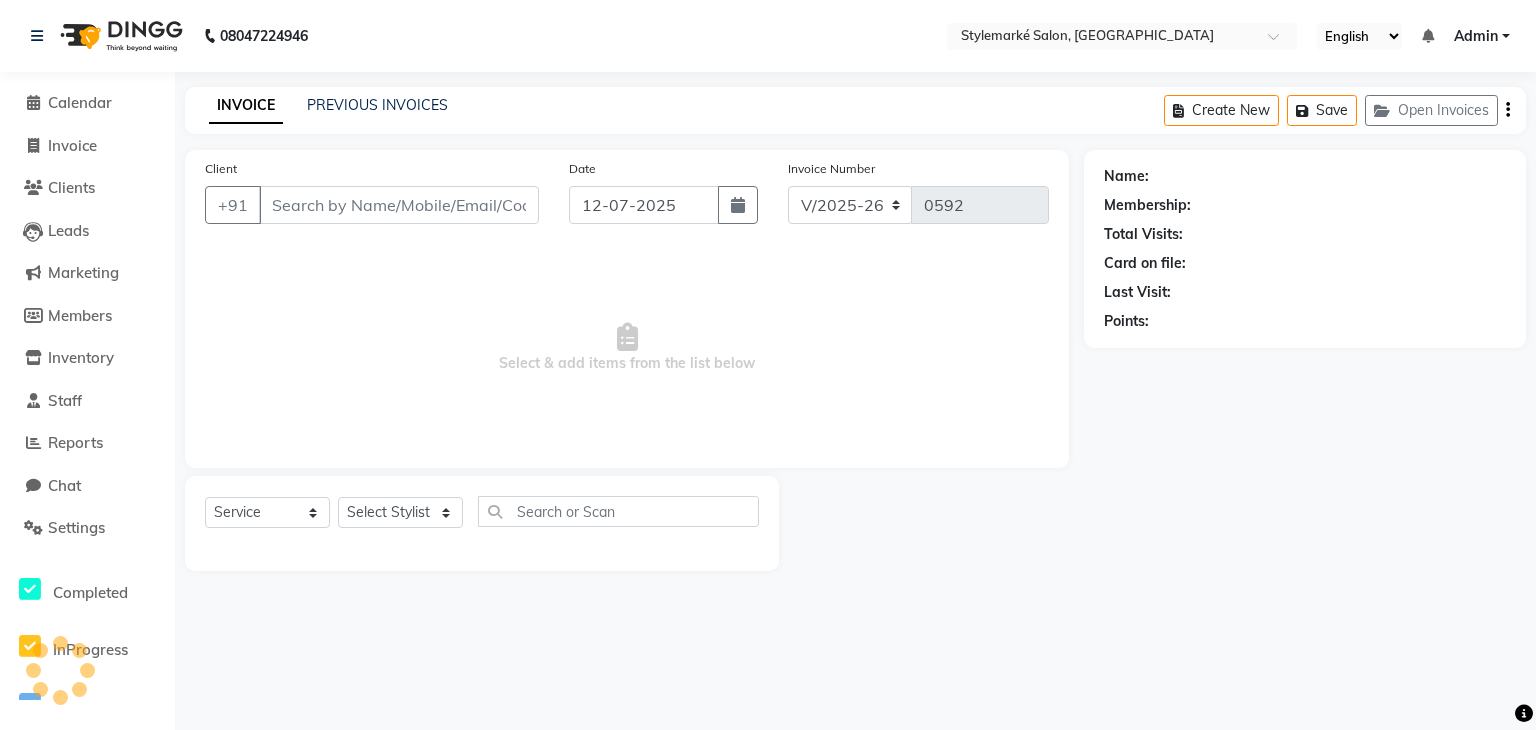 type on "9820022587" 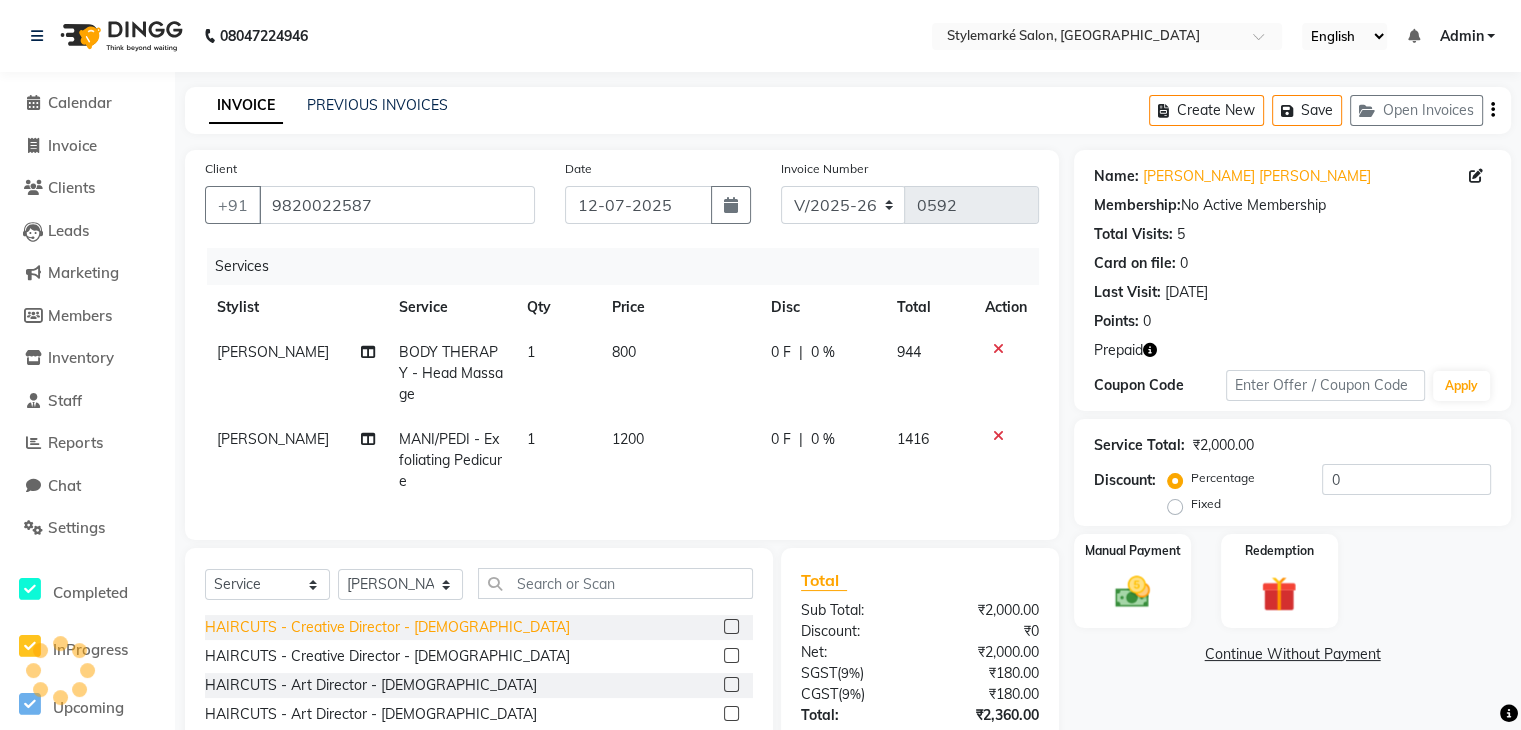 scroll, scrollTop: 159, scrollLeft: 0, axis: vertical 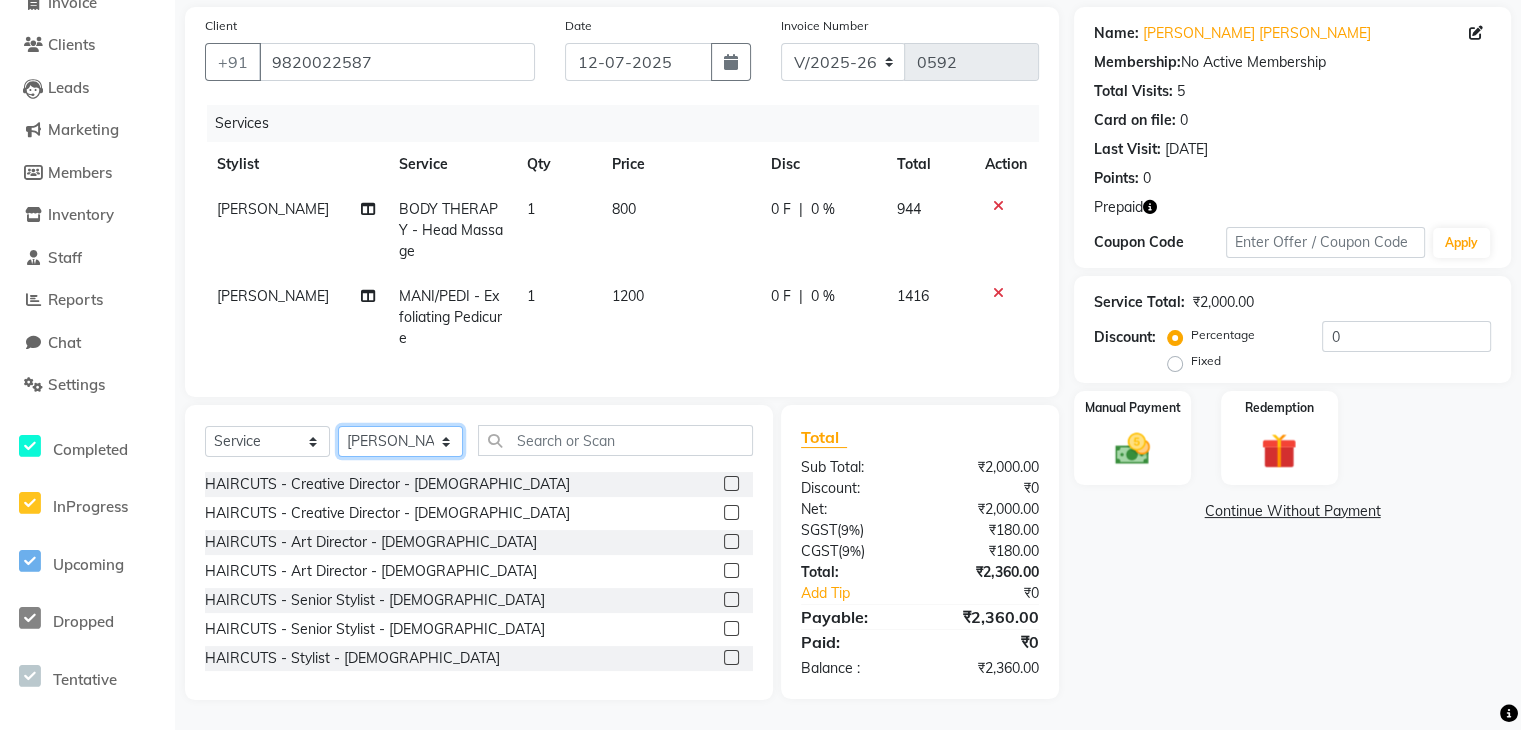 click on "Select Stylist [PERSON_NAME] ⁠[PERSON_NAME][DATE] ⁠[PERSON_NAME] [PERSON_NAME] [PERSON_NAME]" 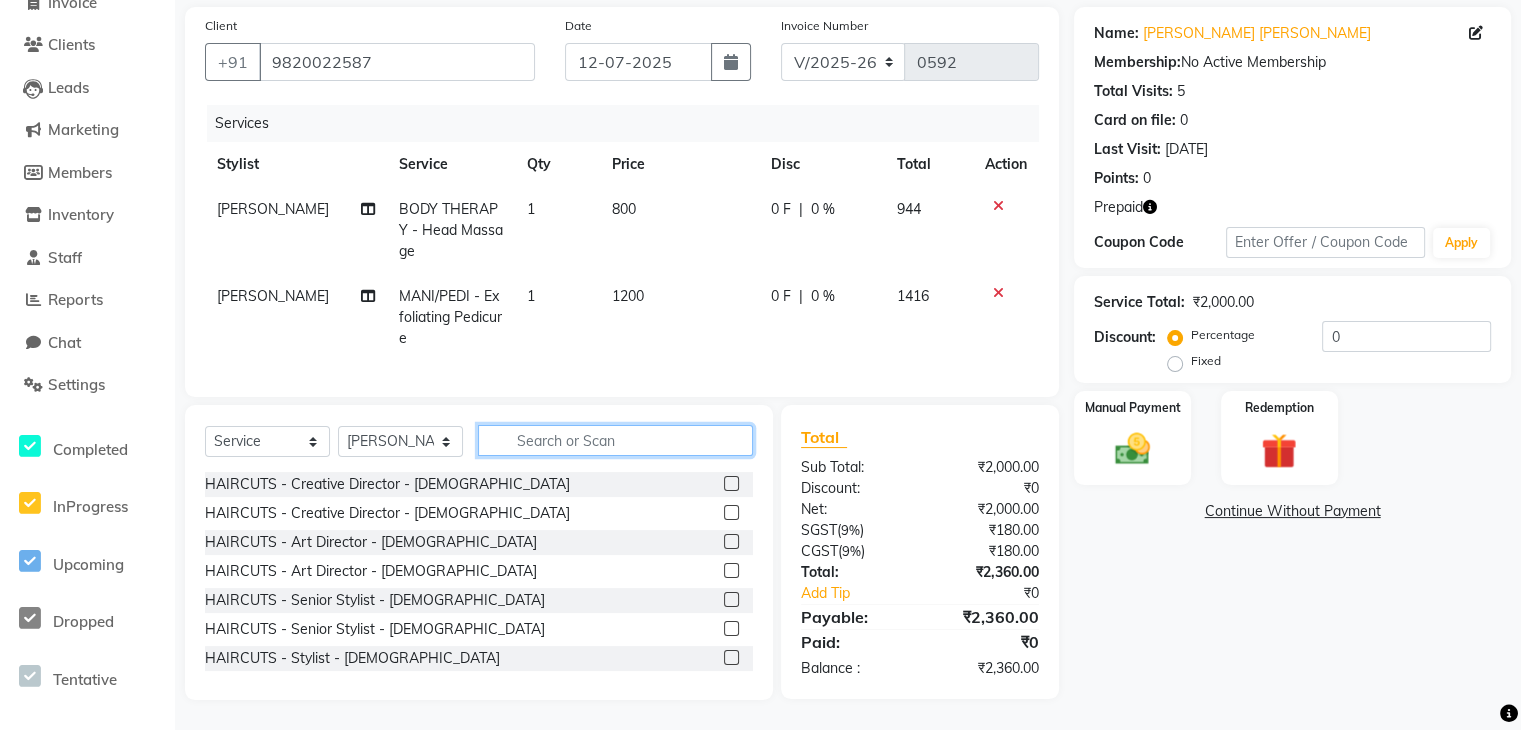 click 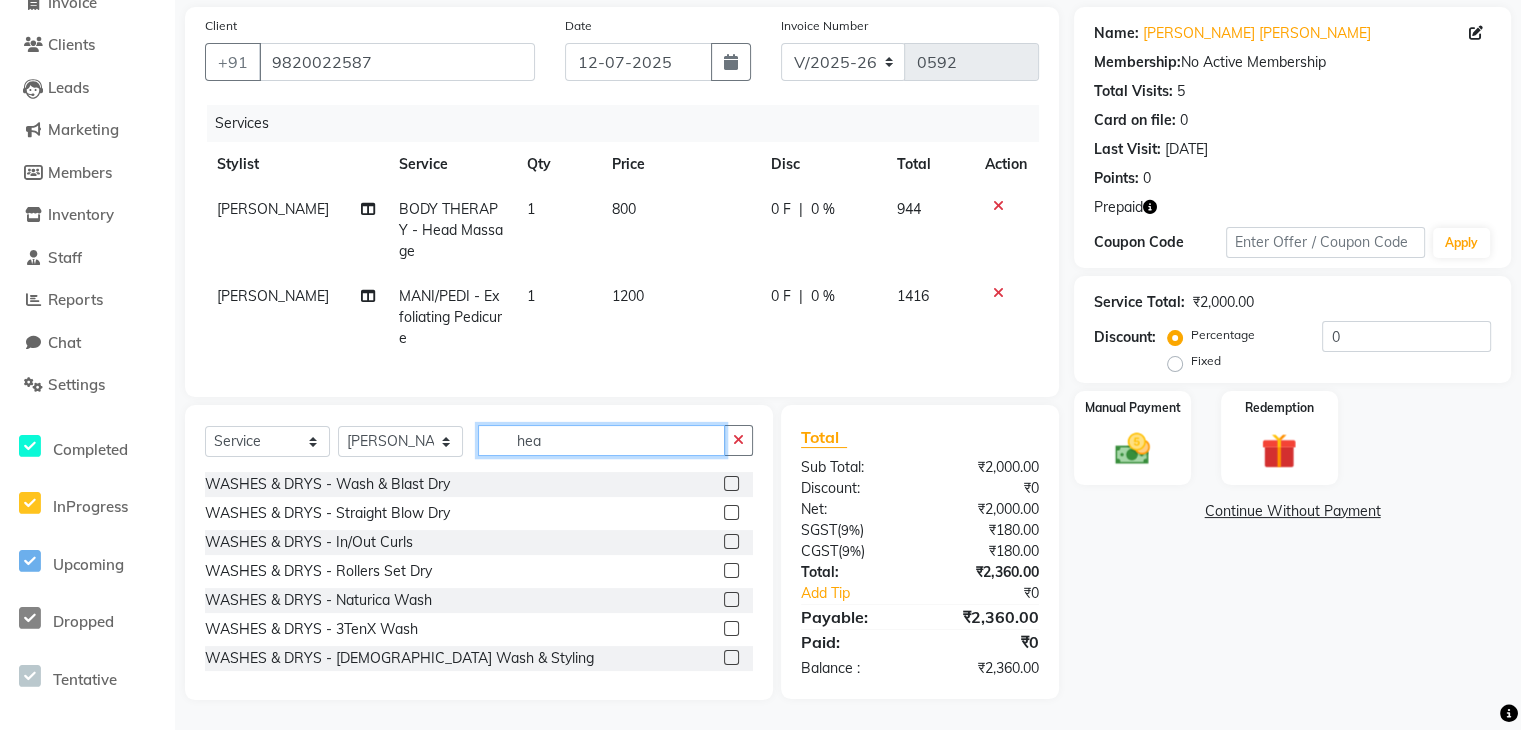scroll, scrollTop: 158, scrollLeft: 0, axis: vertical 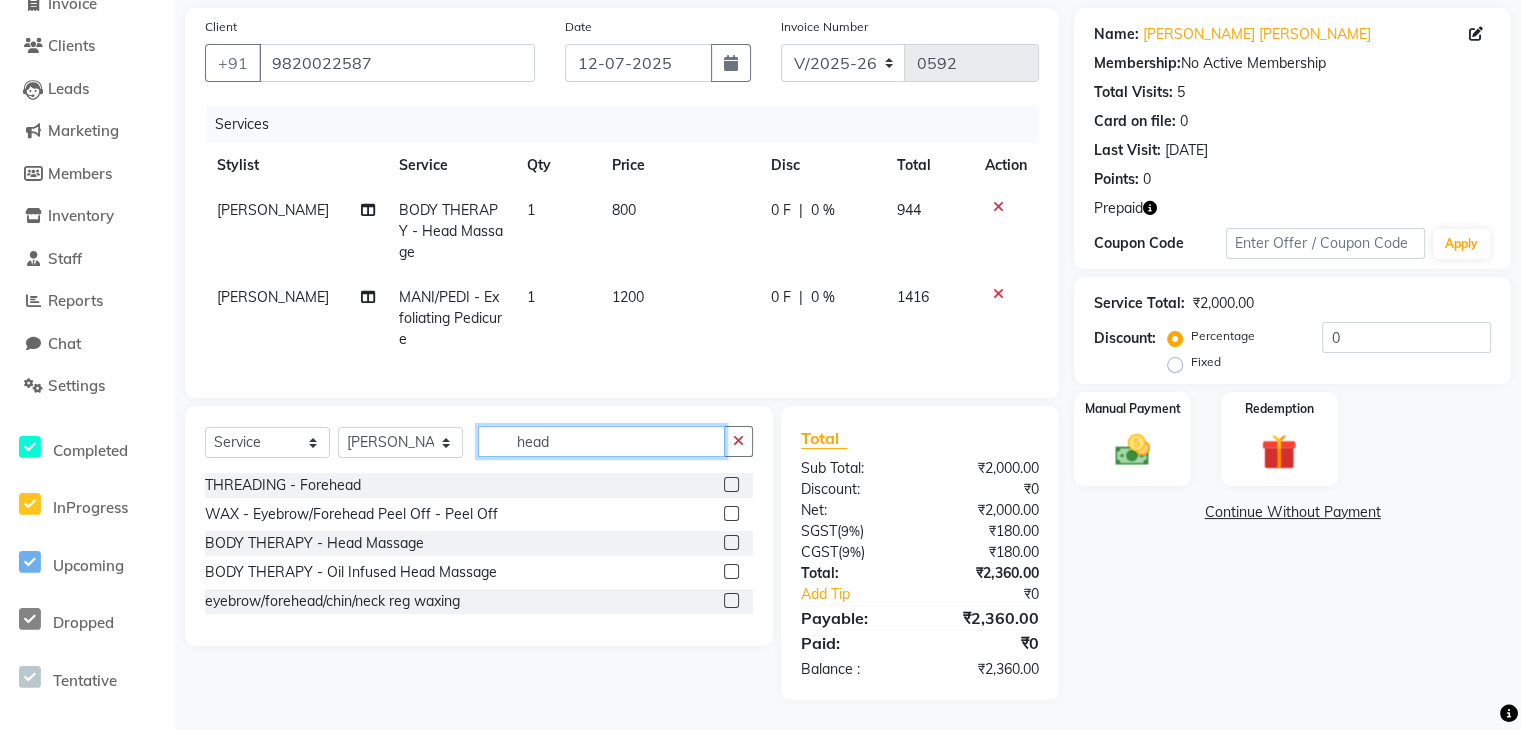 type on "head" 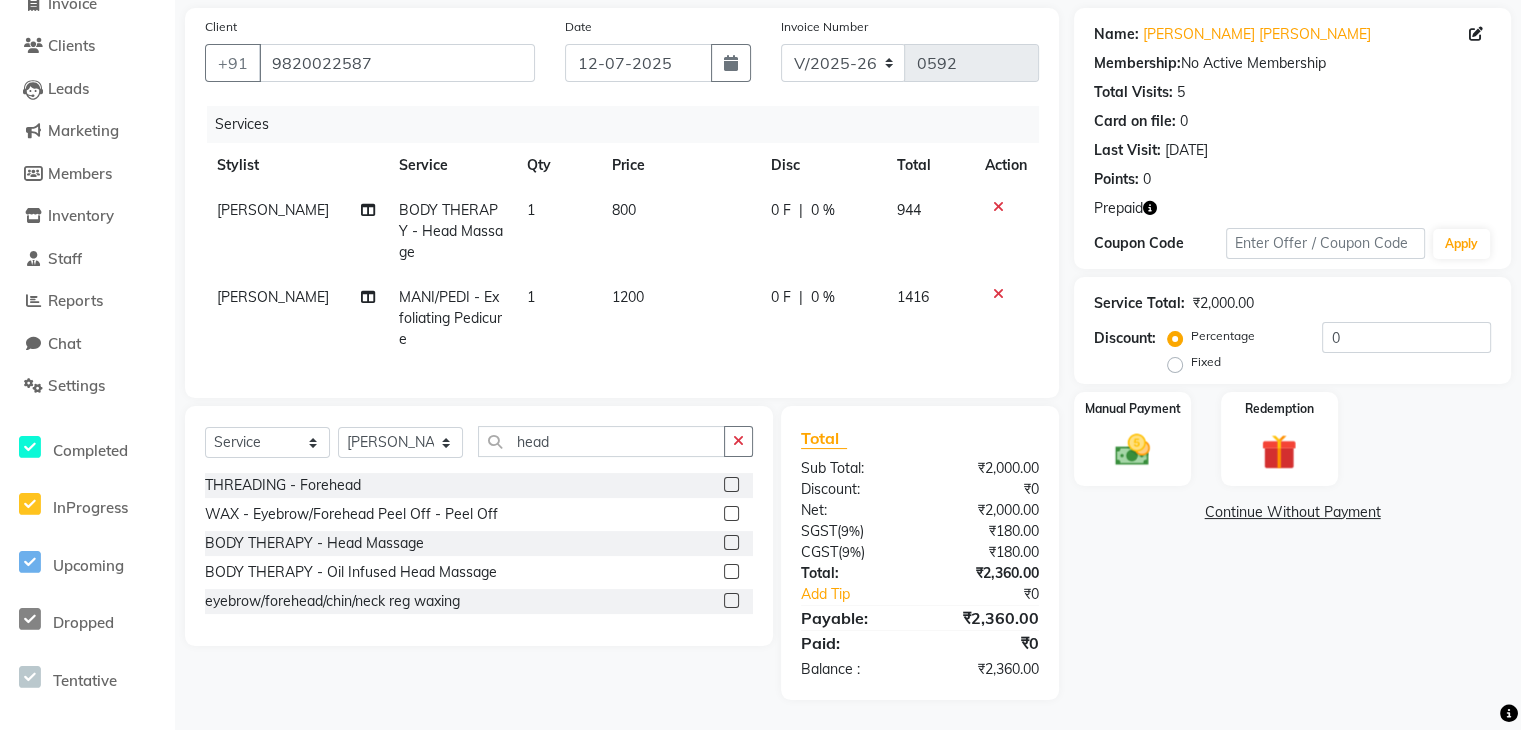 click 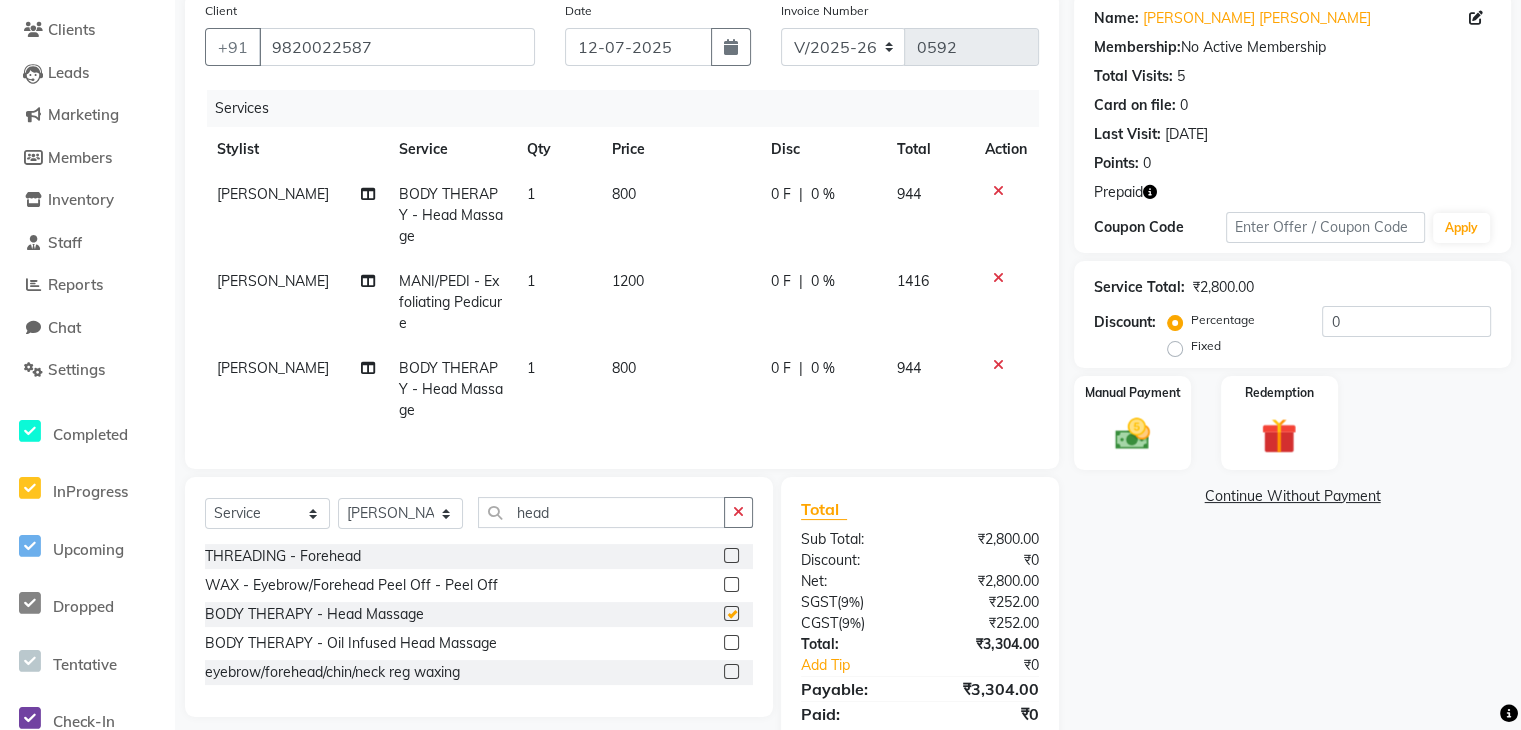 checkbox on "false" 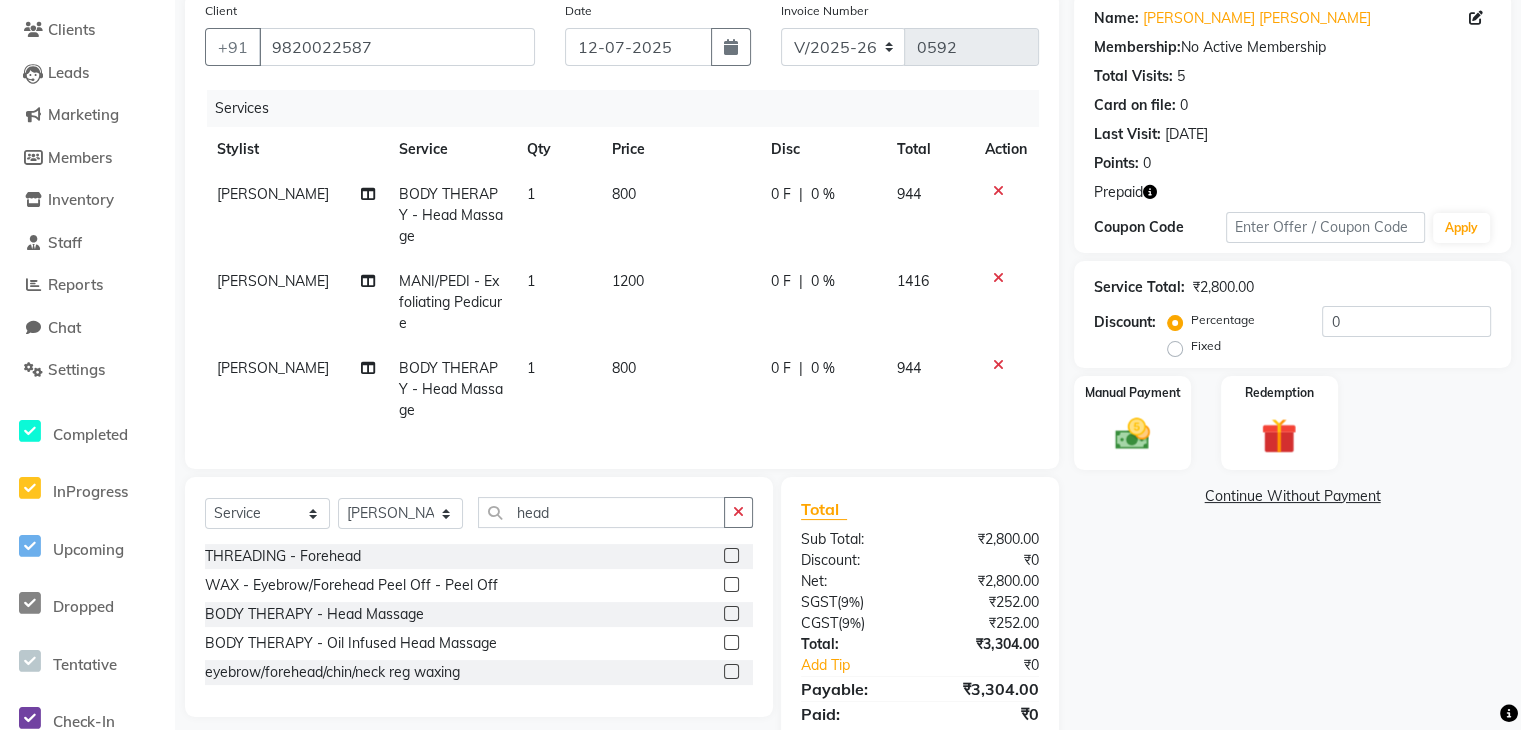 click on "MANI/PEDI - Exfoliating Pedicure" 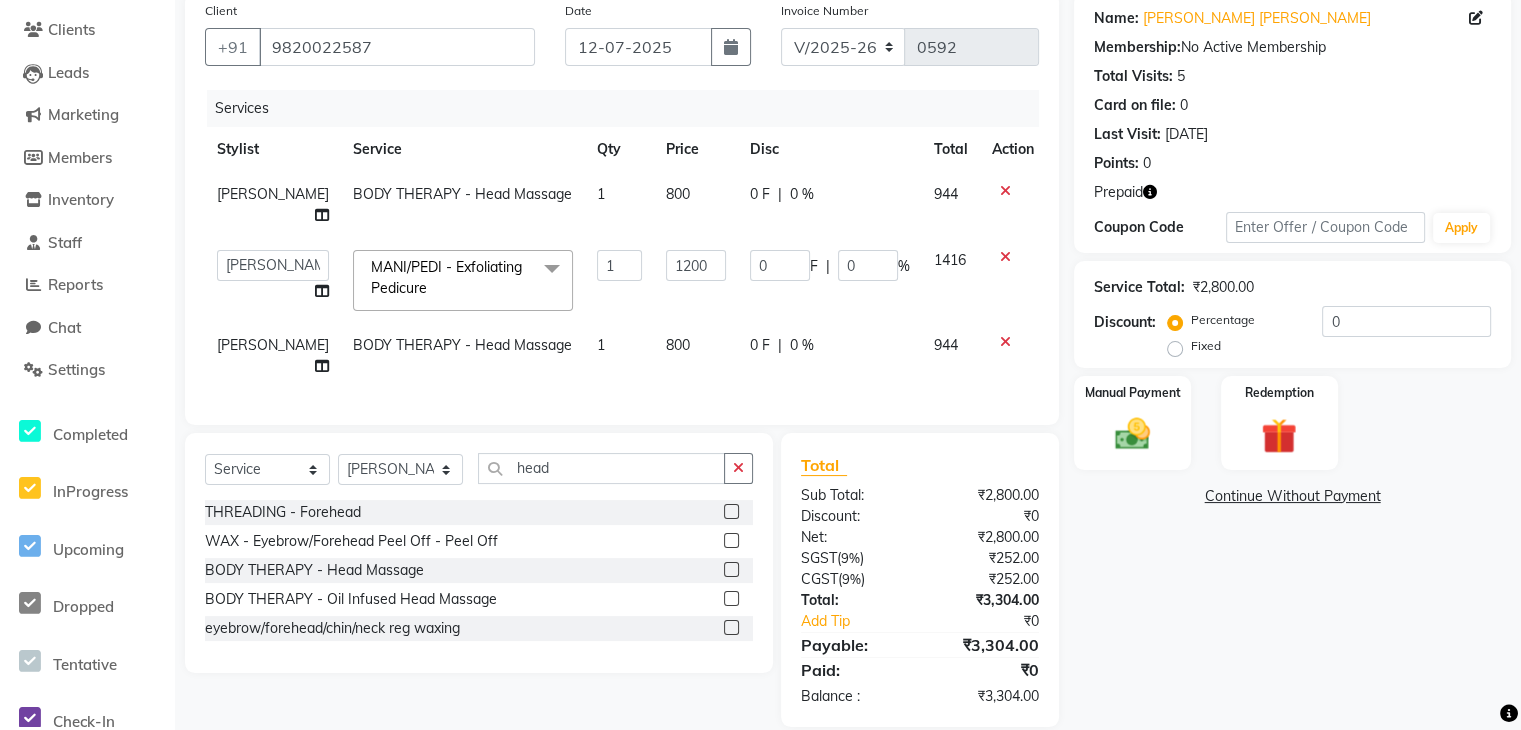 click 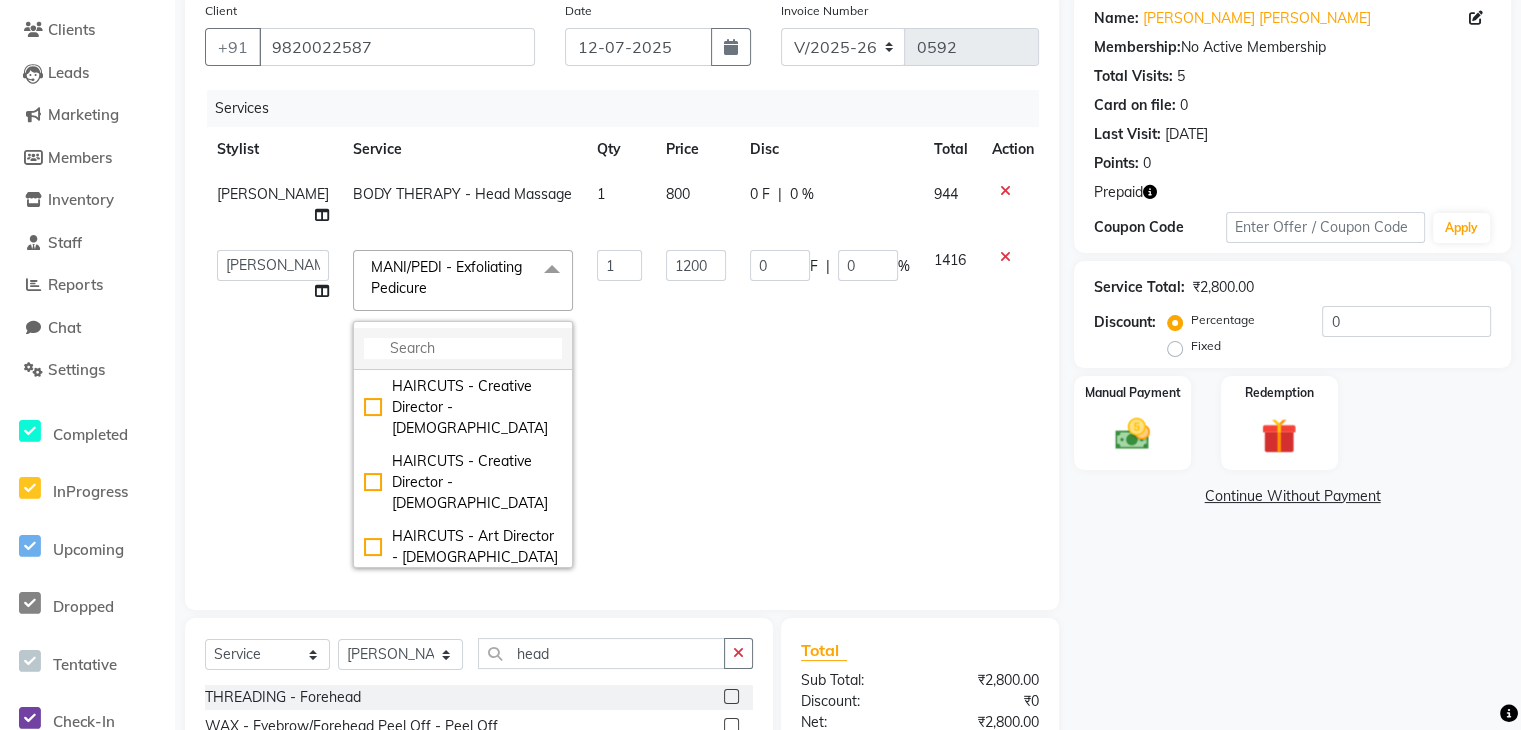 click 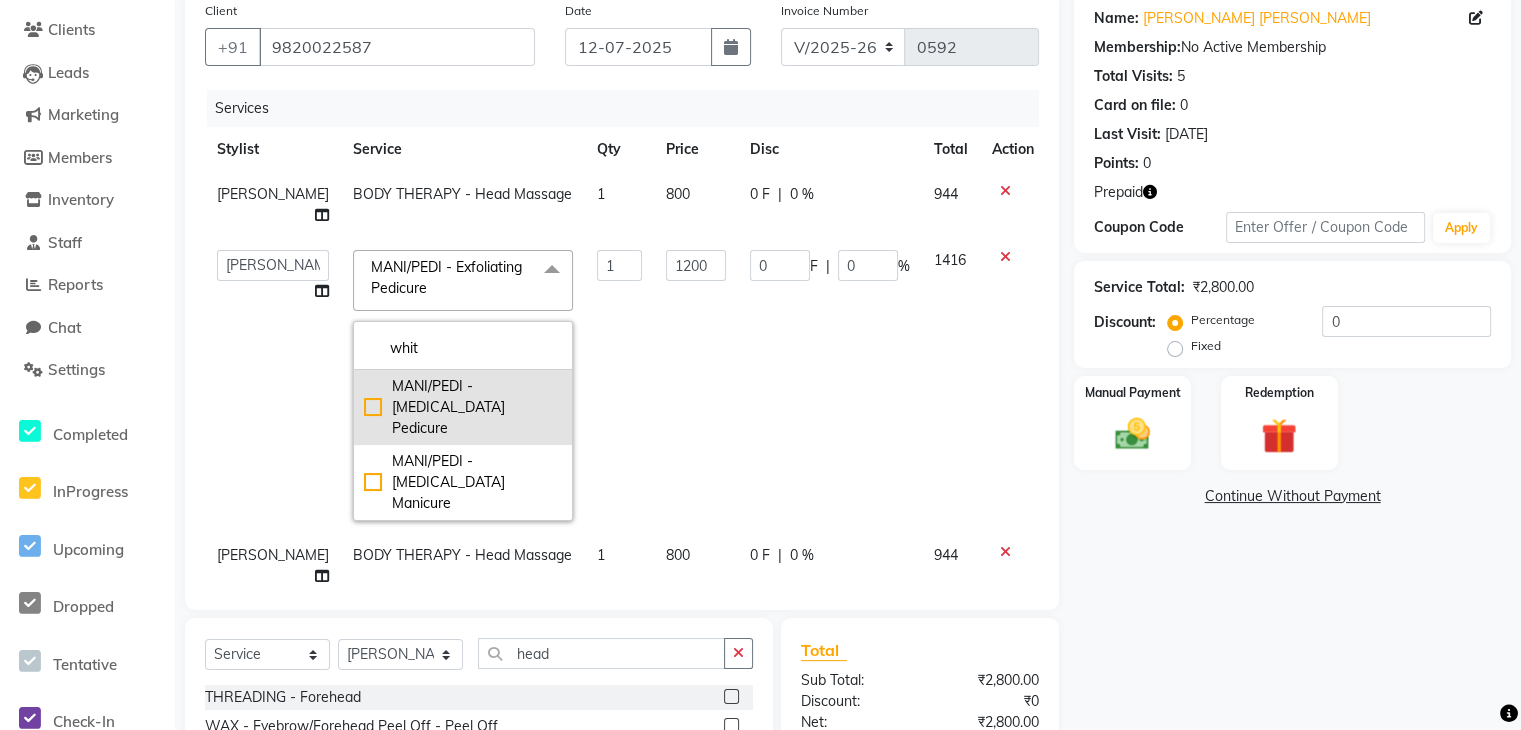 type on "whit" 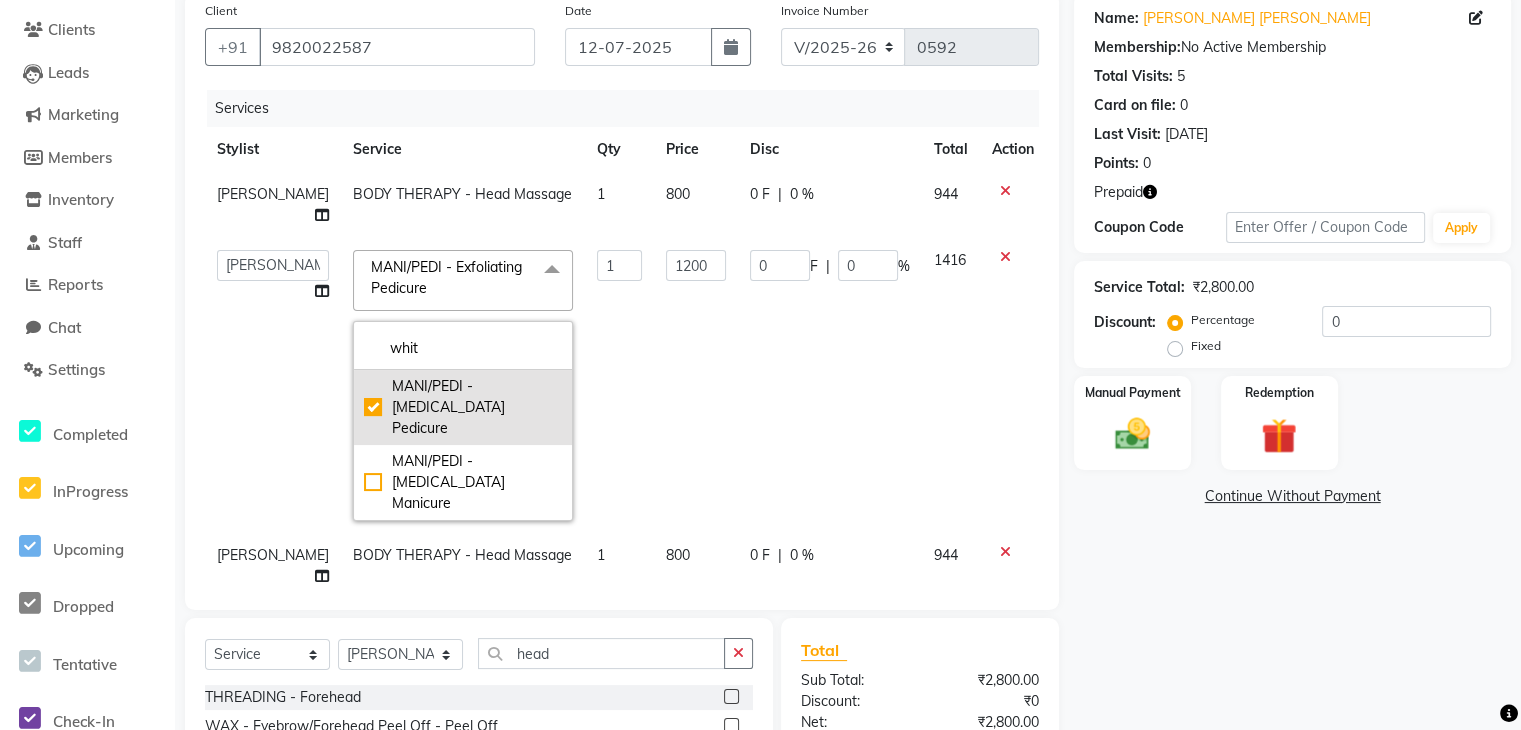 checkbox on "true" 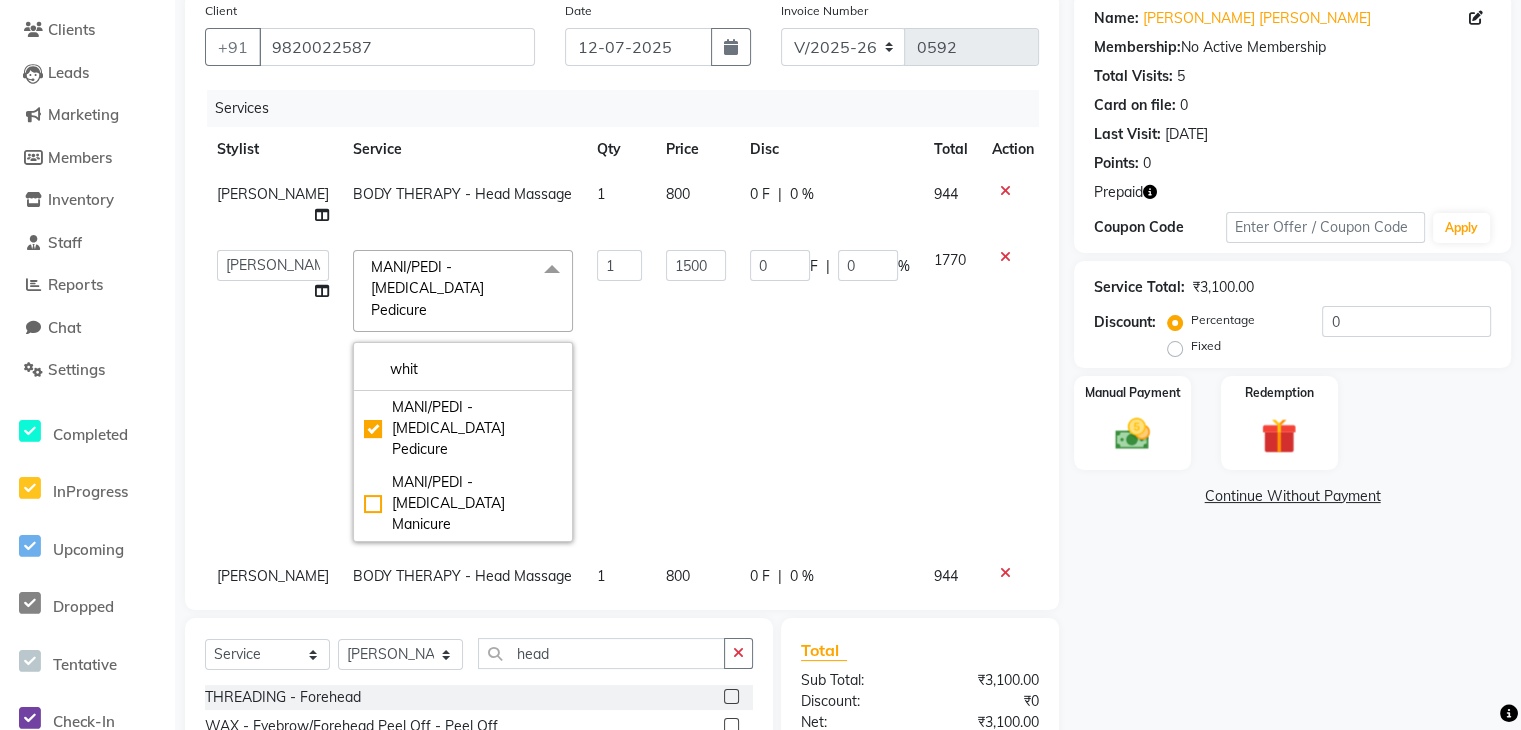 click on "1770" 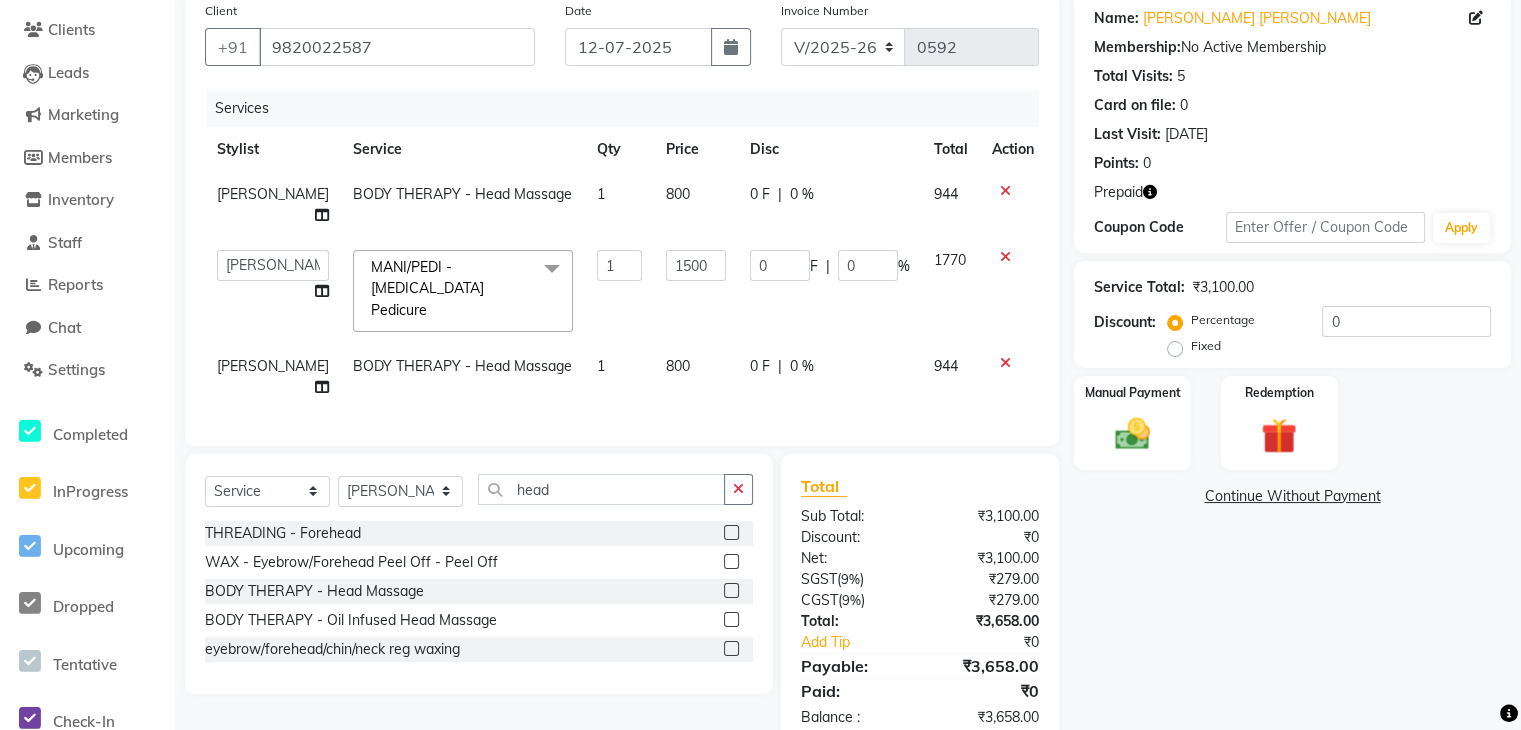 click on "⁠[PERSON_NAME]" 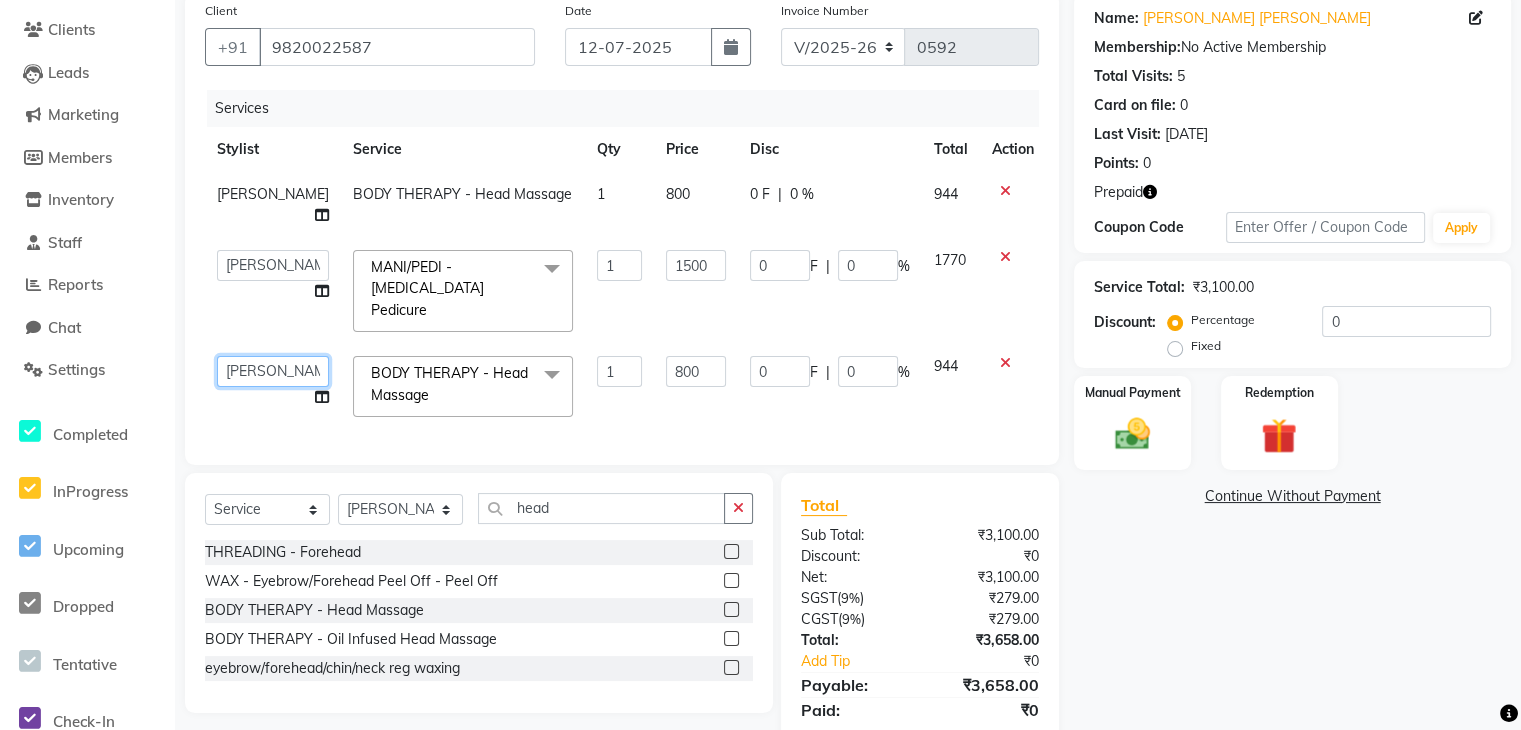 click on "[PERSON_NAME]   ⁠[PERSON_NAME][DATE]   ⁠[PERSON_NAME]   [PERSON_NAME]   [PERSON_NAME]" 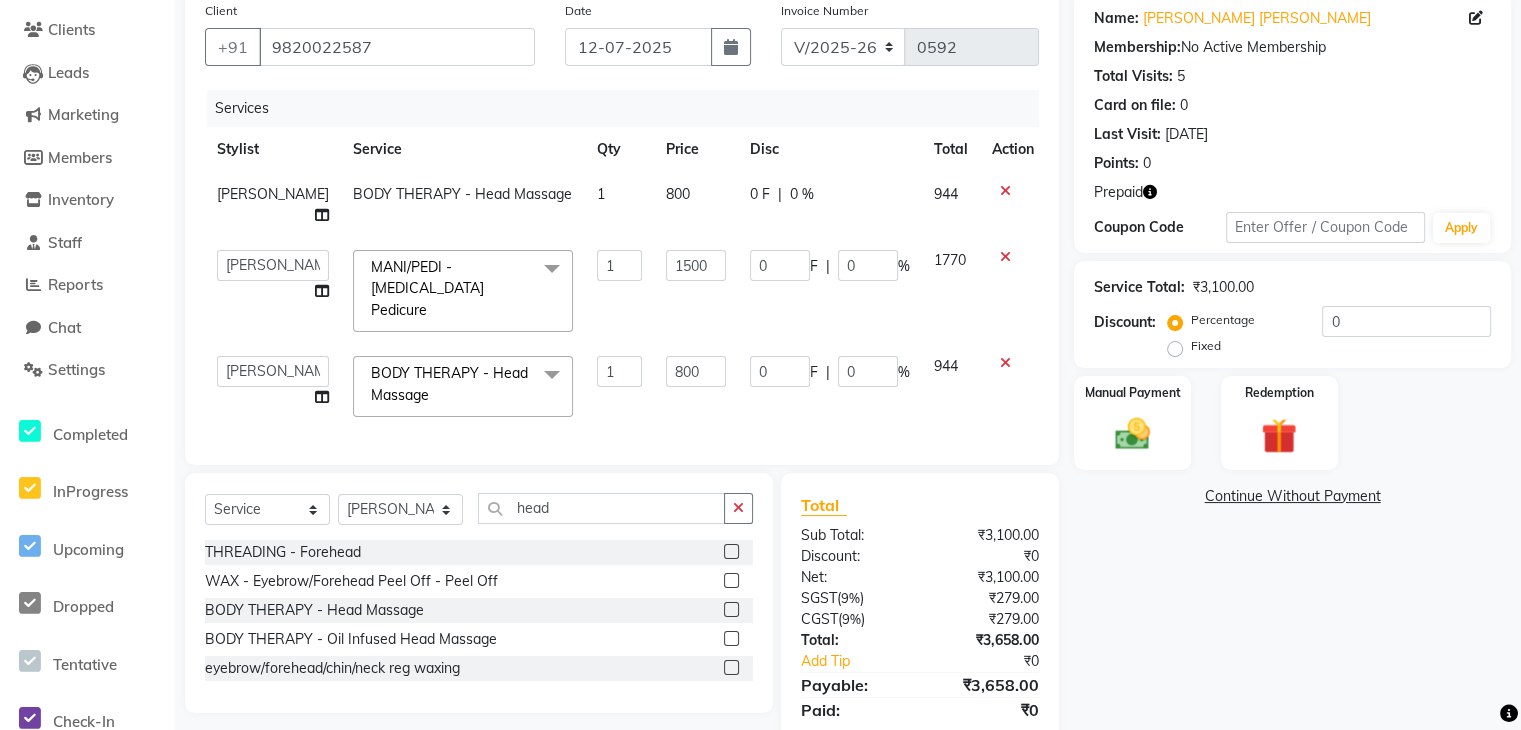 click 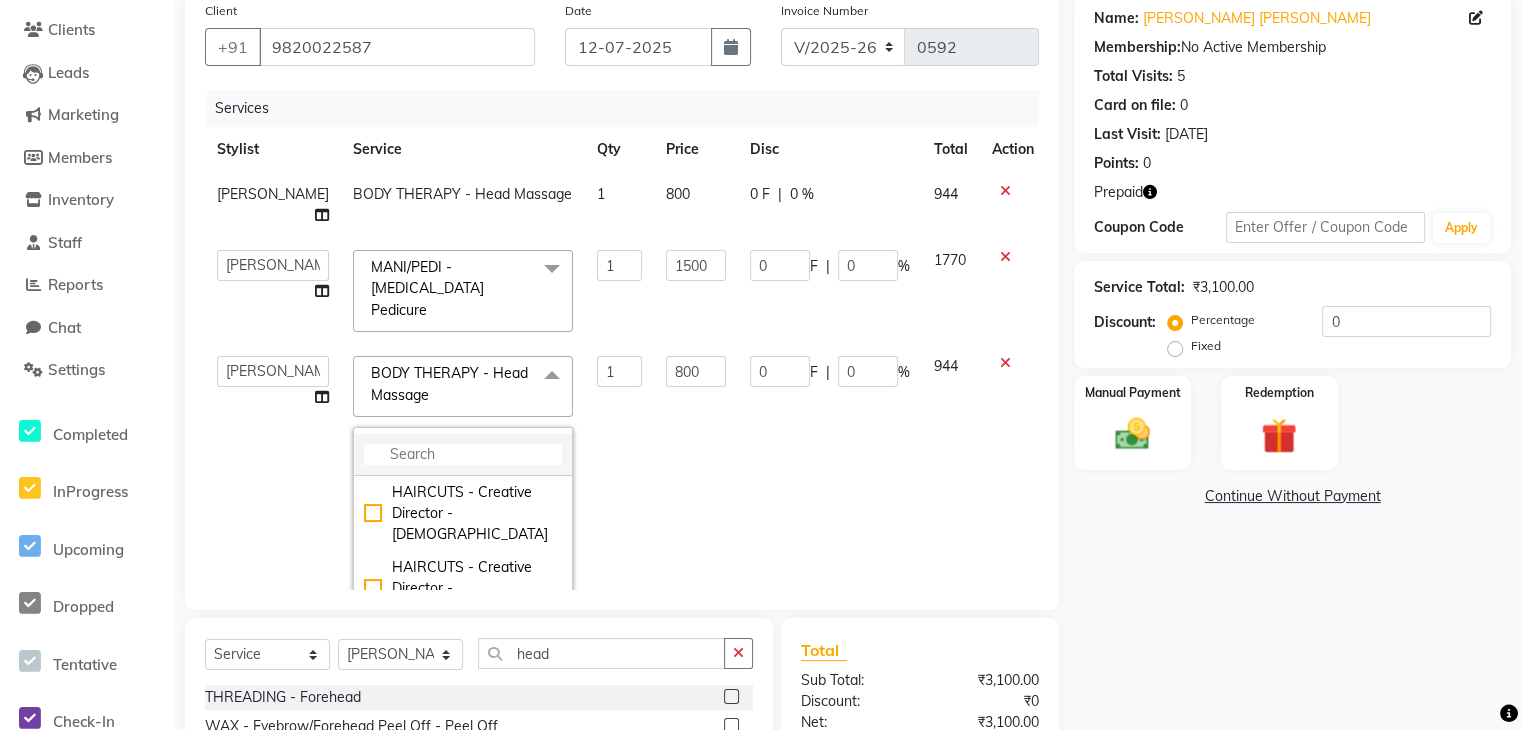 click 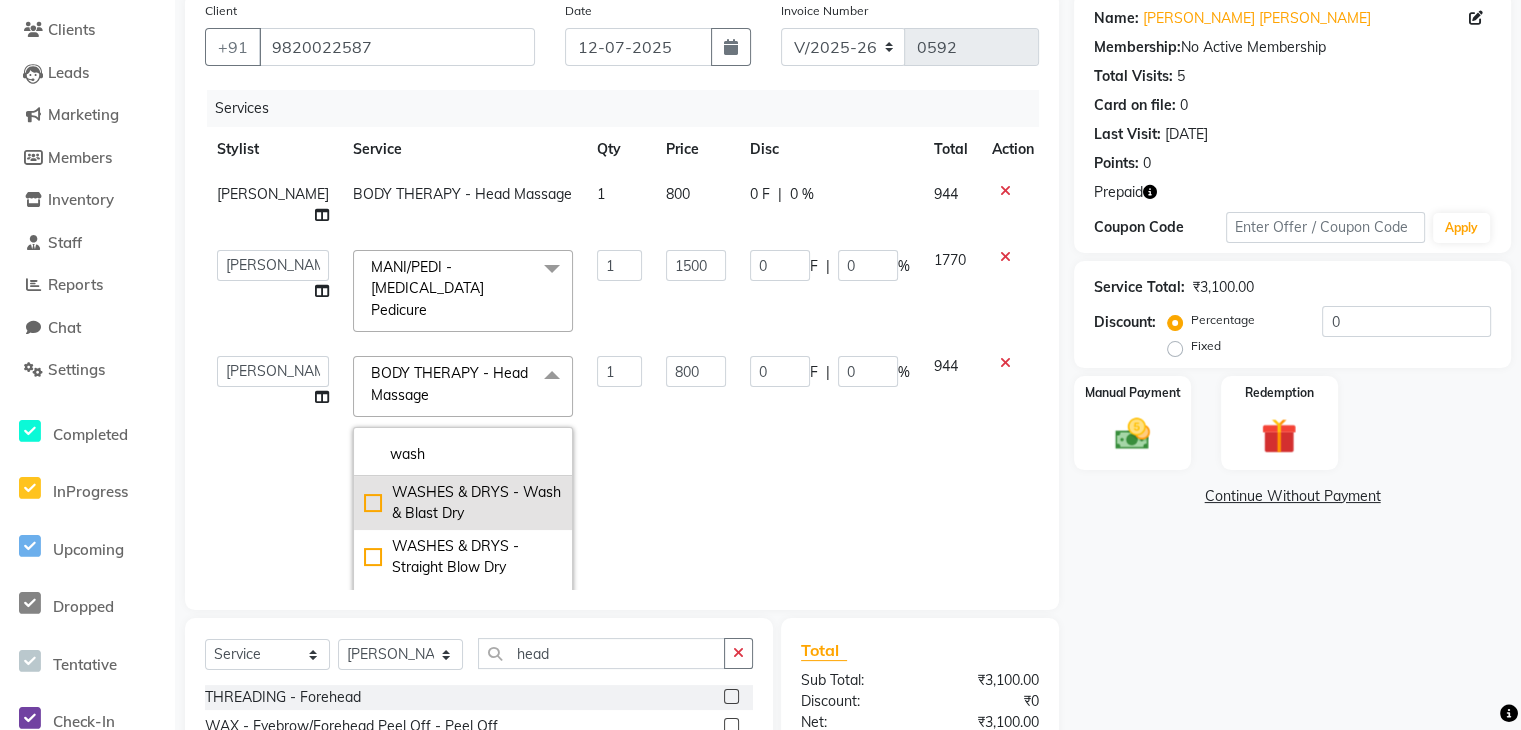 type on "wash" 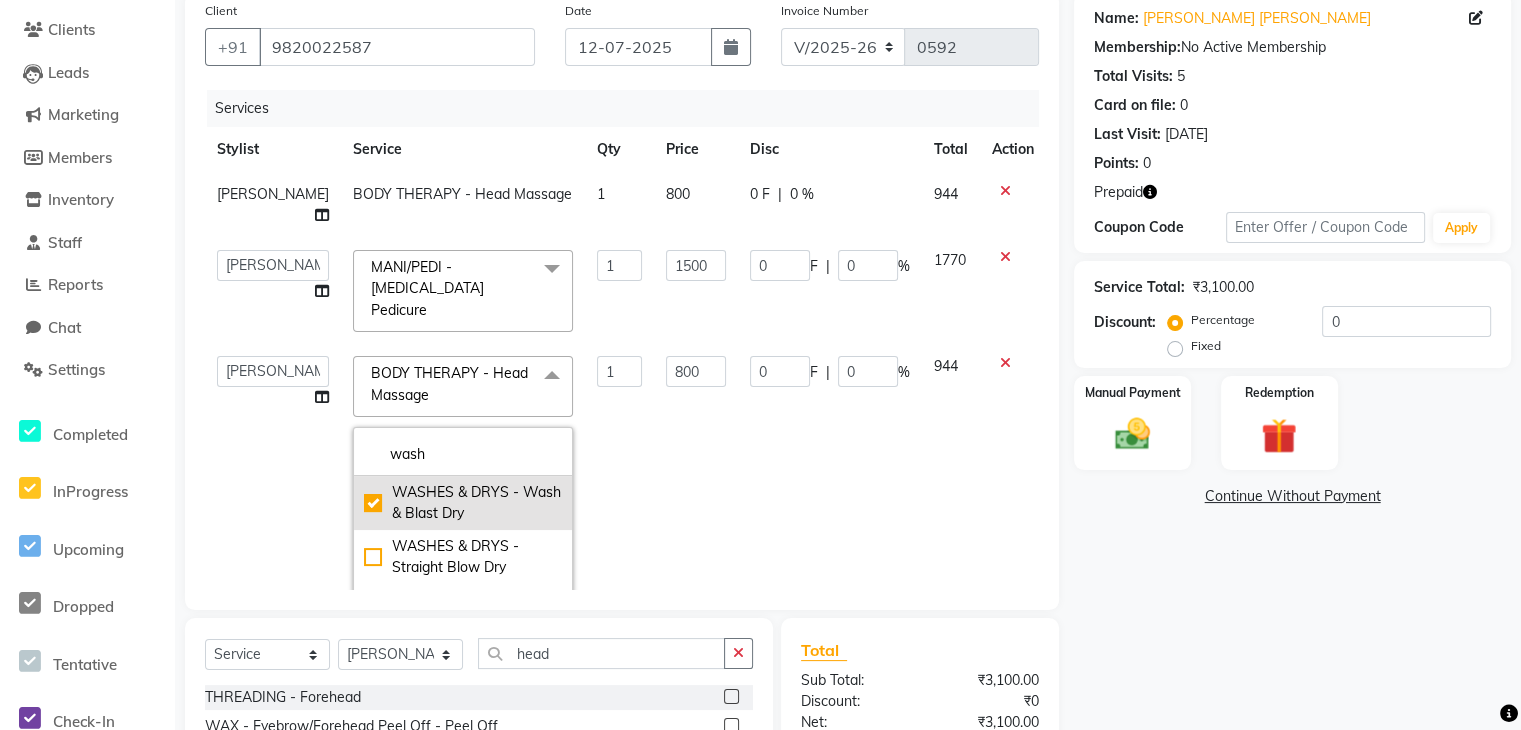 checkbox on "true" 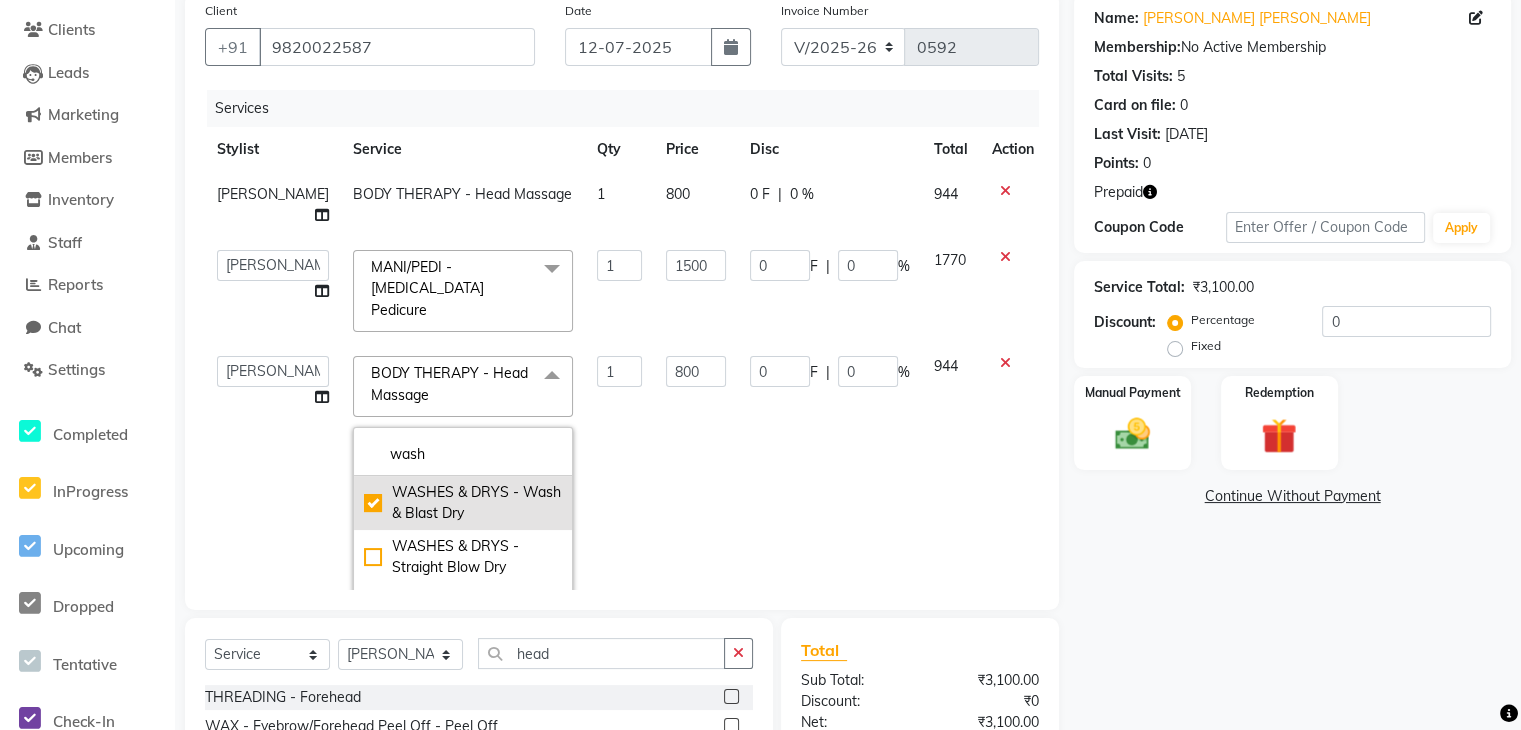 type on "600" 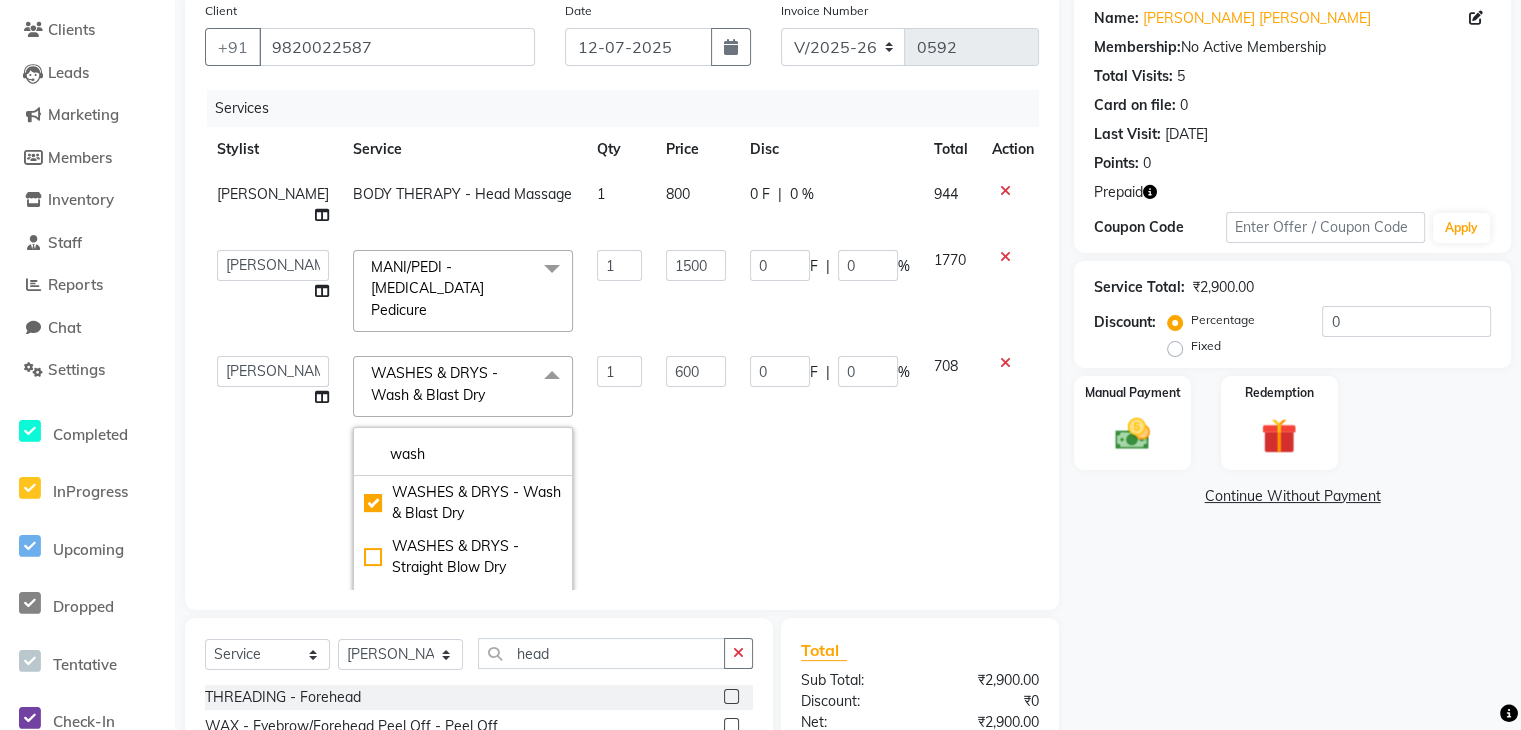 click on "Name: [PERSON_NAME] [PERSON_NAME] Membership:  No Active Membership  Total Visits:  5 Card on file:  0 Last Visit:   [DATE] Points:   0  Prepaid Coupon Code Apply Service Total:  ₹2,900.00  Discount:  Percentage   Fixed  0 Manual Payment Redemption  Continue Without Payment" 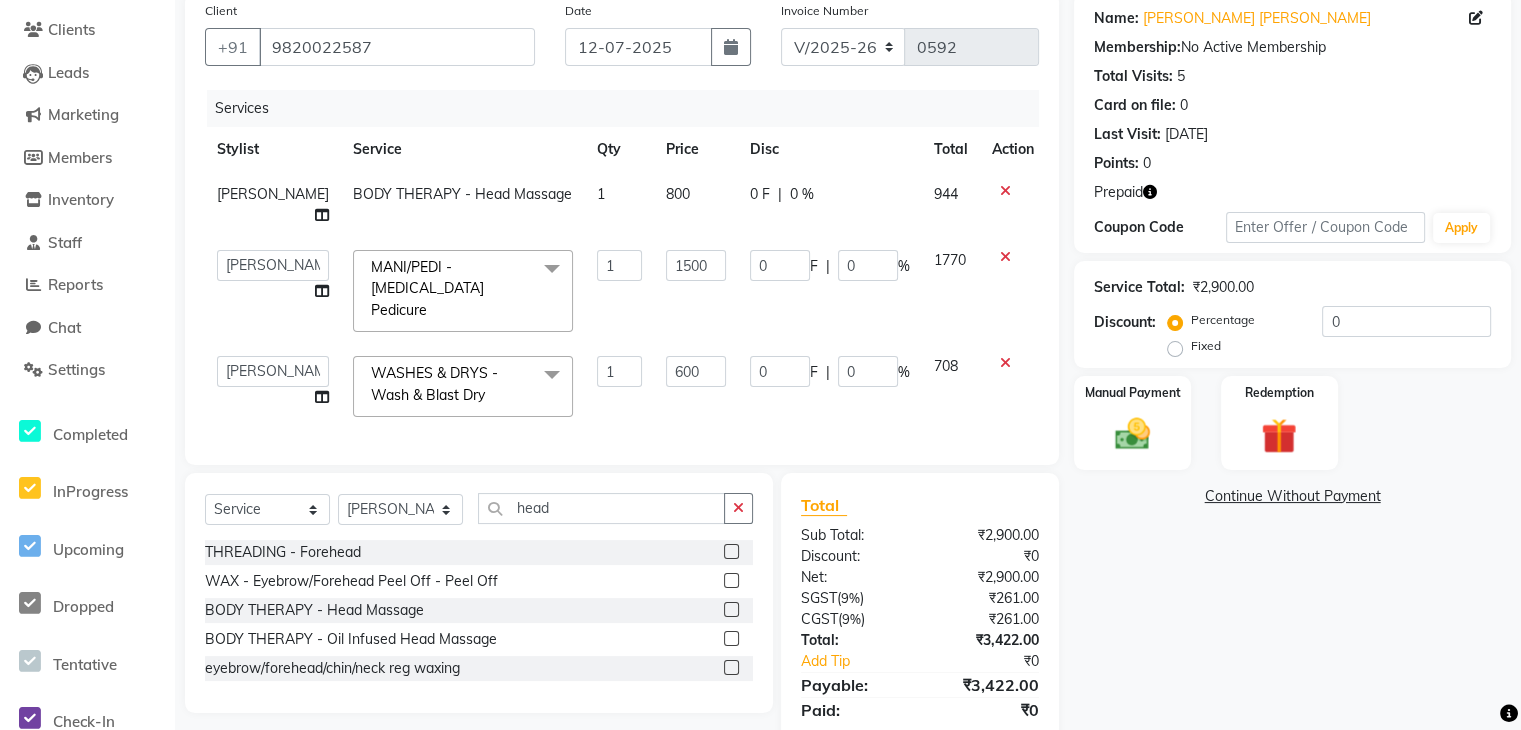 scroll, scrollTop: 219, scrollLeft: 0, axis: vertical 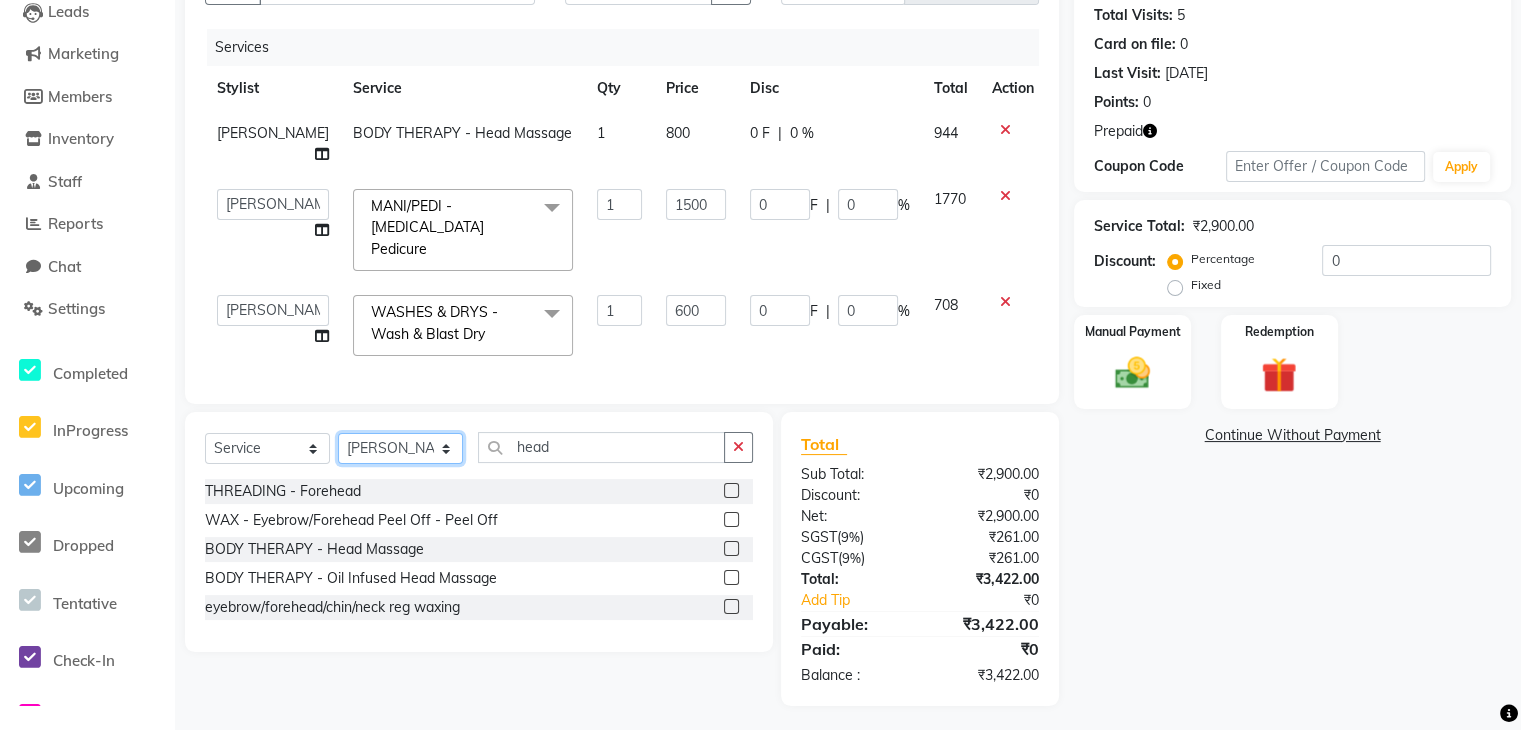 click on "Select Stylist [PERSON_NAME] ⁠[PERSON_NAME][DATE] ⁠[PERSON_NAME] [PERSON_NAME] [PERSON_NAME]" 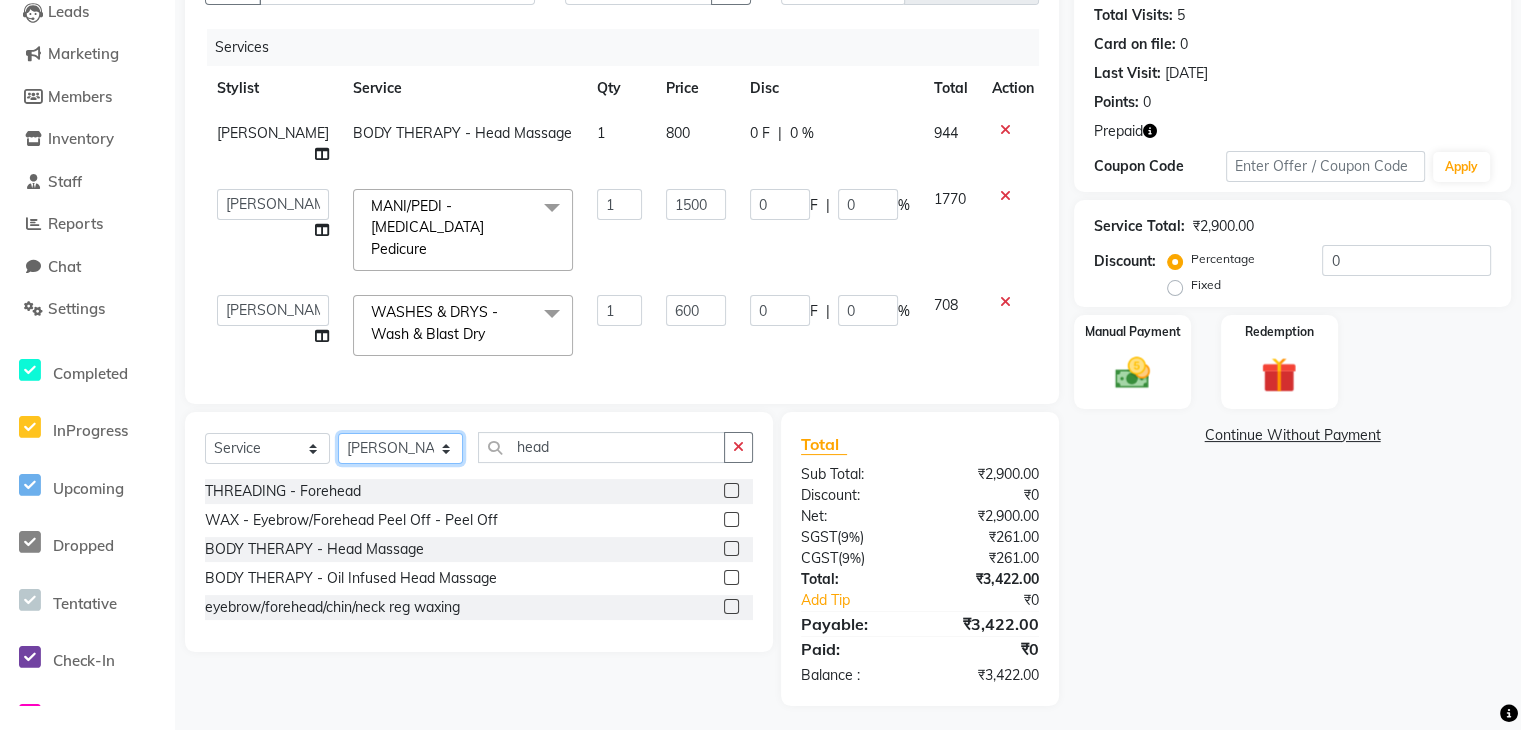 click on "Select Stylist [PERSON_NAME] ⁠[PERSON_NAME][DATE] ⁠[PERSON_NAME] [PERSON_NAME] [PERSON_NAME]" 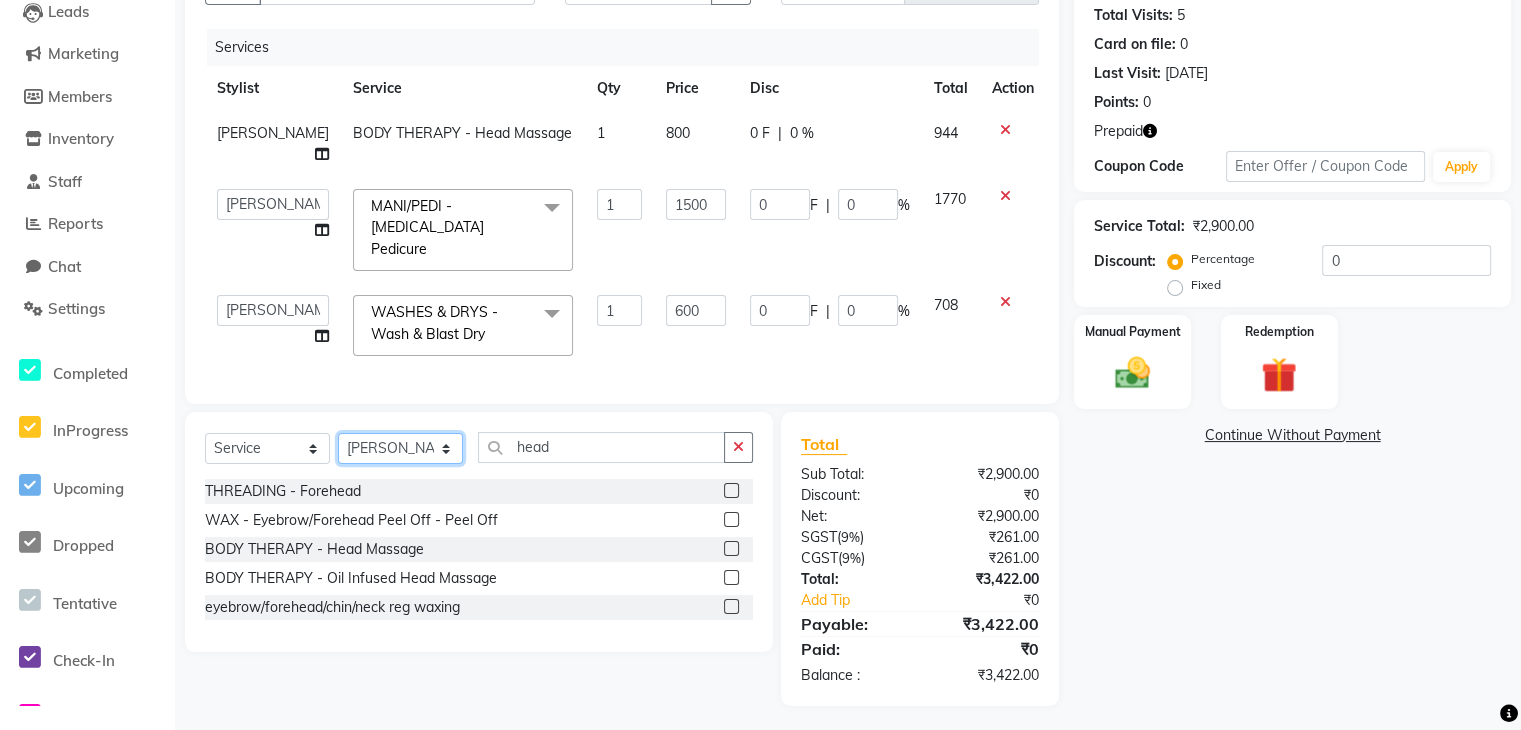 scroll, scrollTop: 119, scrollLeft: 0, axis: vertical 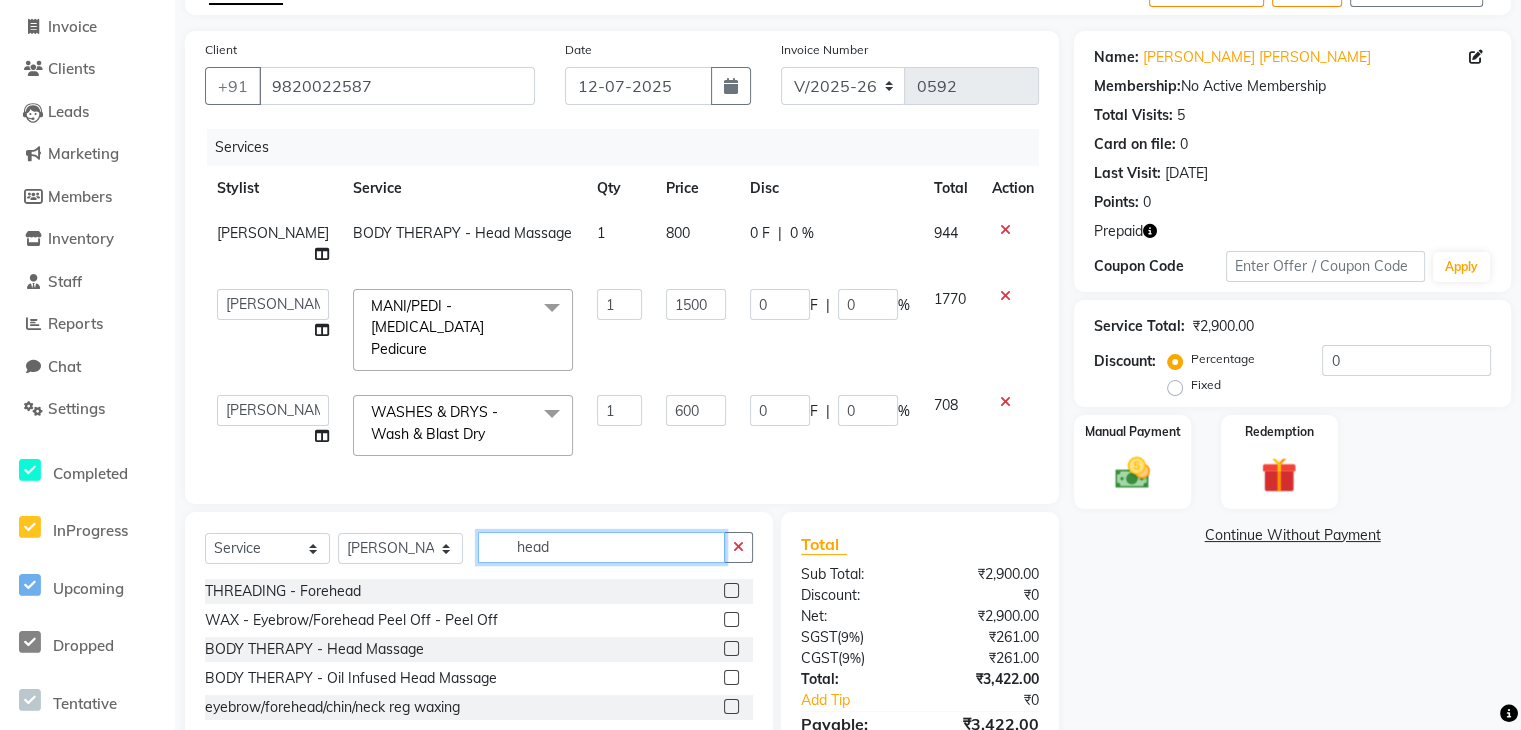 click on "head" 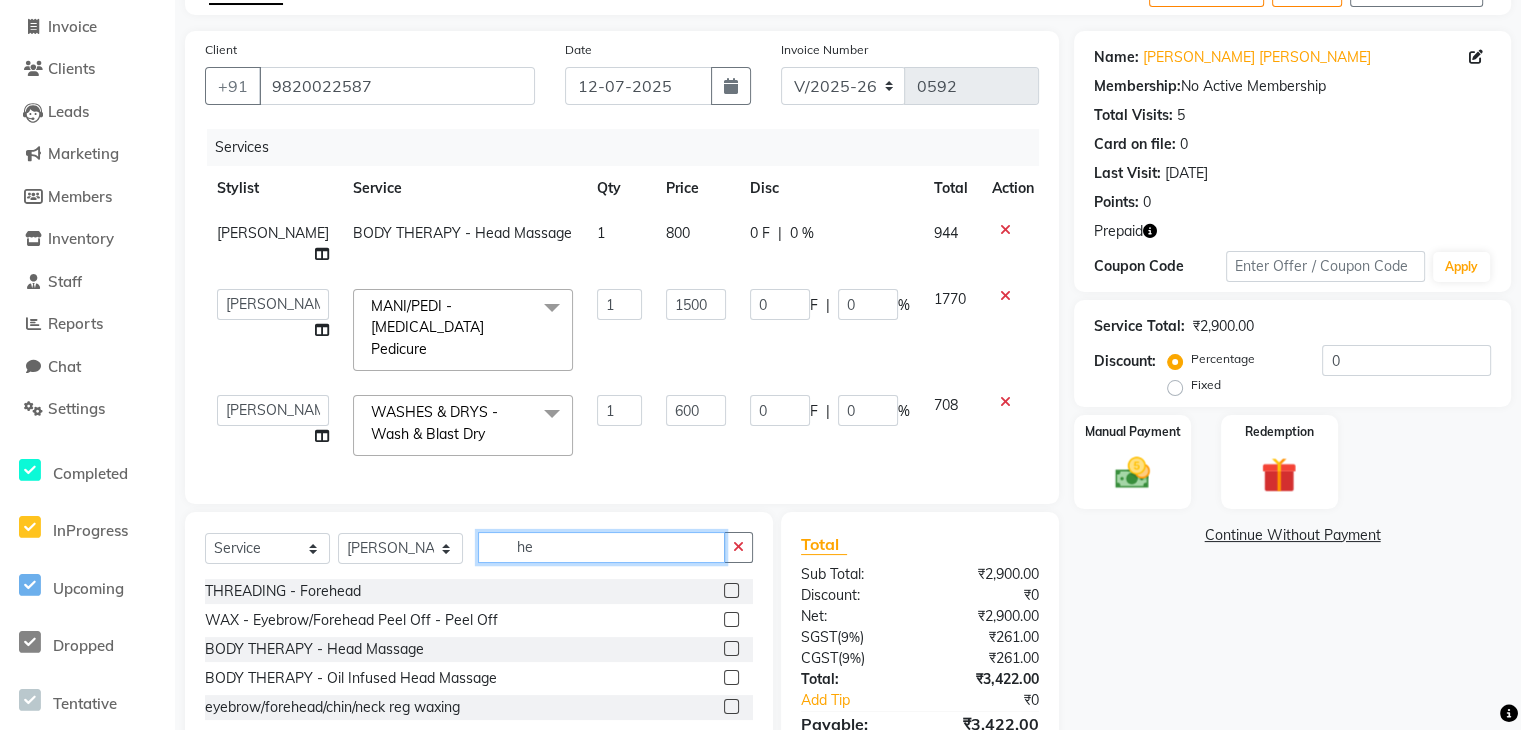 type on "h" 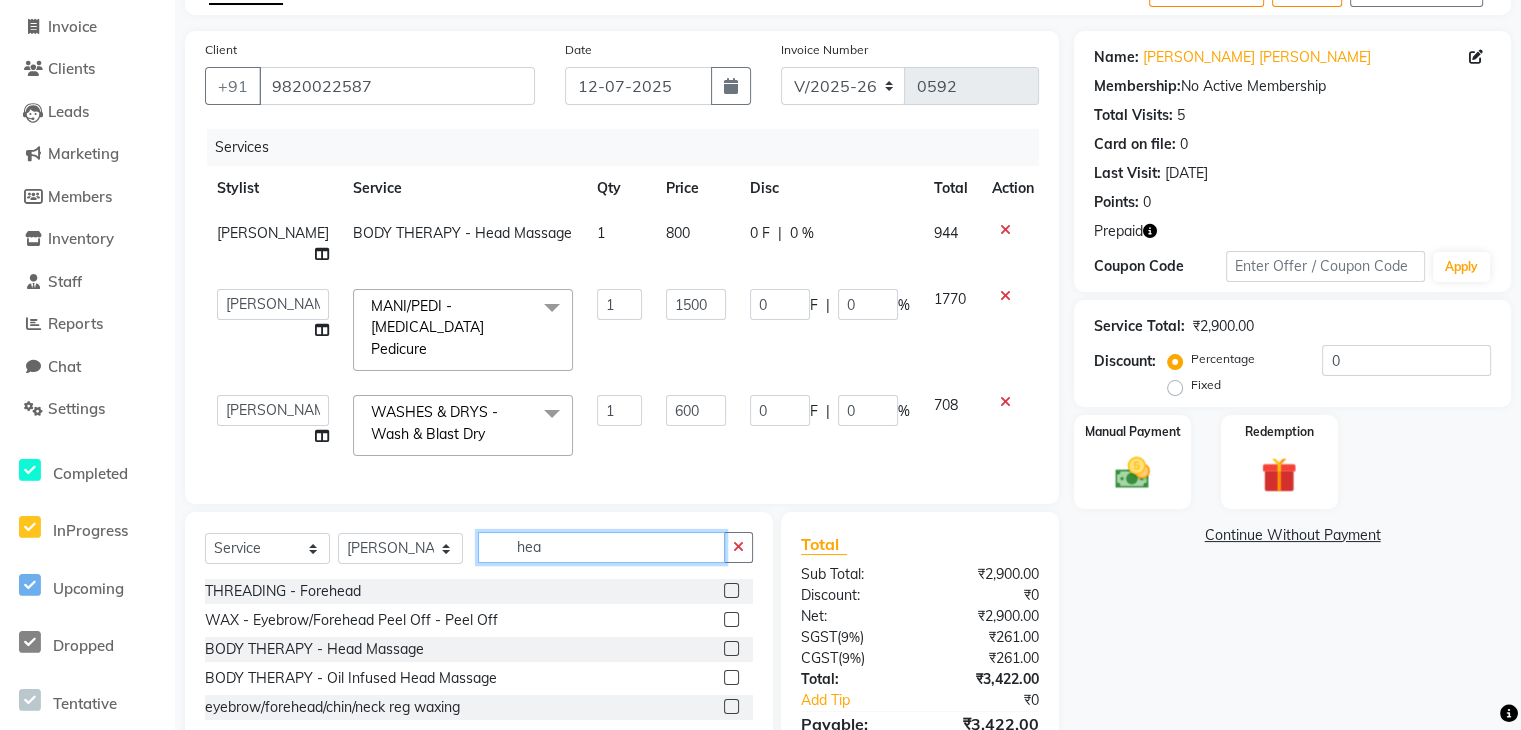 type on "head" 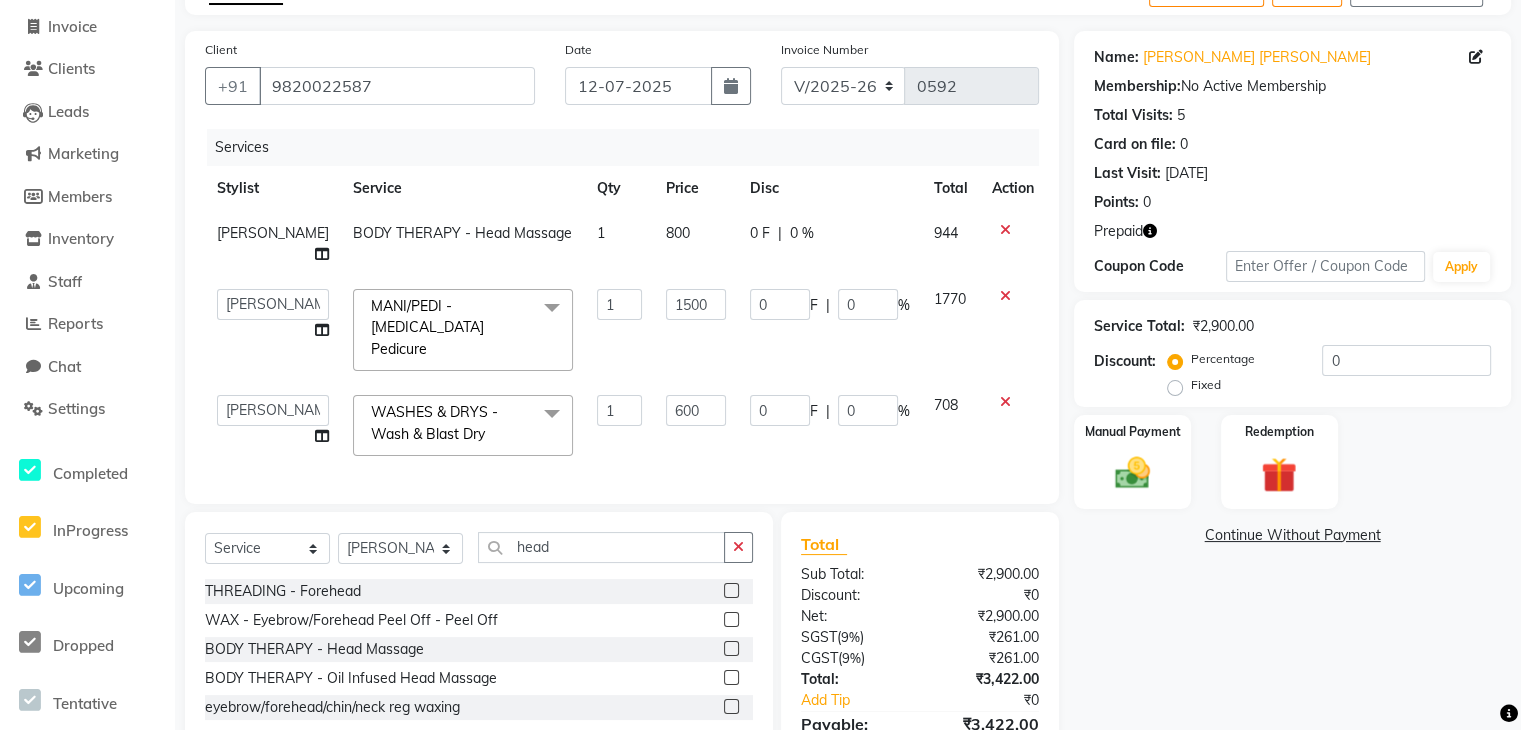 click 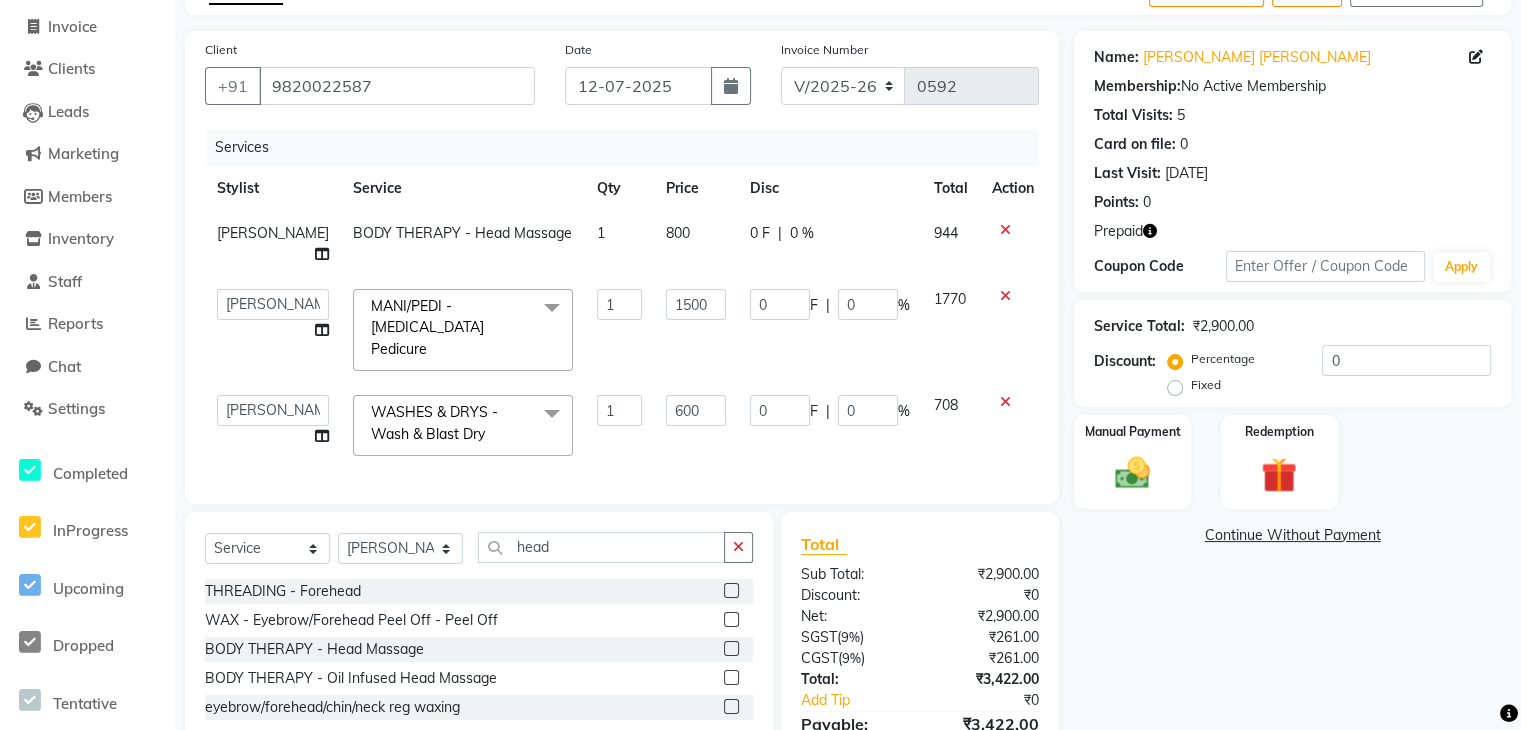 click at bounding box center [730, 649] 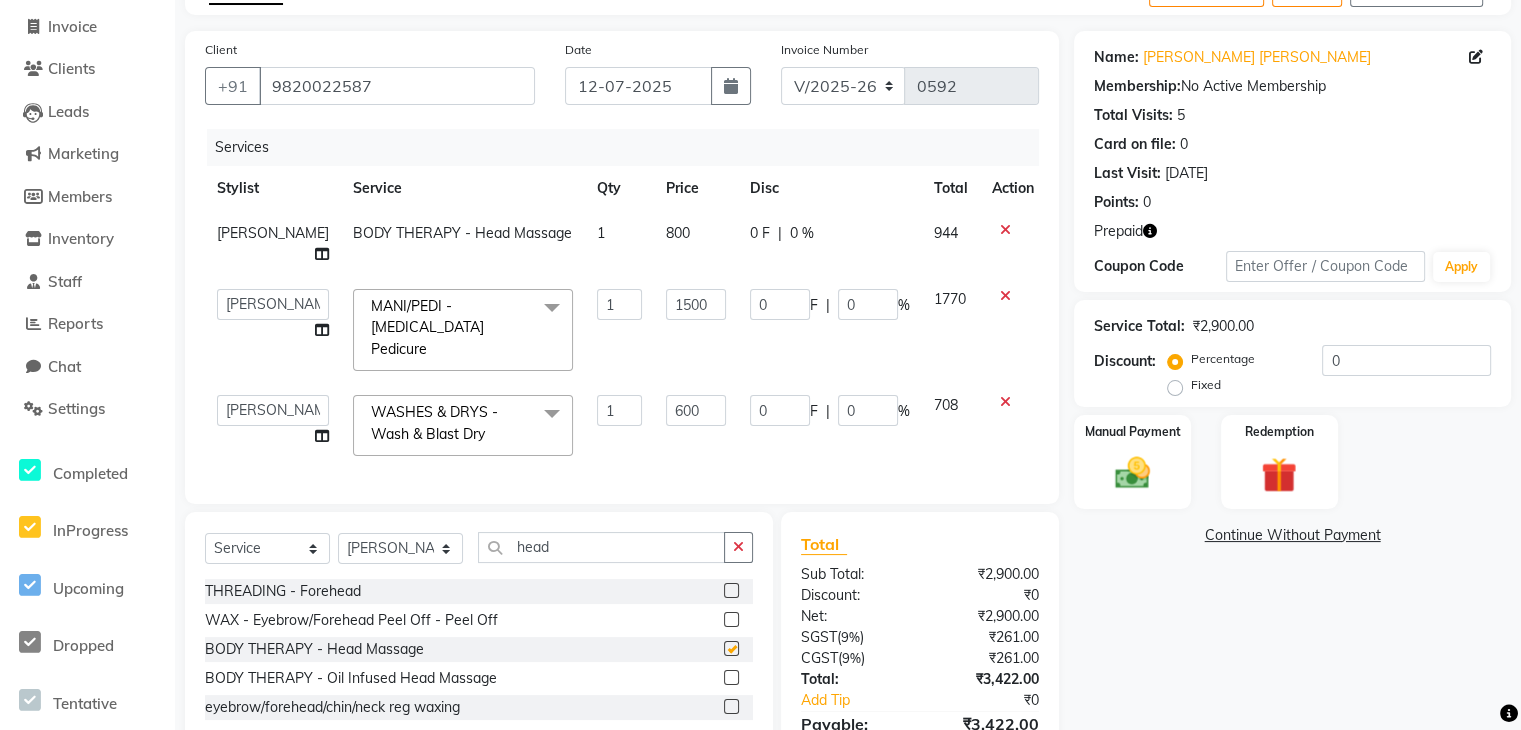 click 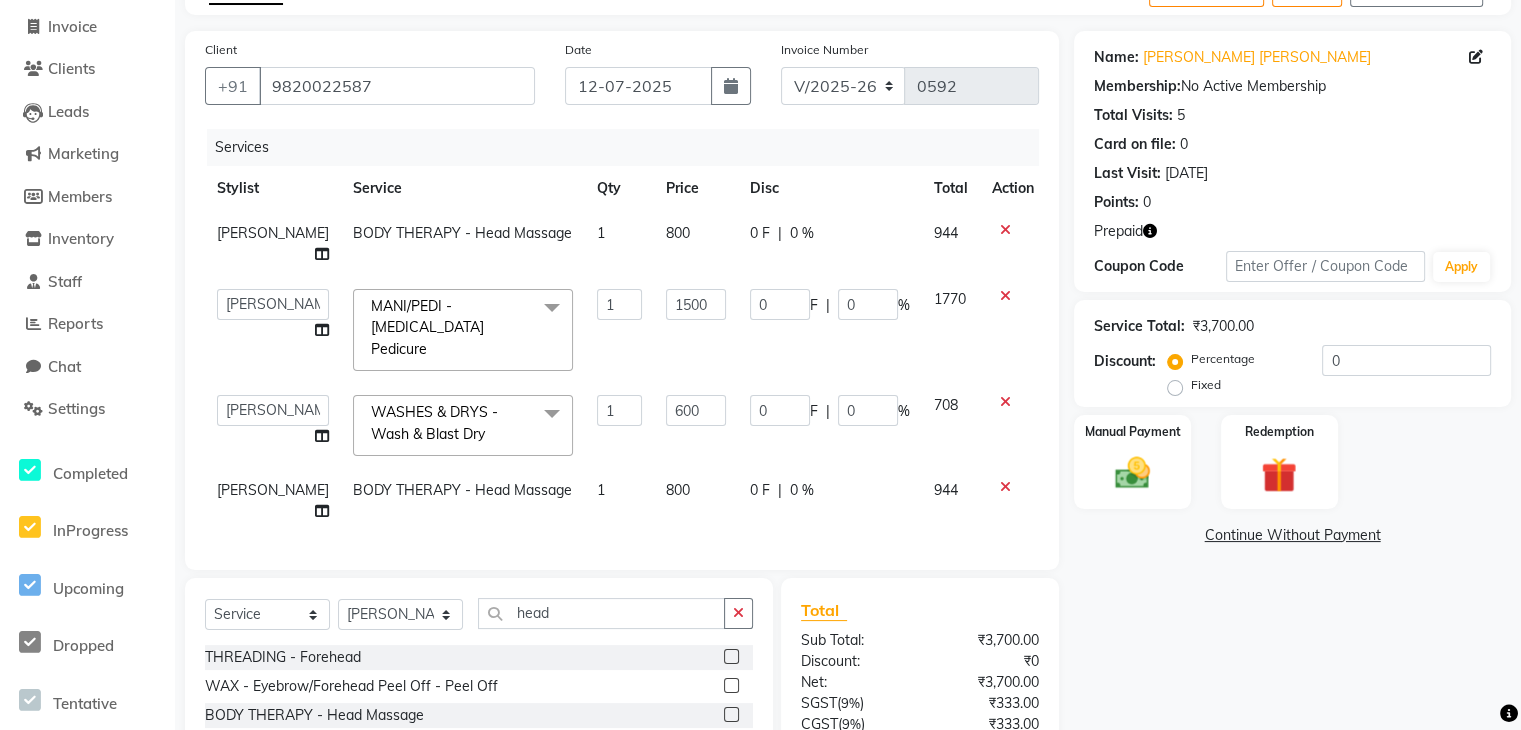 checkbox on "false" 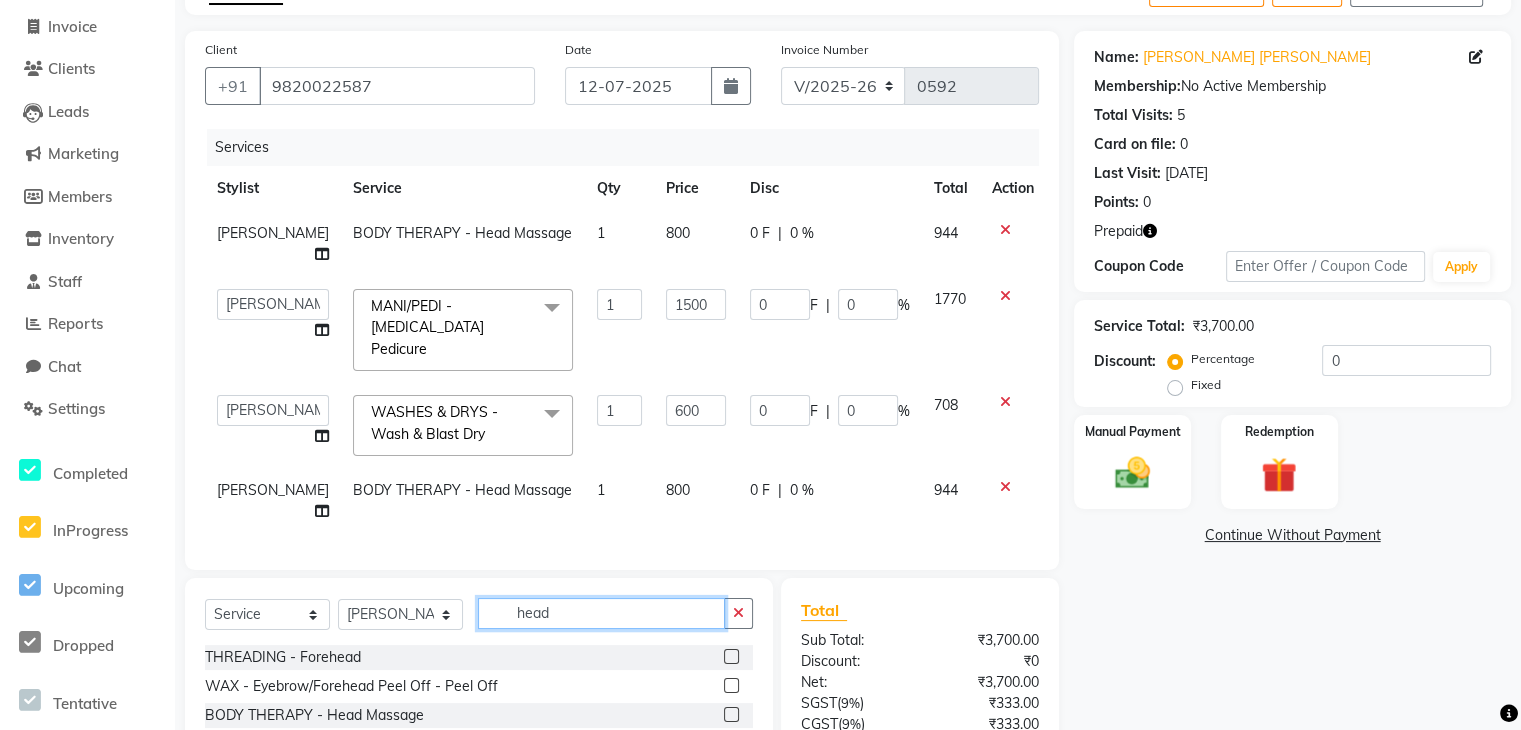 click on "head" 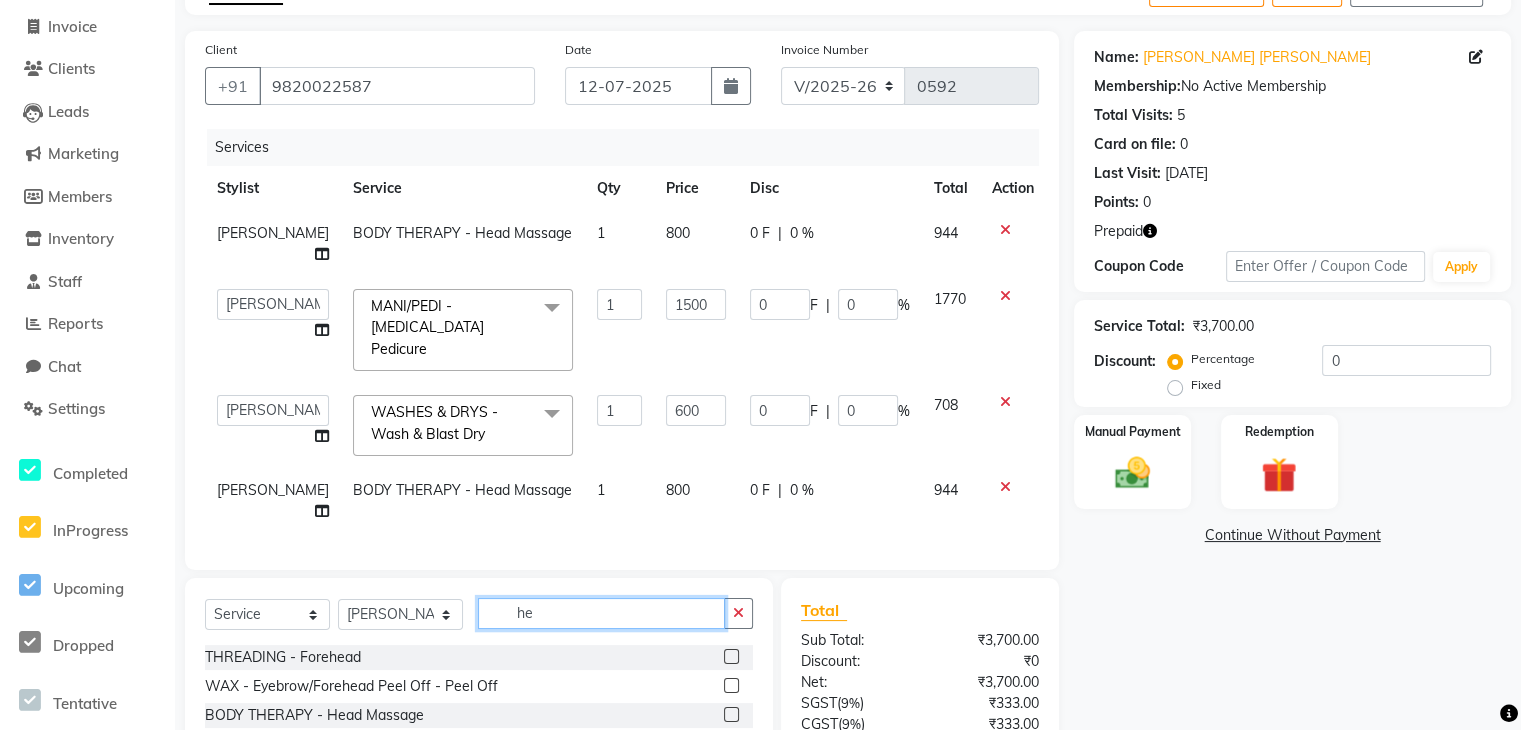type on "h" 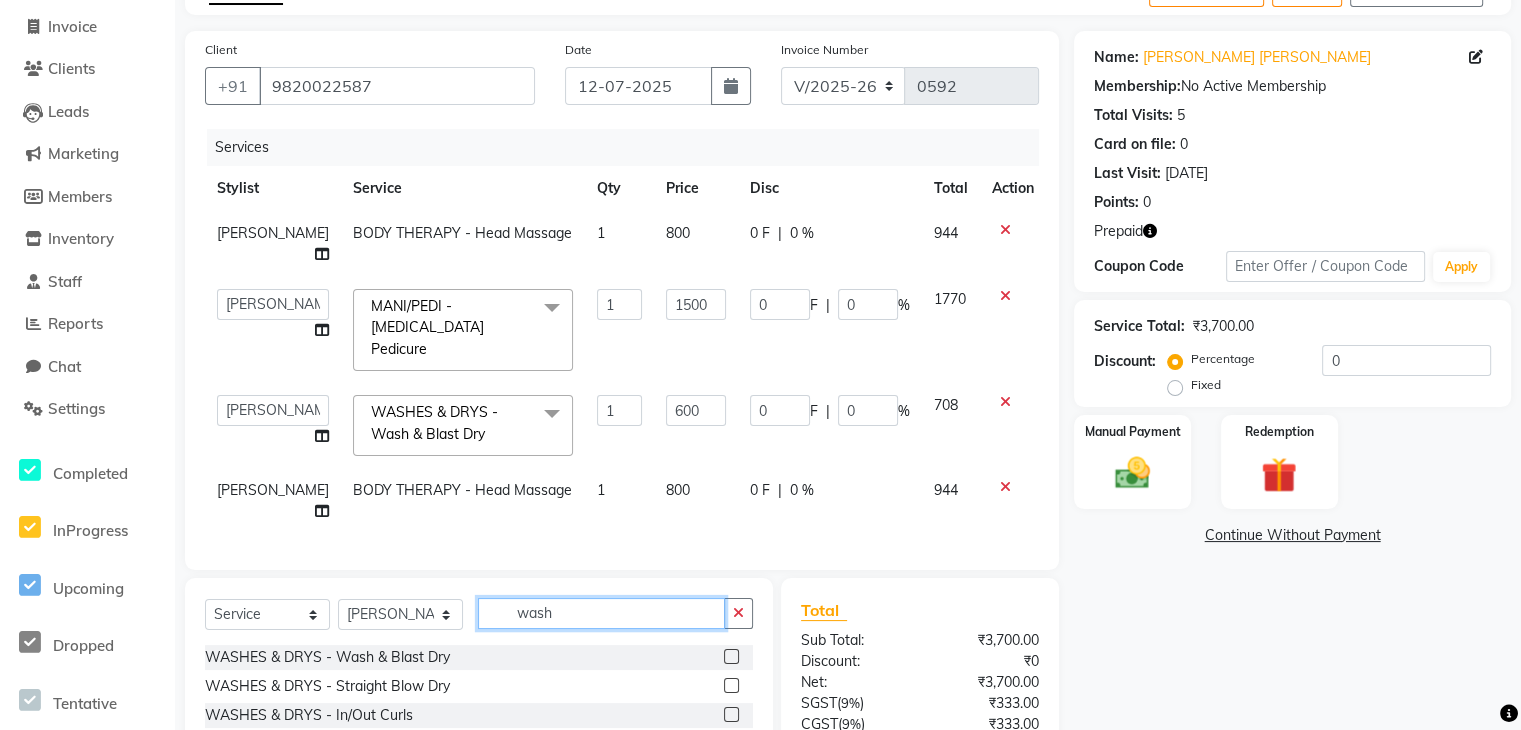 type on "wash" 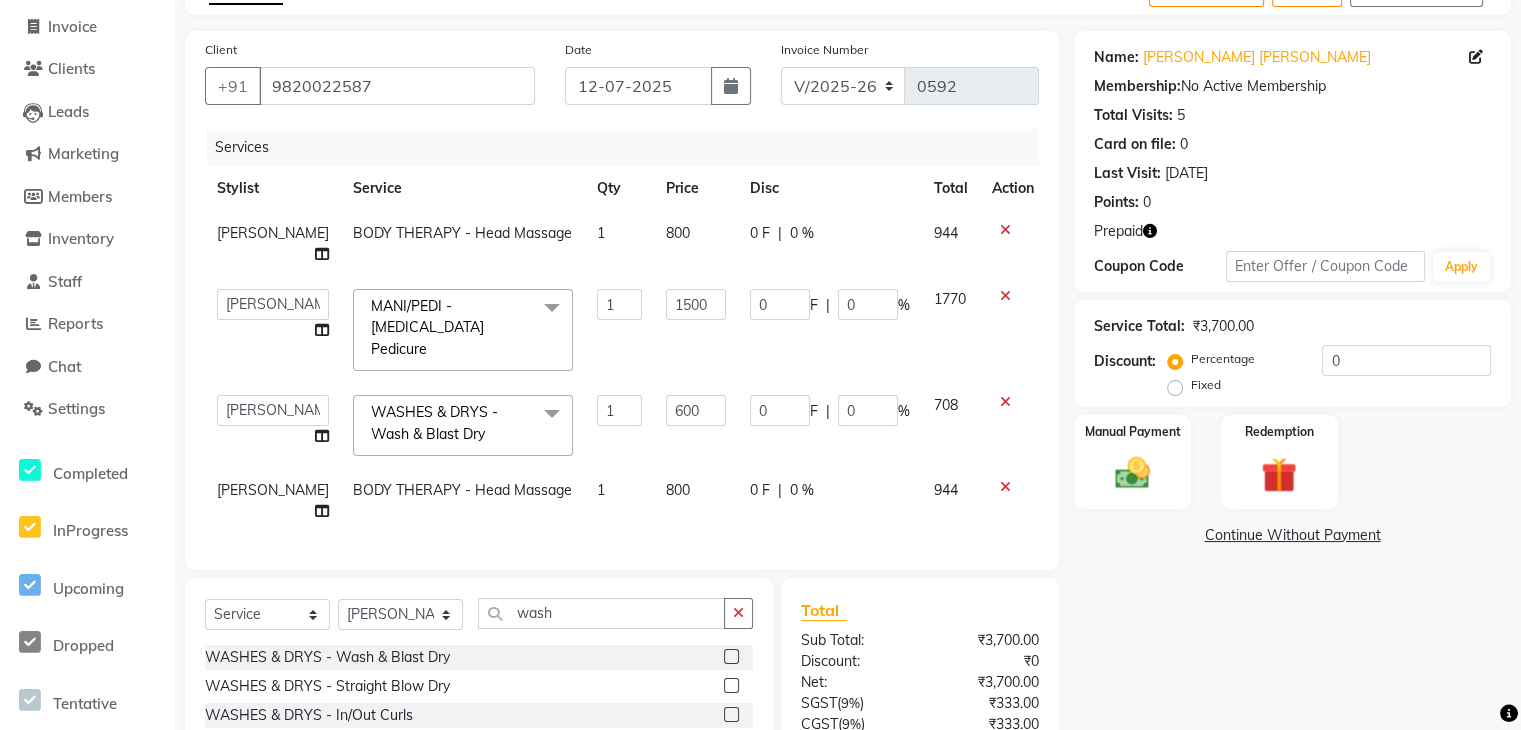 click 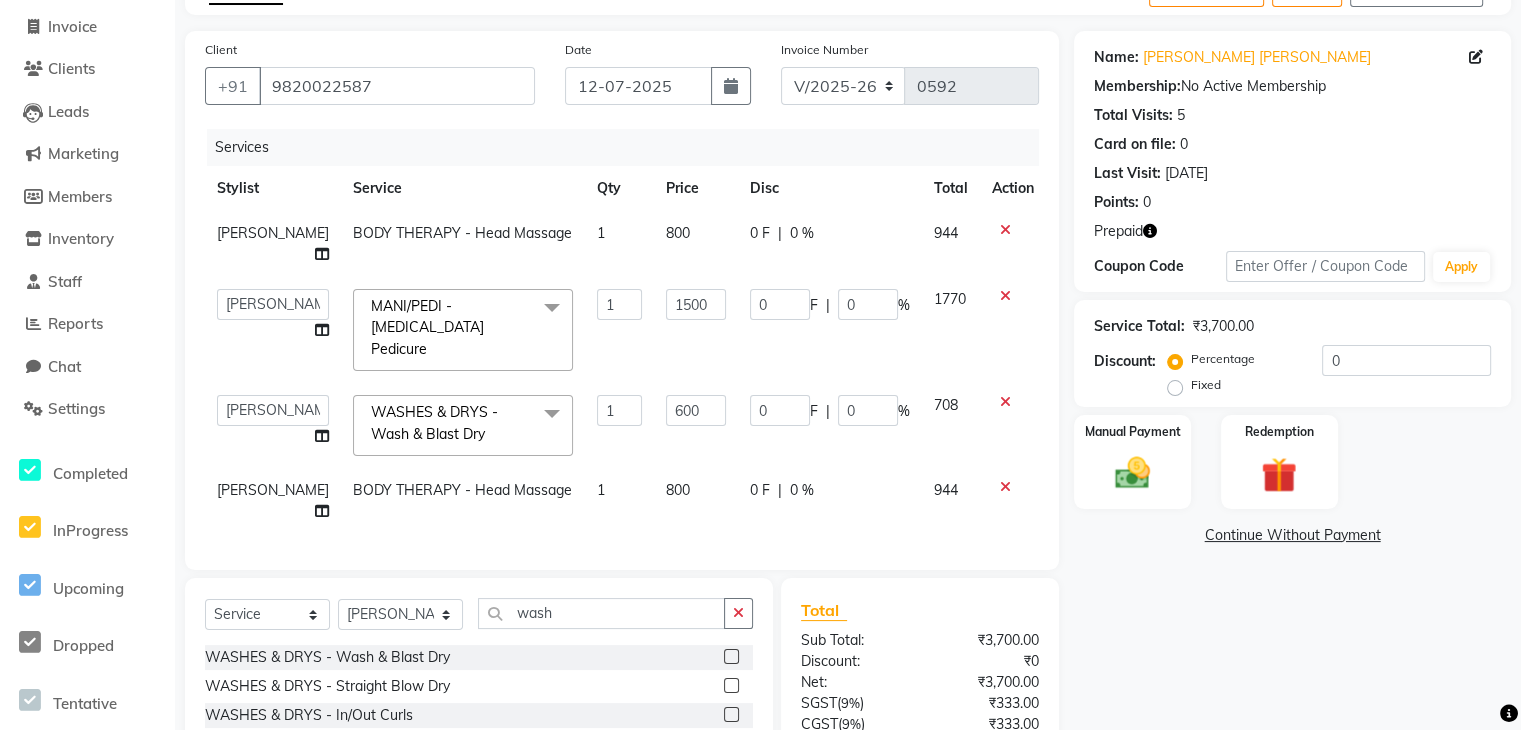 click at bounding box center [730, 657] 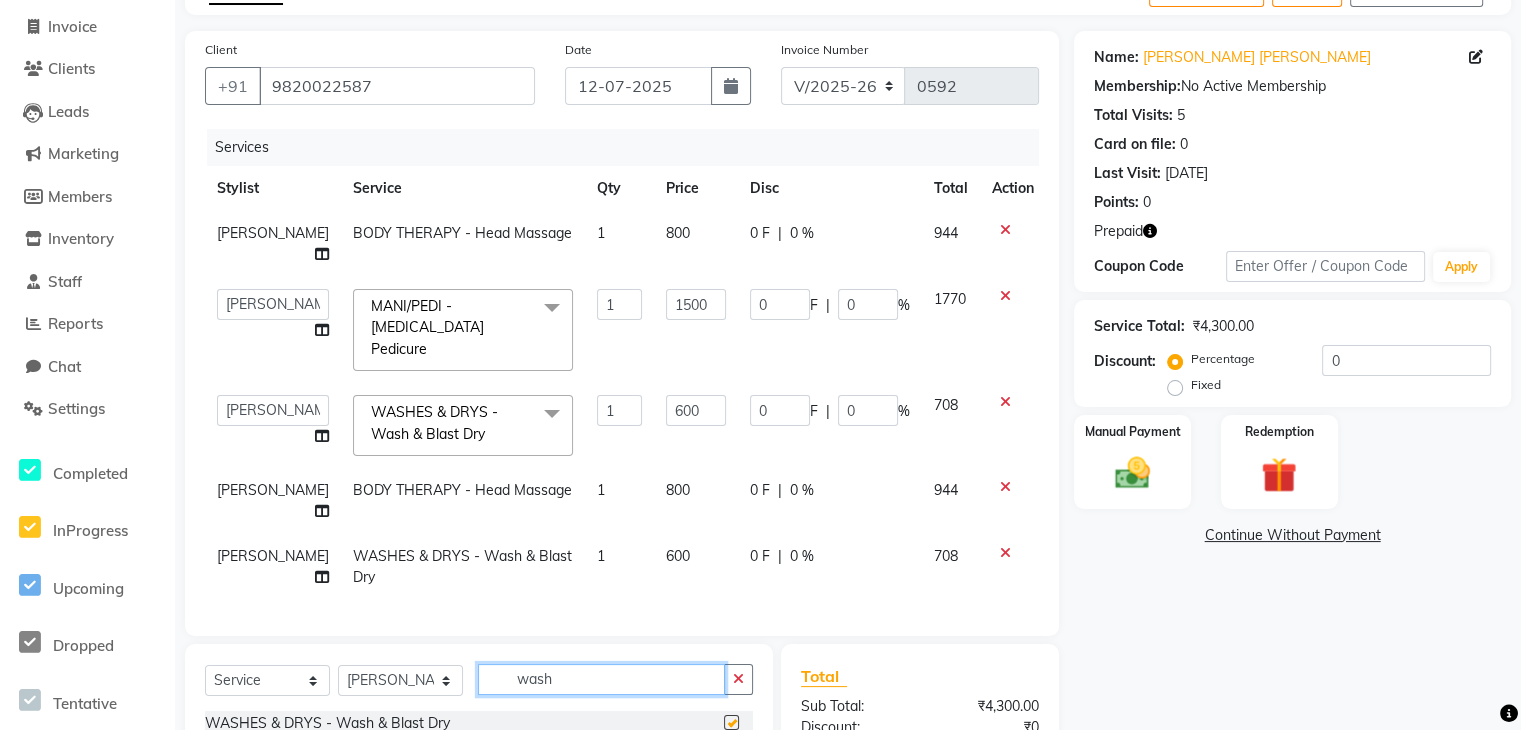 checkbox on "false" 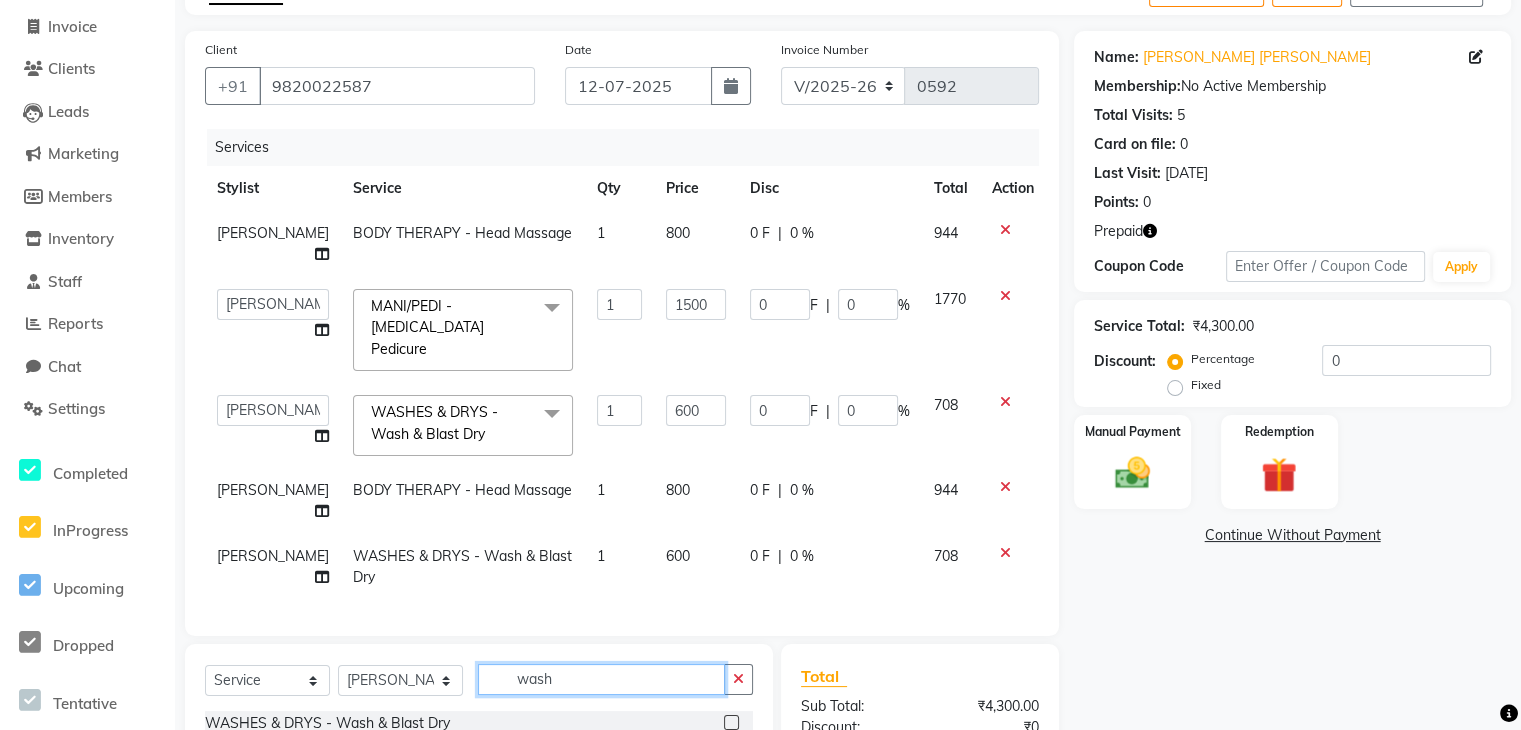 scroll, scrollTop: 352, scrollLeft: 0, axis: vertical 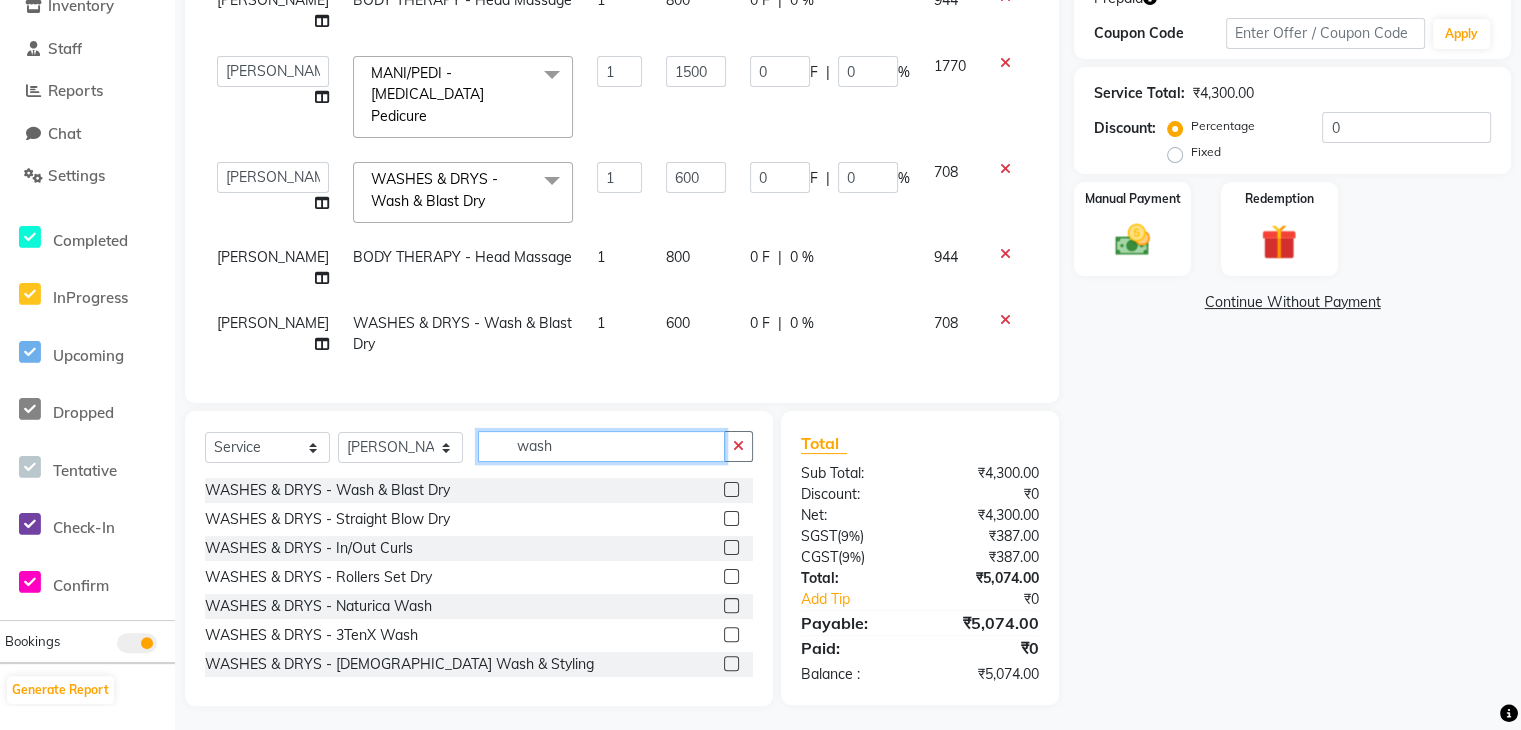 click on "wash" 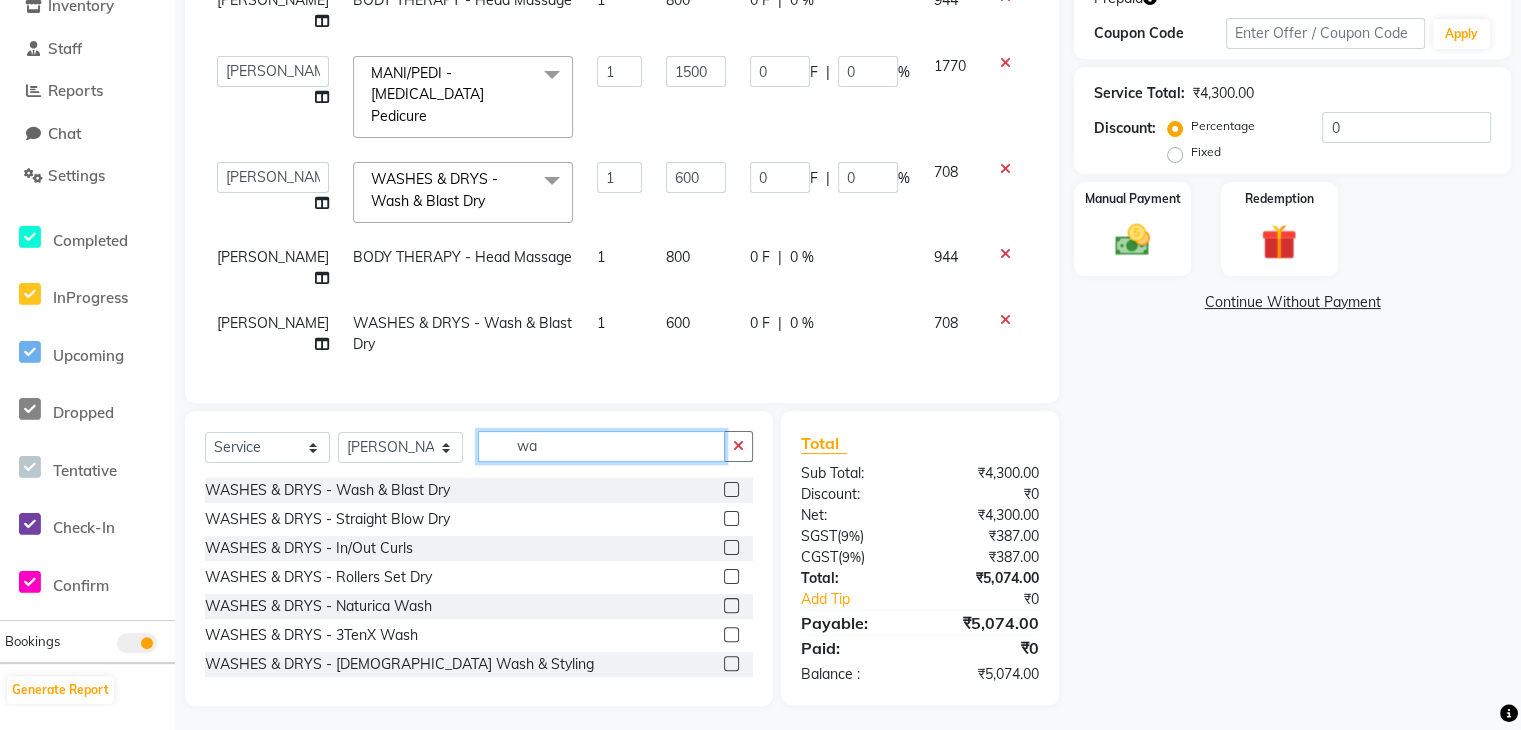 type on "w" 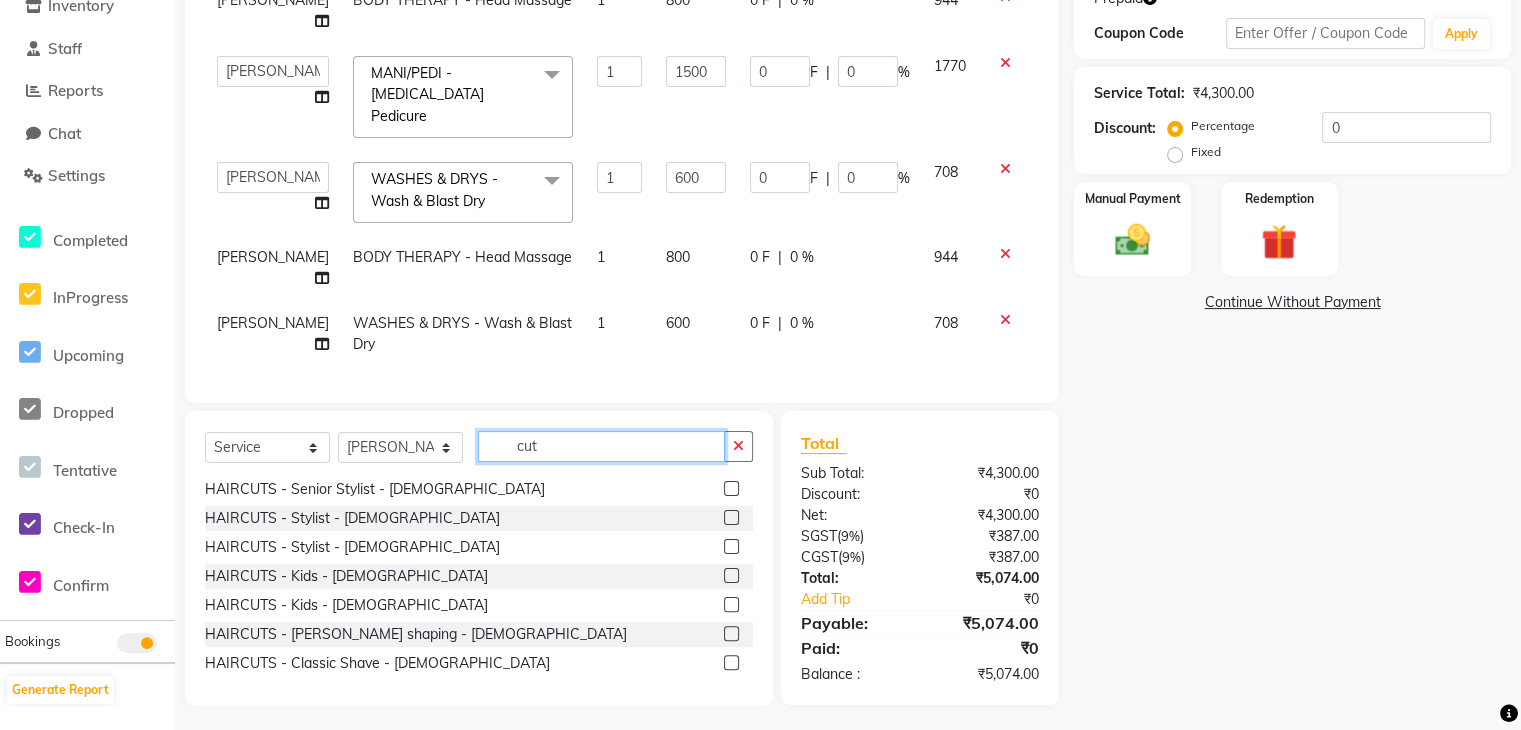 scroll, scrollTop: 205, scrollLeft: 0, axis: vertical 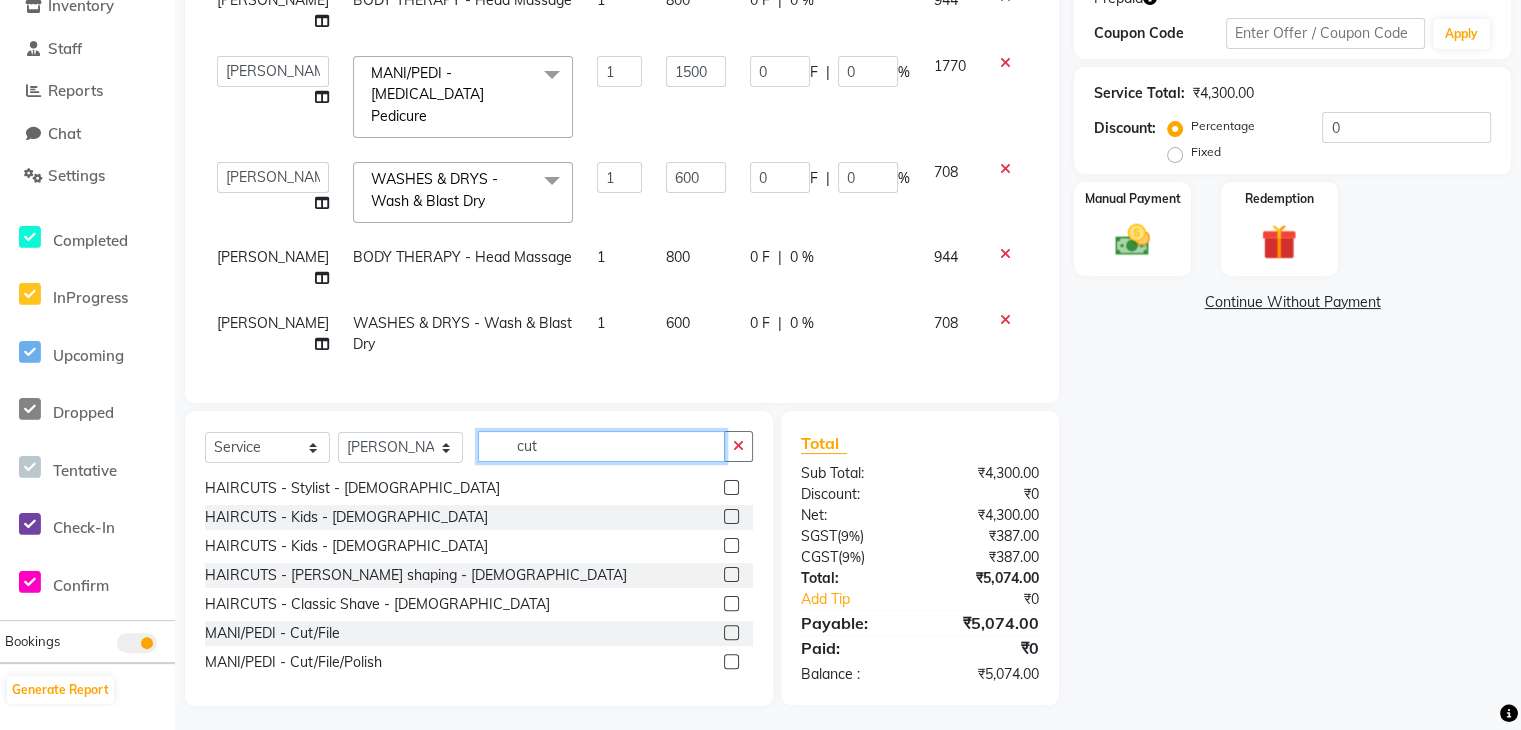 type on "cut" 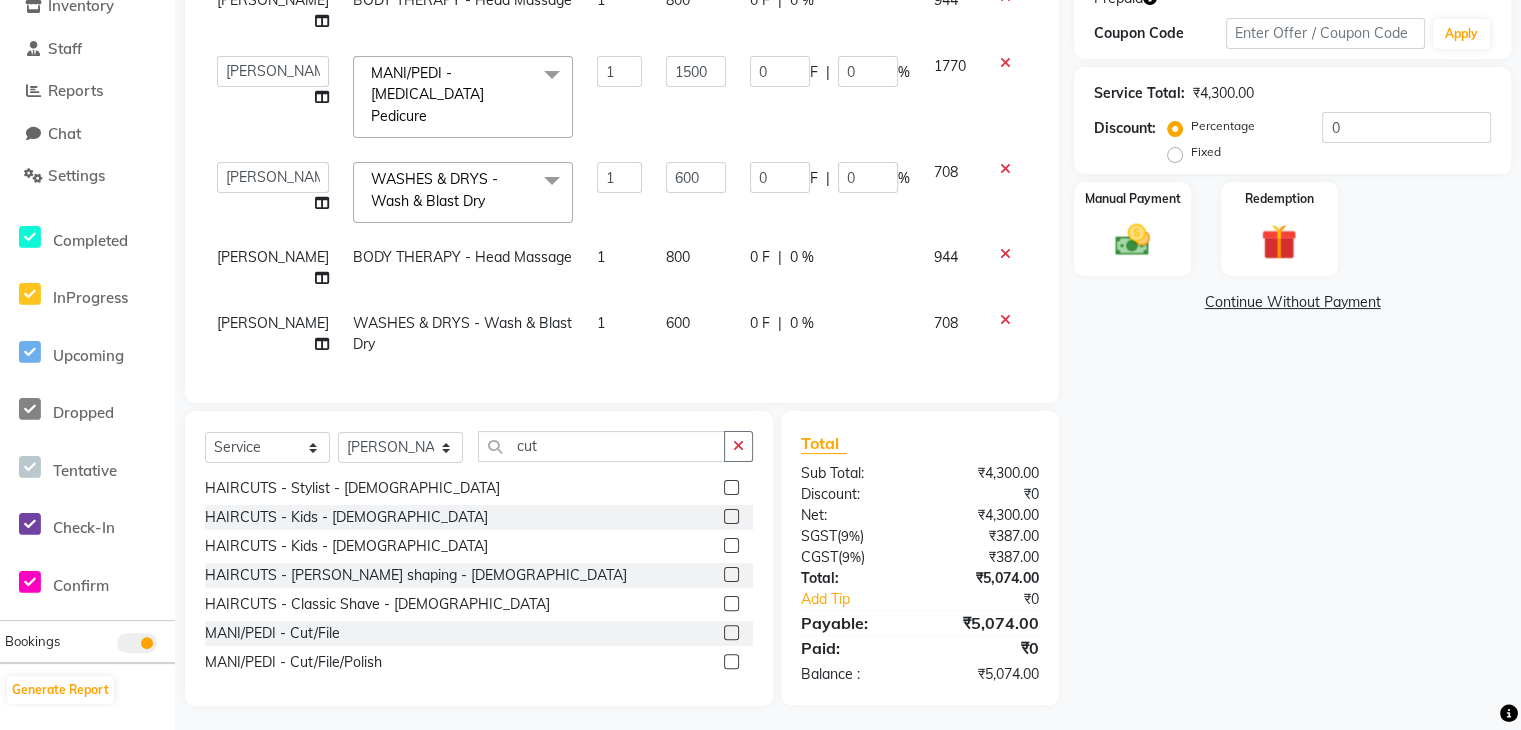 click 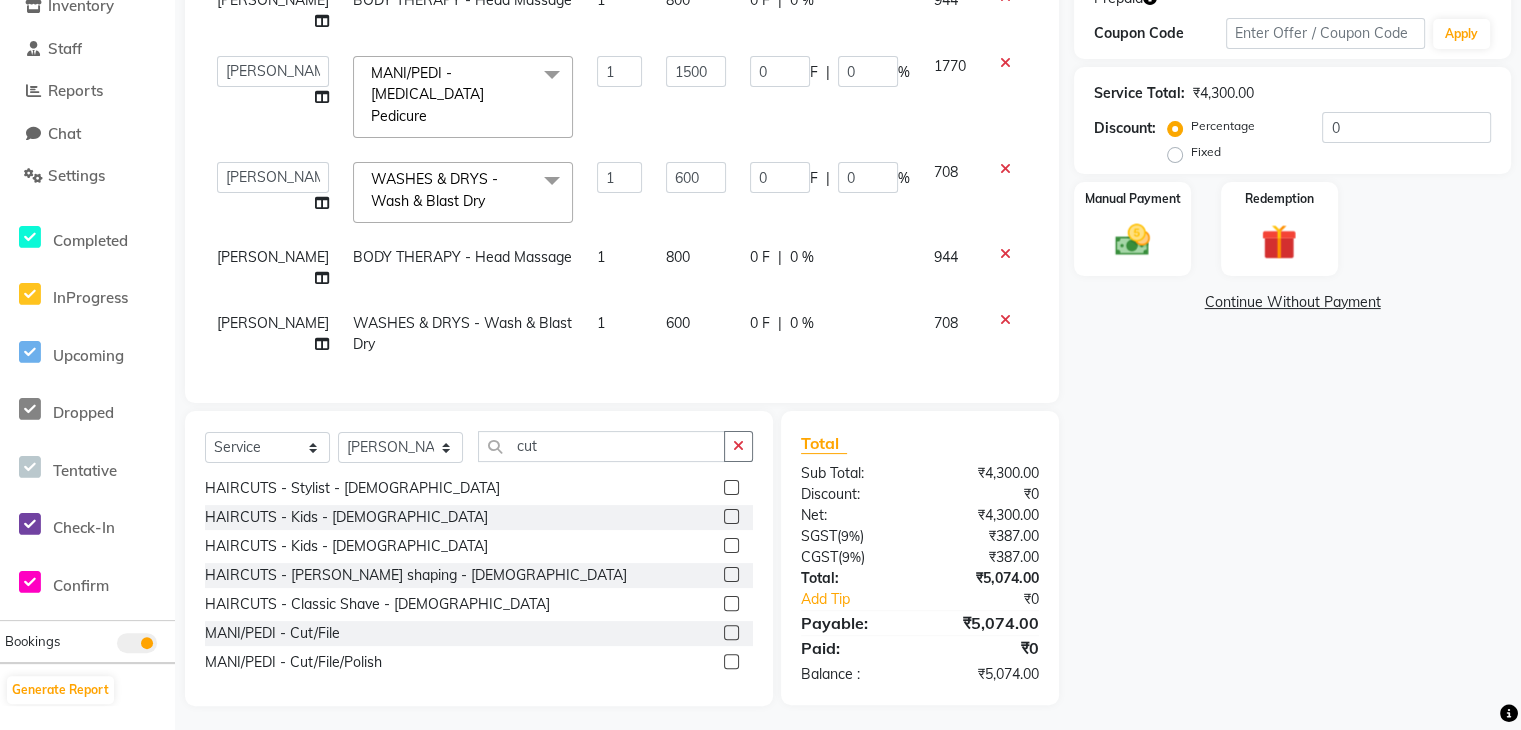 click at bounding box center (730, 662) 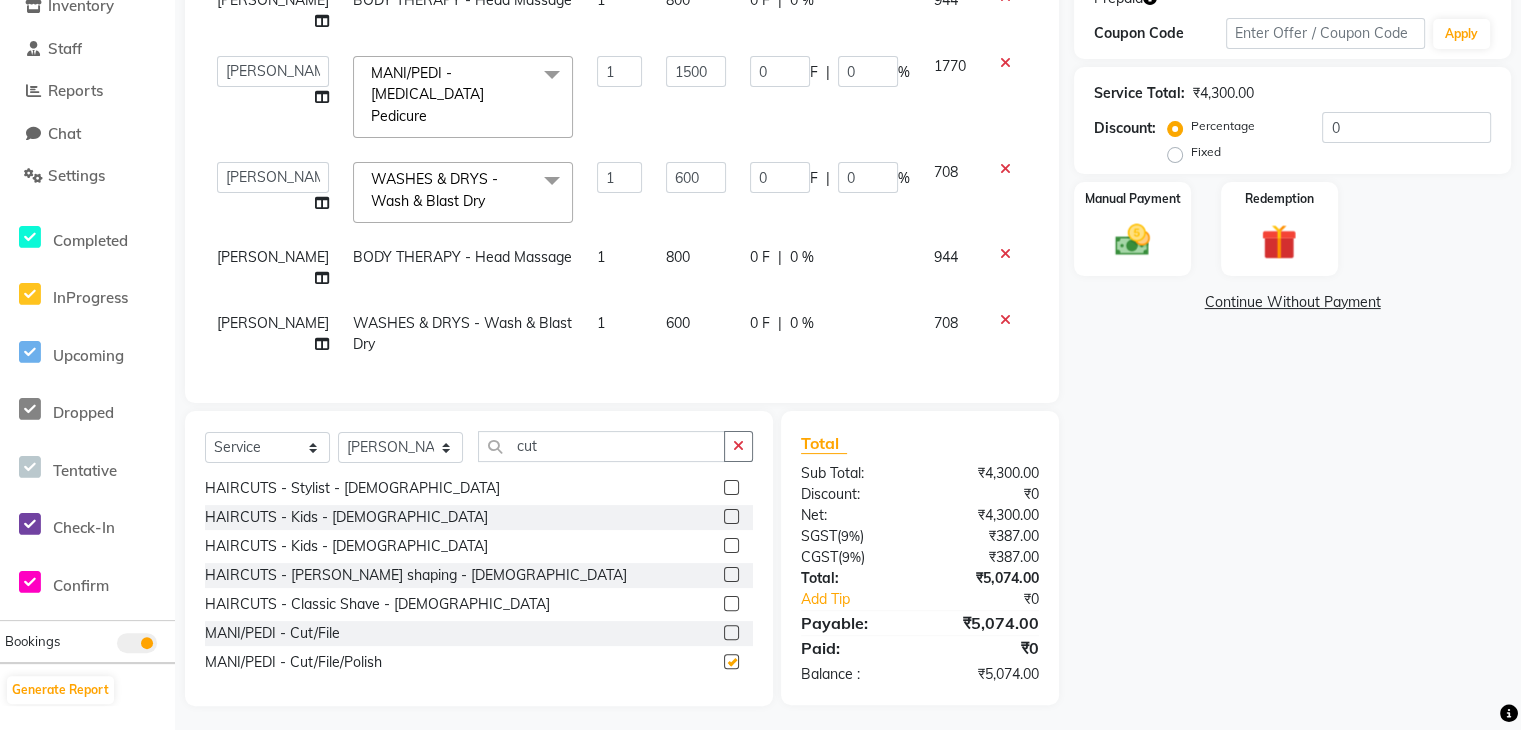 click 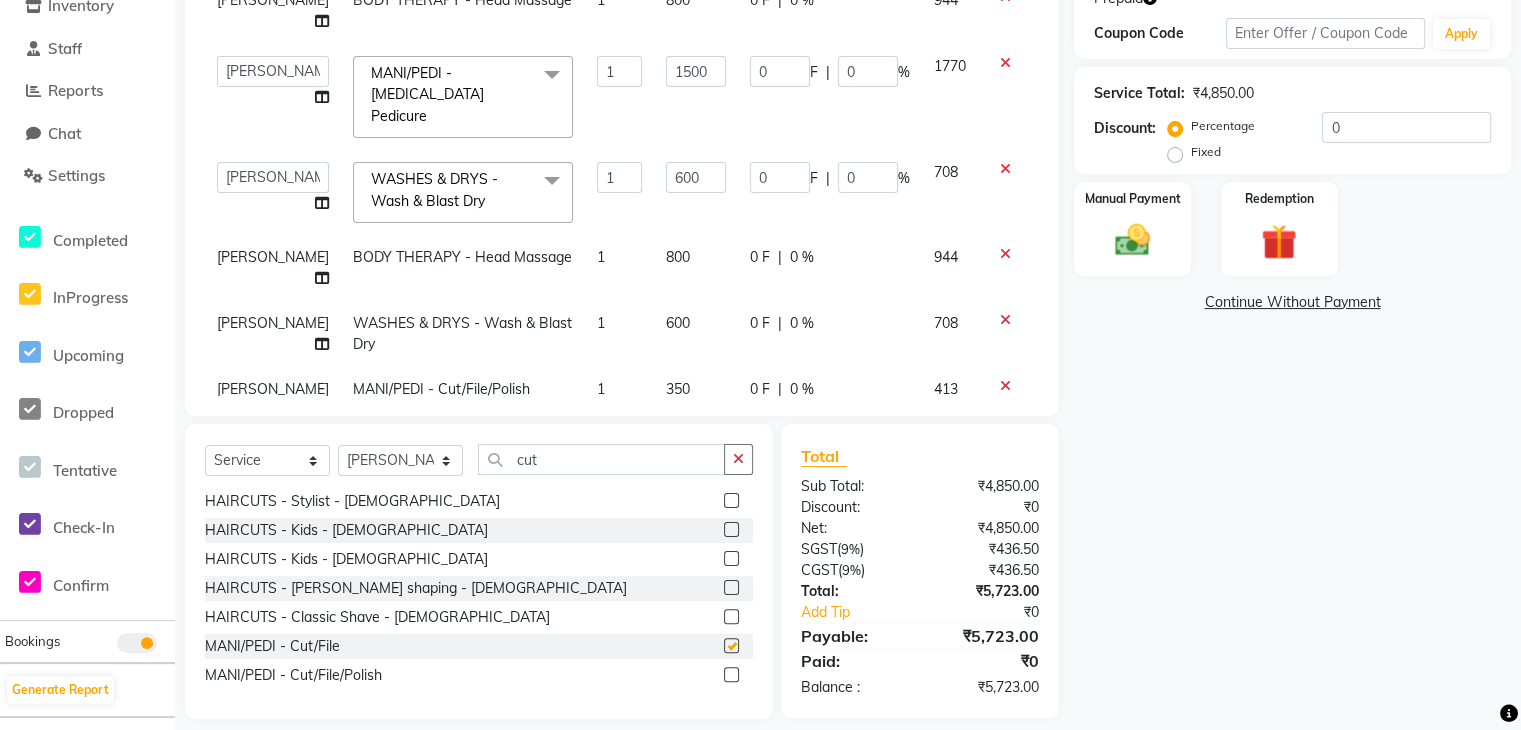 checkbox on "false" 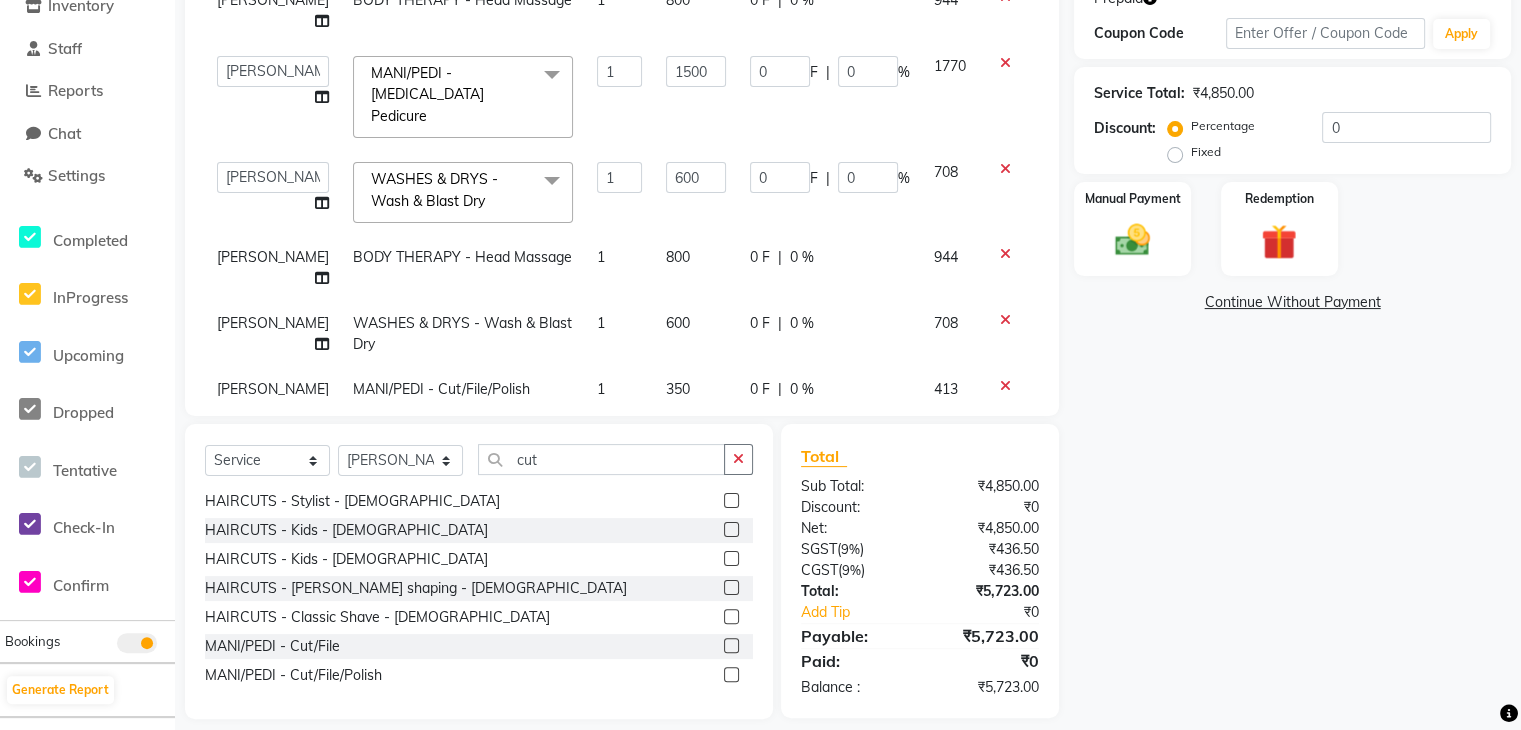 checkbox on "false" 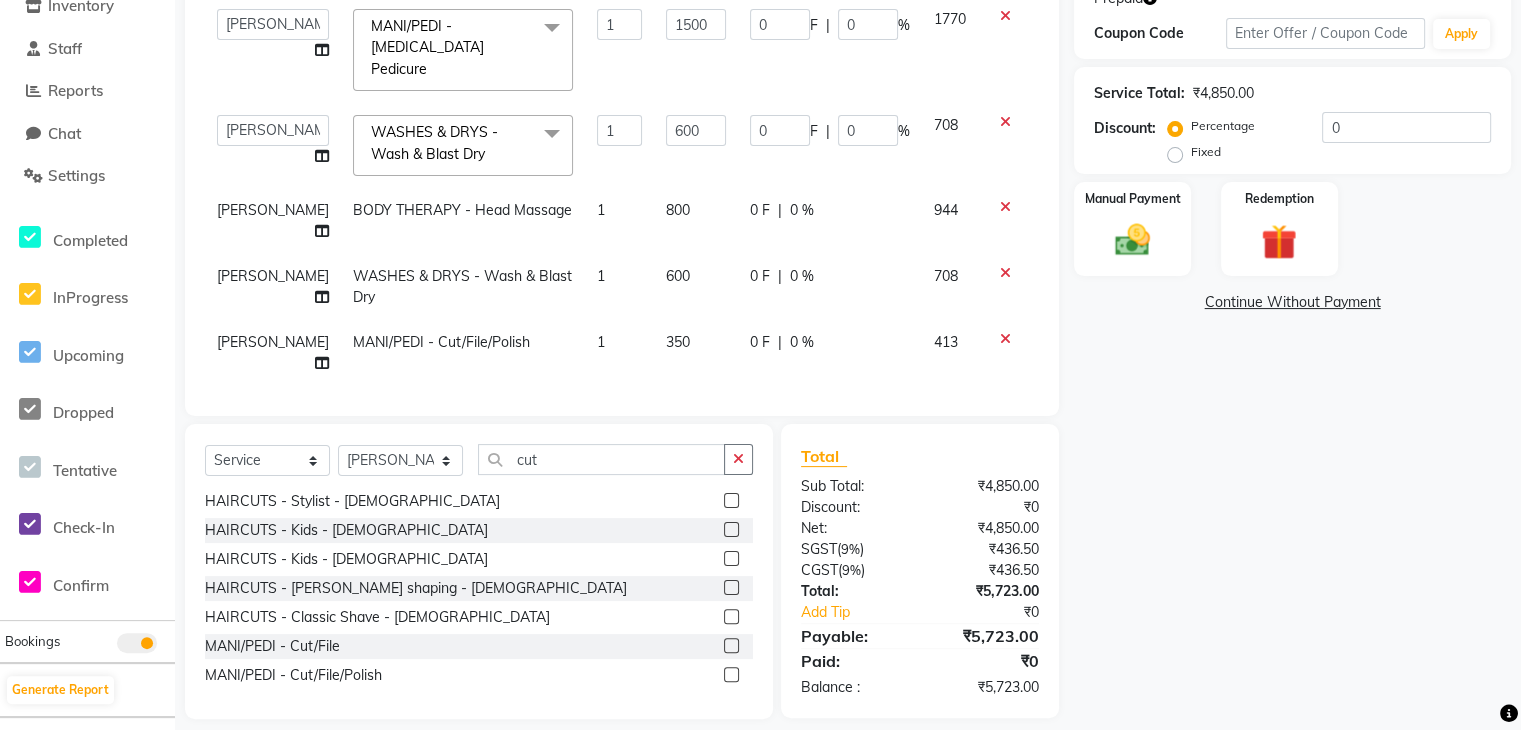 scroll, scrollTop: 112, scrollLeft: 0, axis: vertical 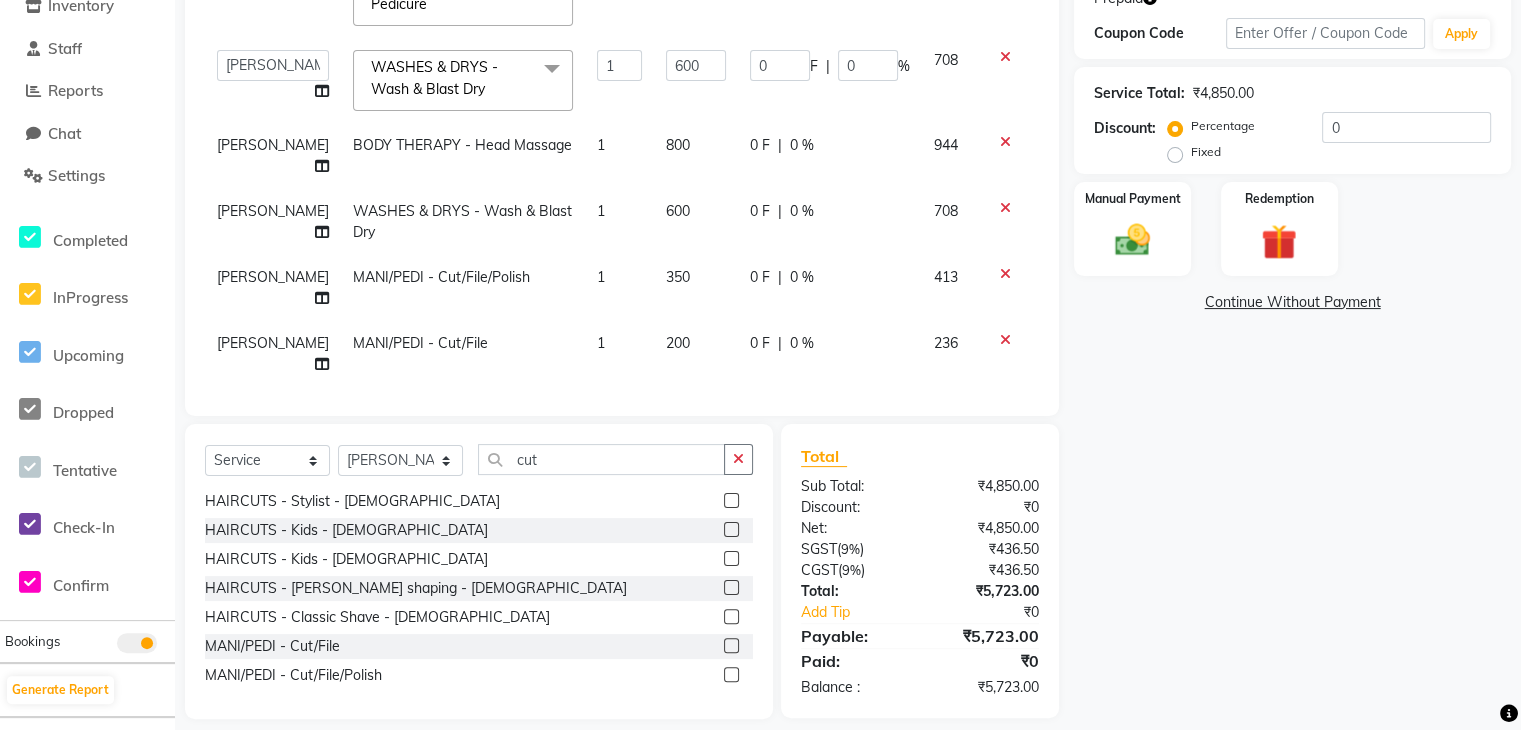 click 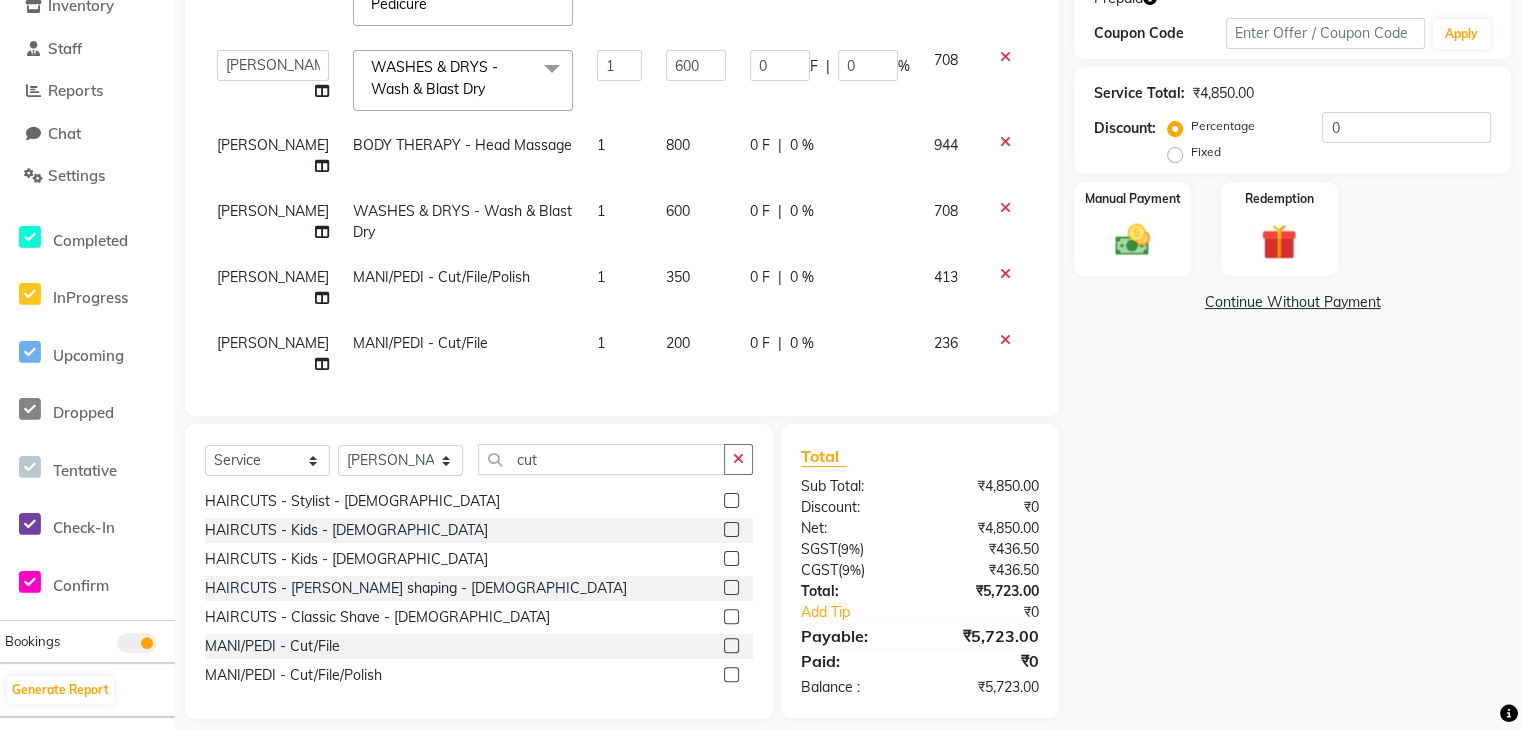 scroll, scrollTop: 46, scrollLeft: 0, axis: vertical 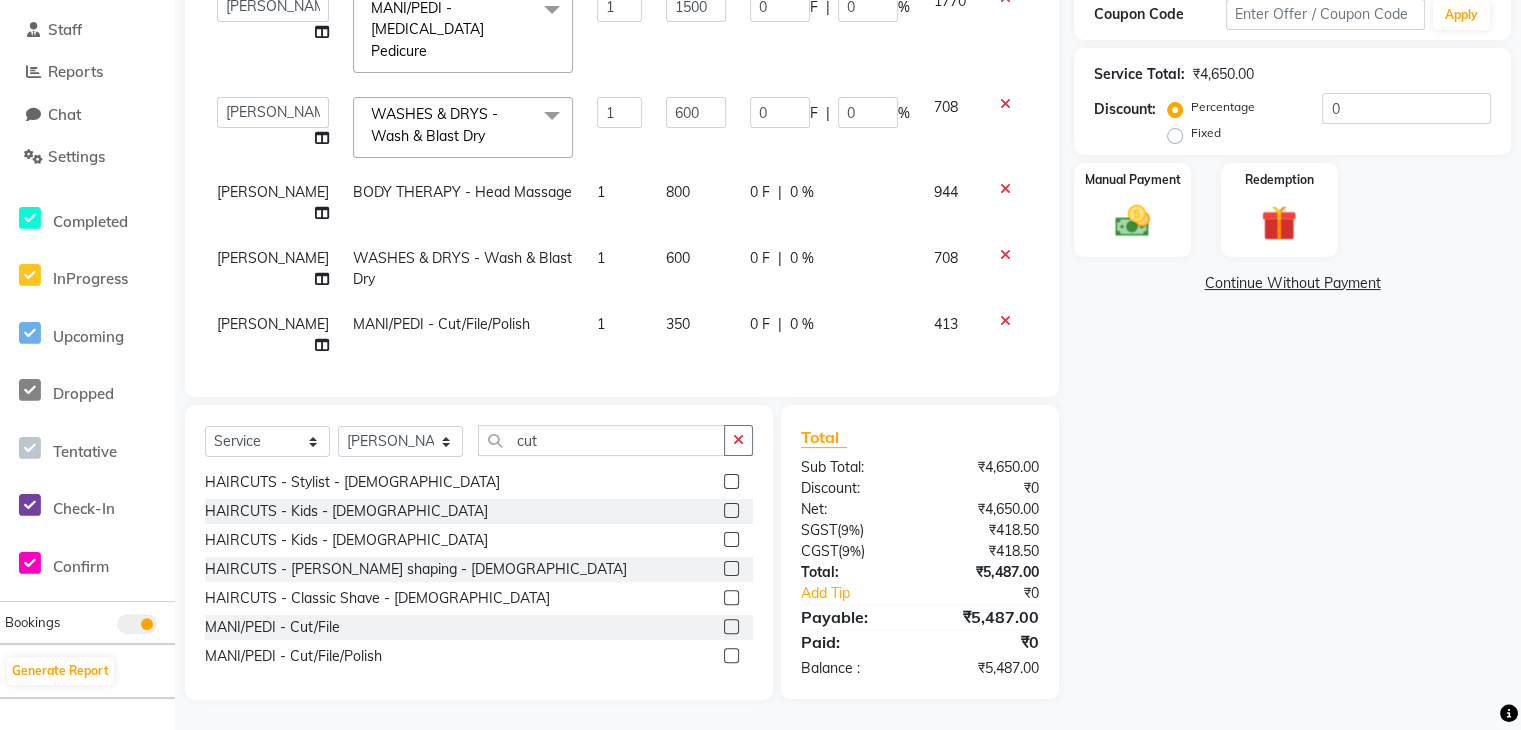 click 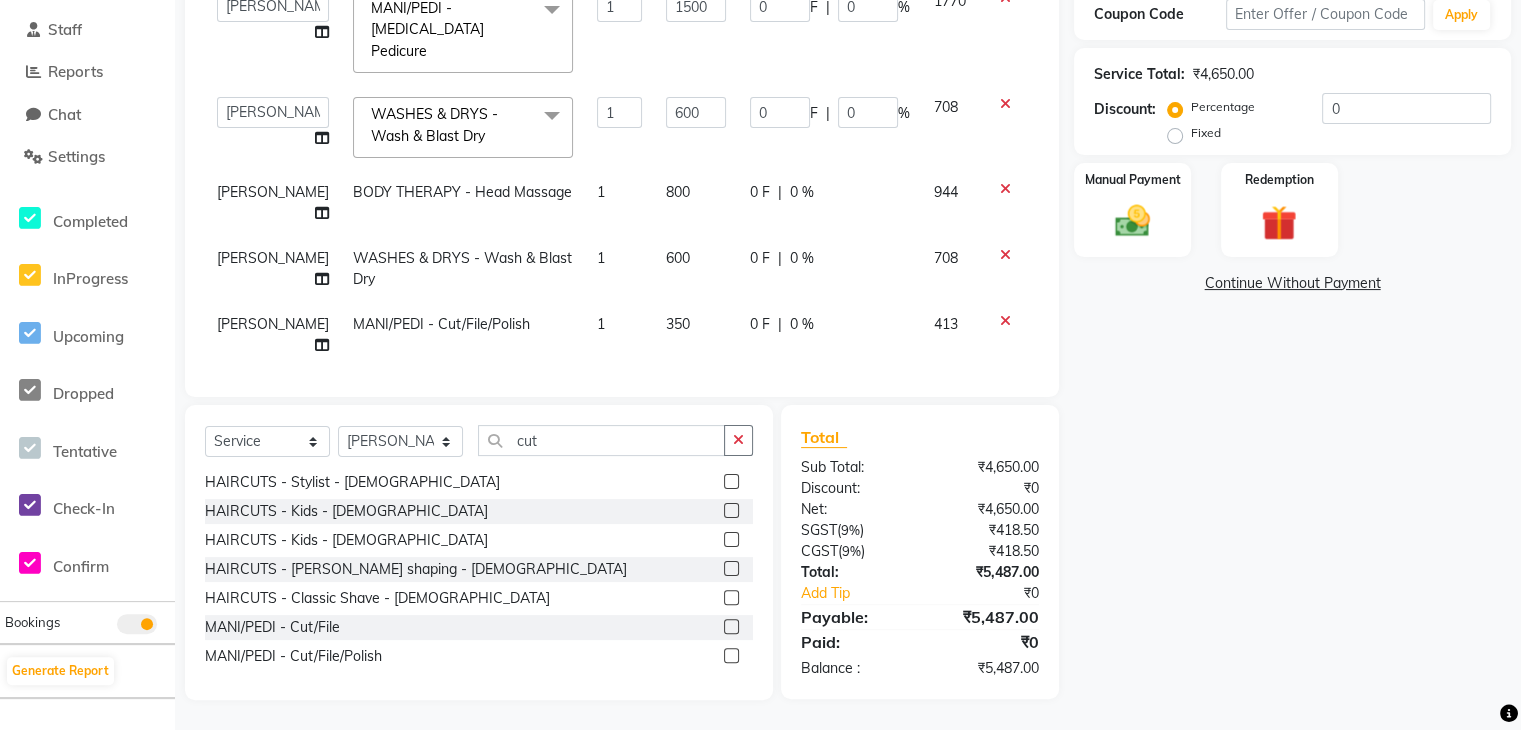 click at bounding box center [730, 656] 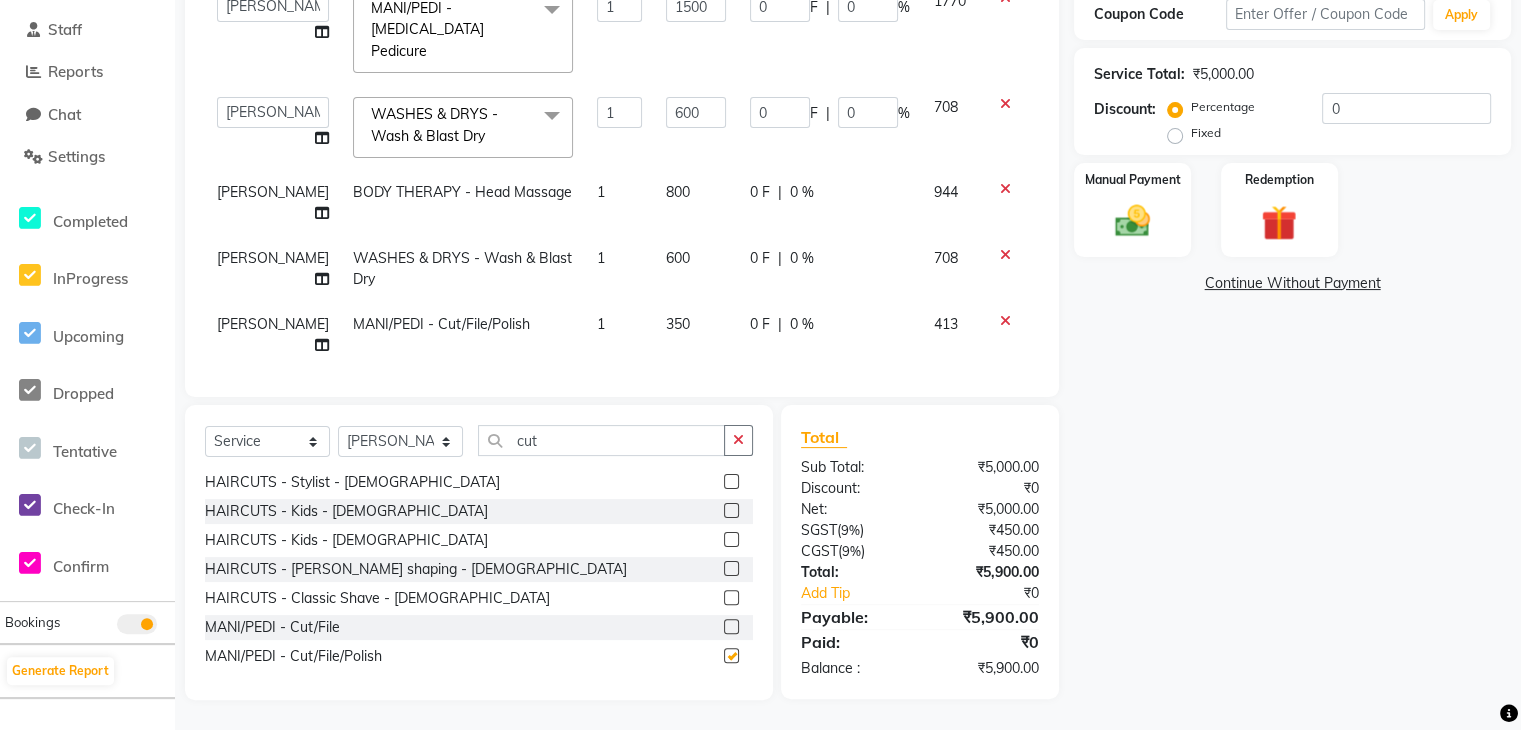 scroll, scrollTop: 112, scrollLeft: 0, axis: vertical 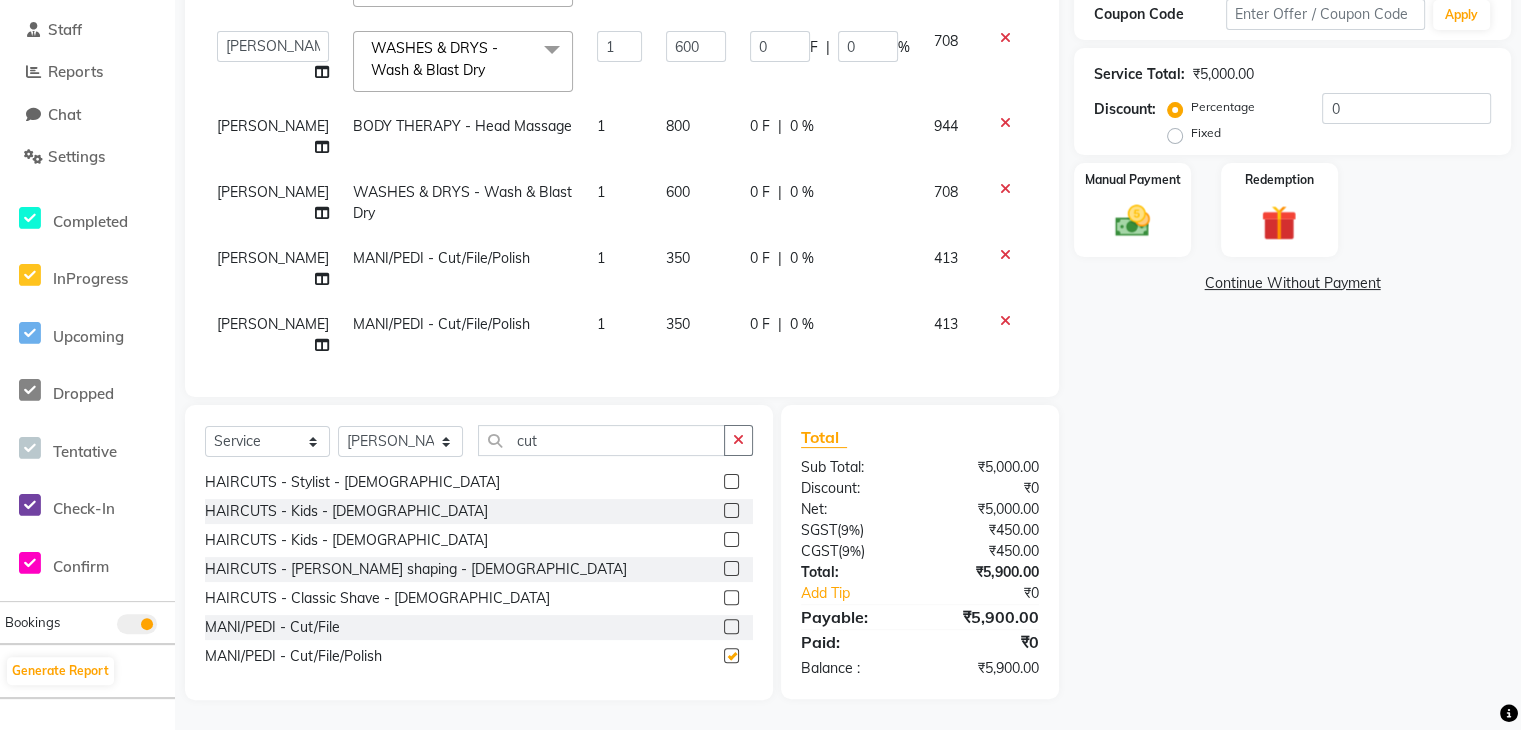 checkbox on "false" 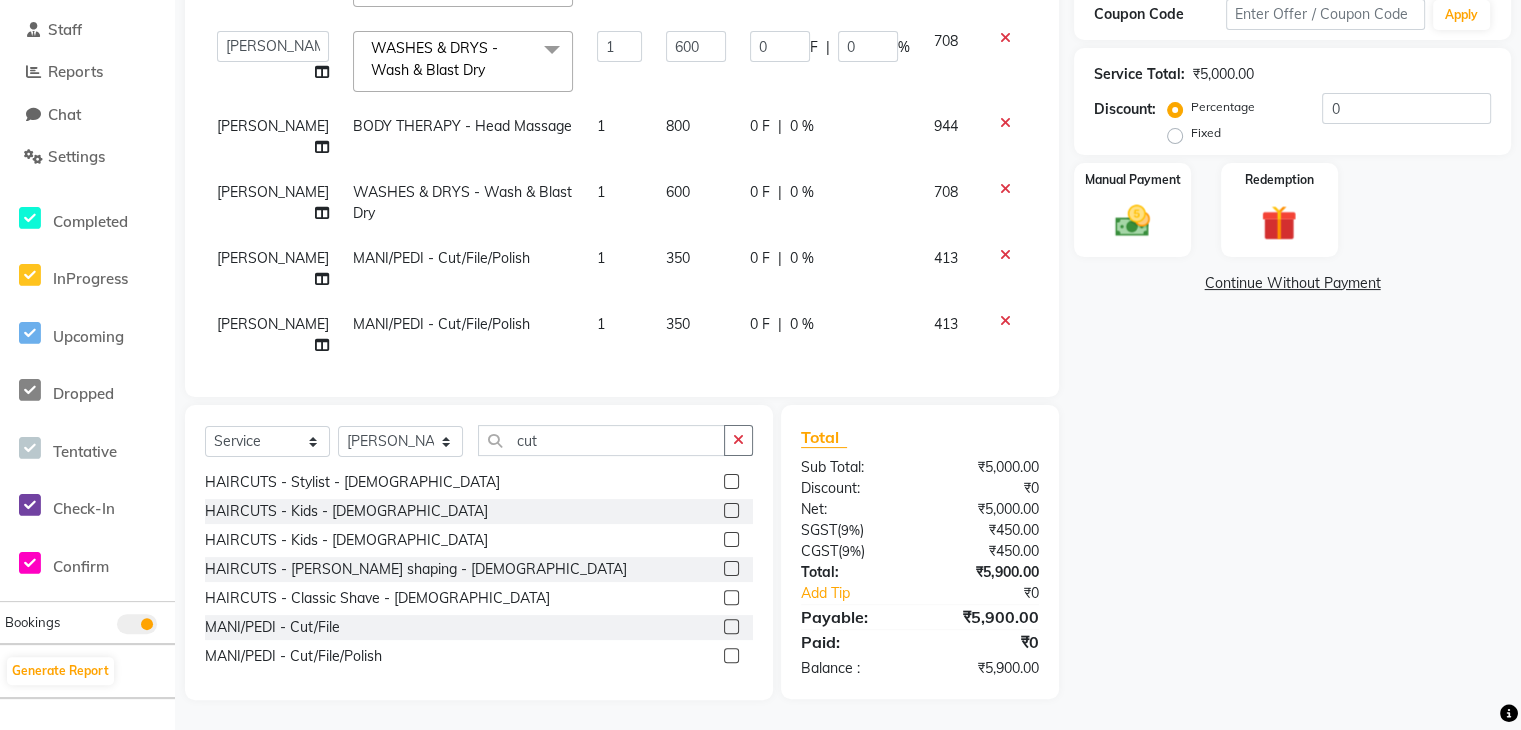scroll, scrollTop: 0, scrollLeft: 0, axis: both 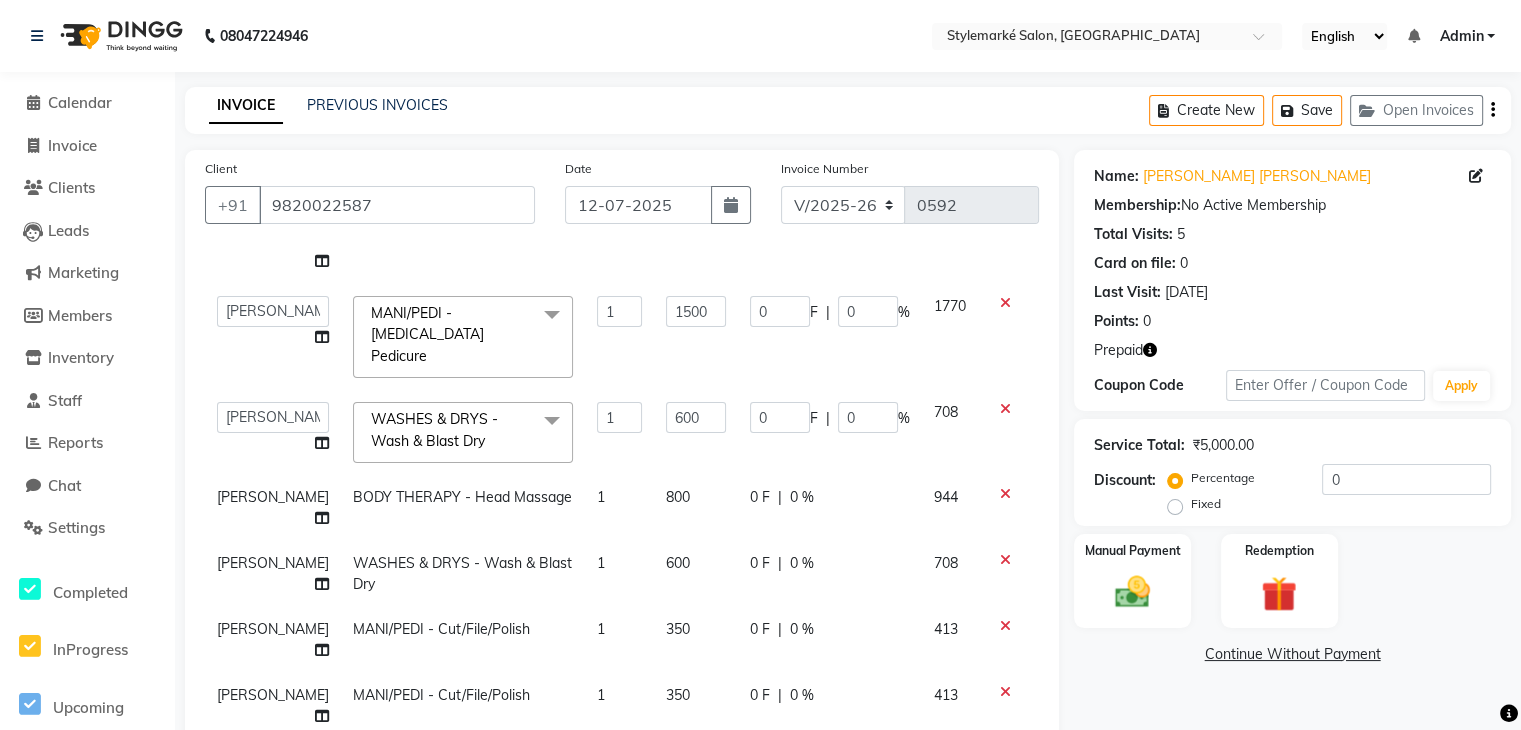 click 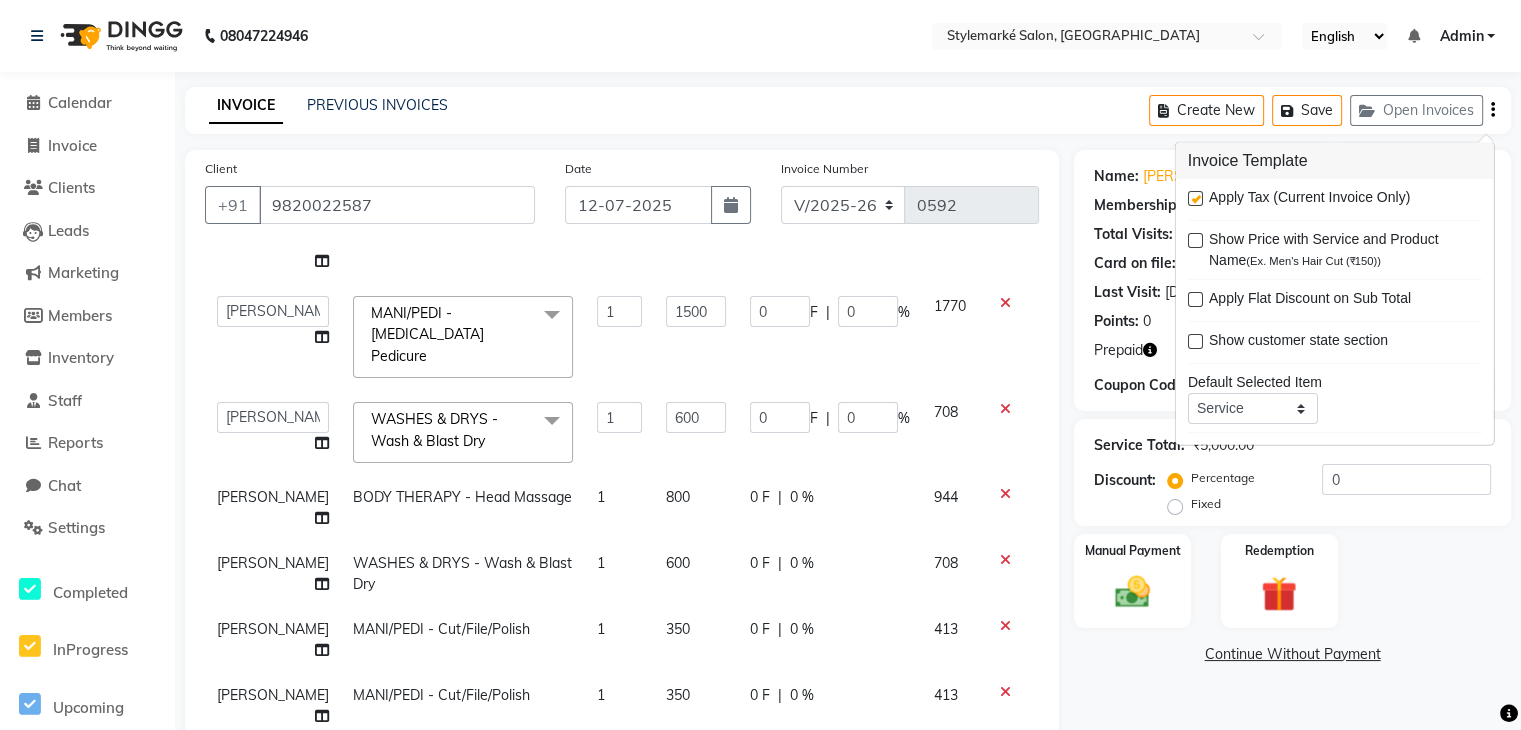 click at bounding box center (1195, 198) 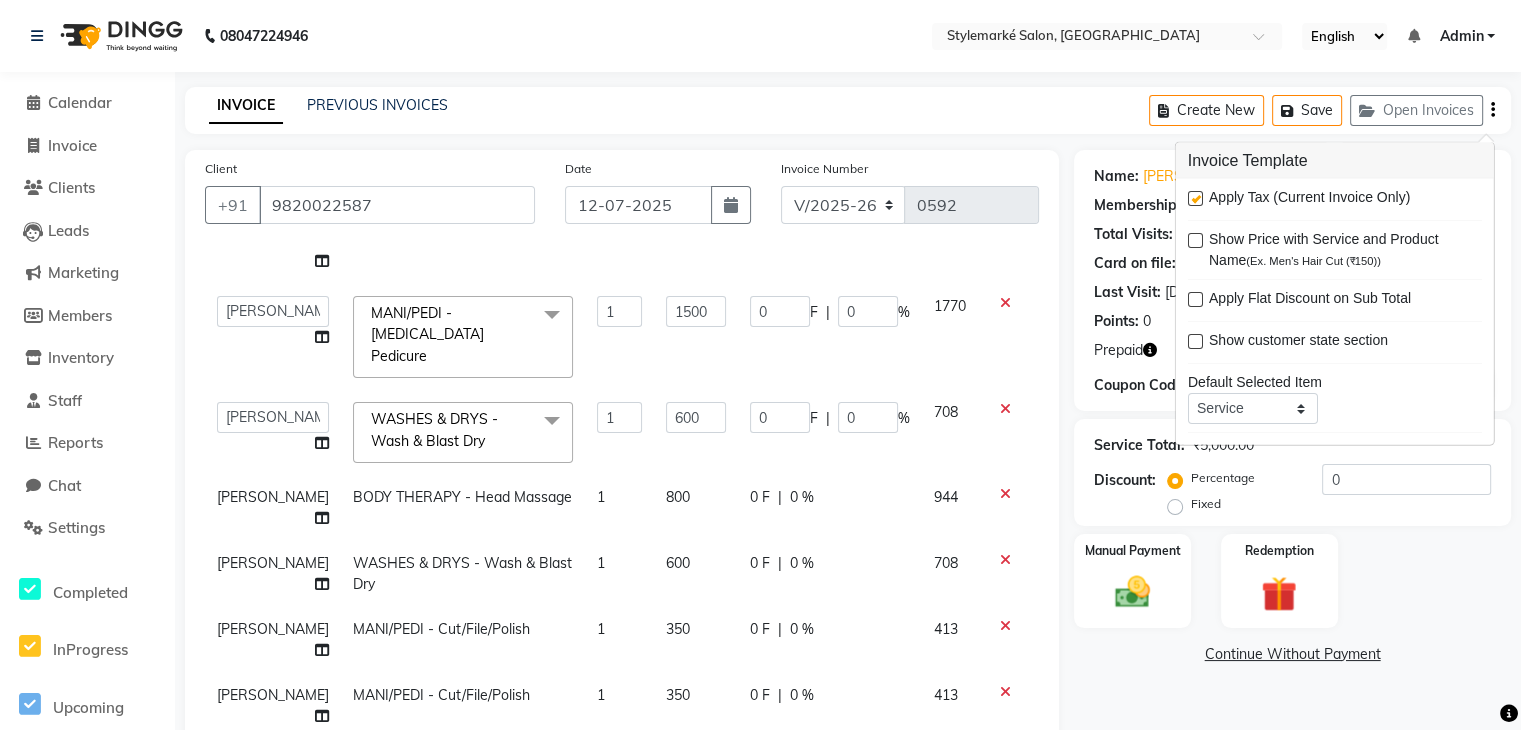 click at bounding box center [1194, 199] 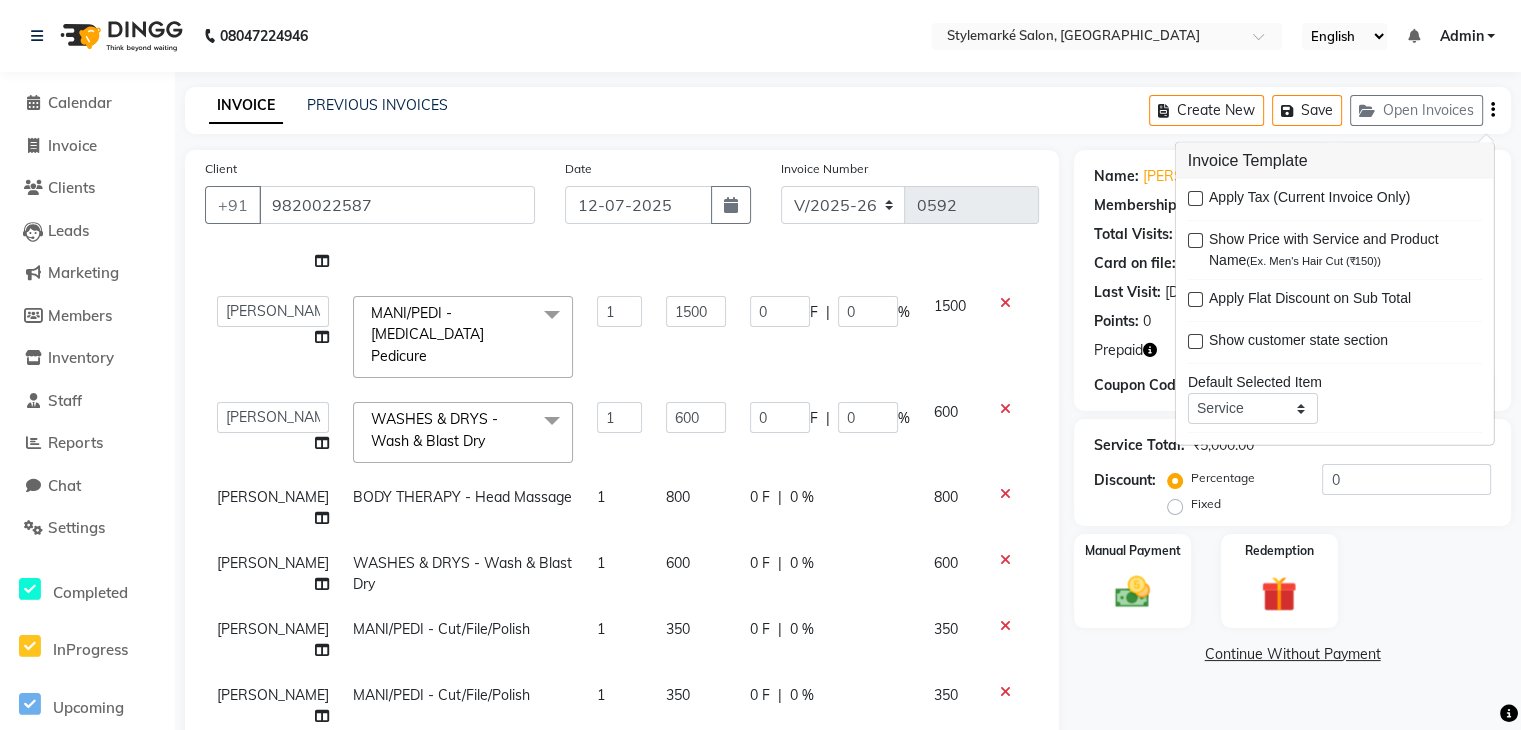 scroll, scrollTop: 372, scrollLeft: 0, axis: vertical 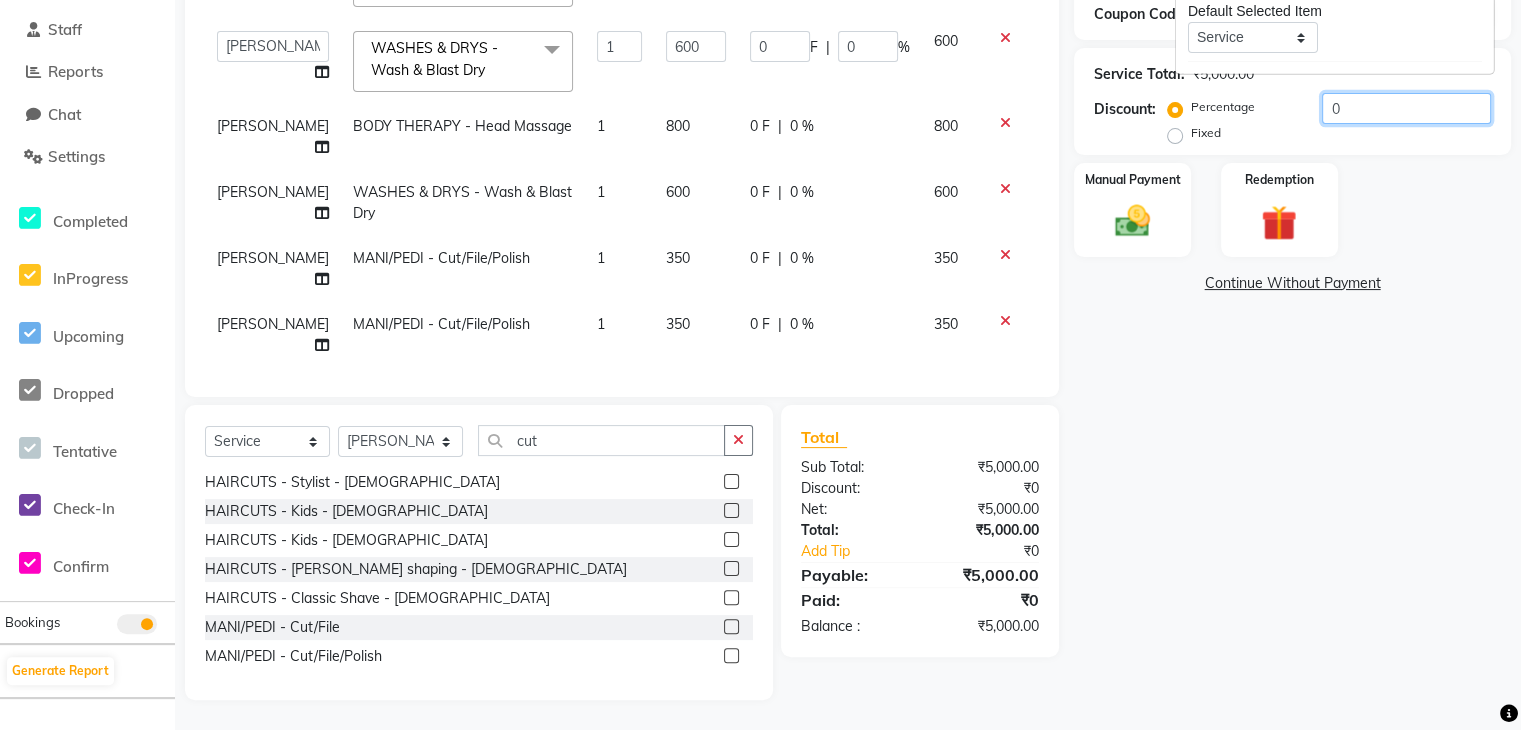 click on "0" 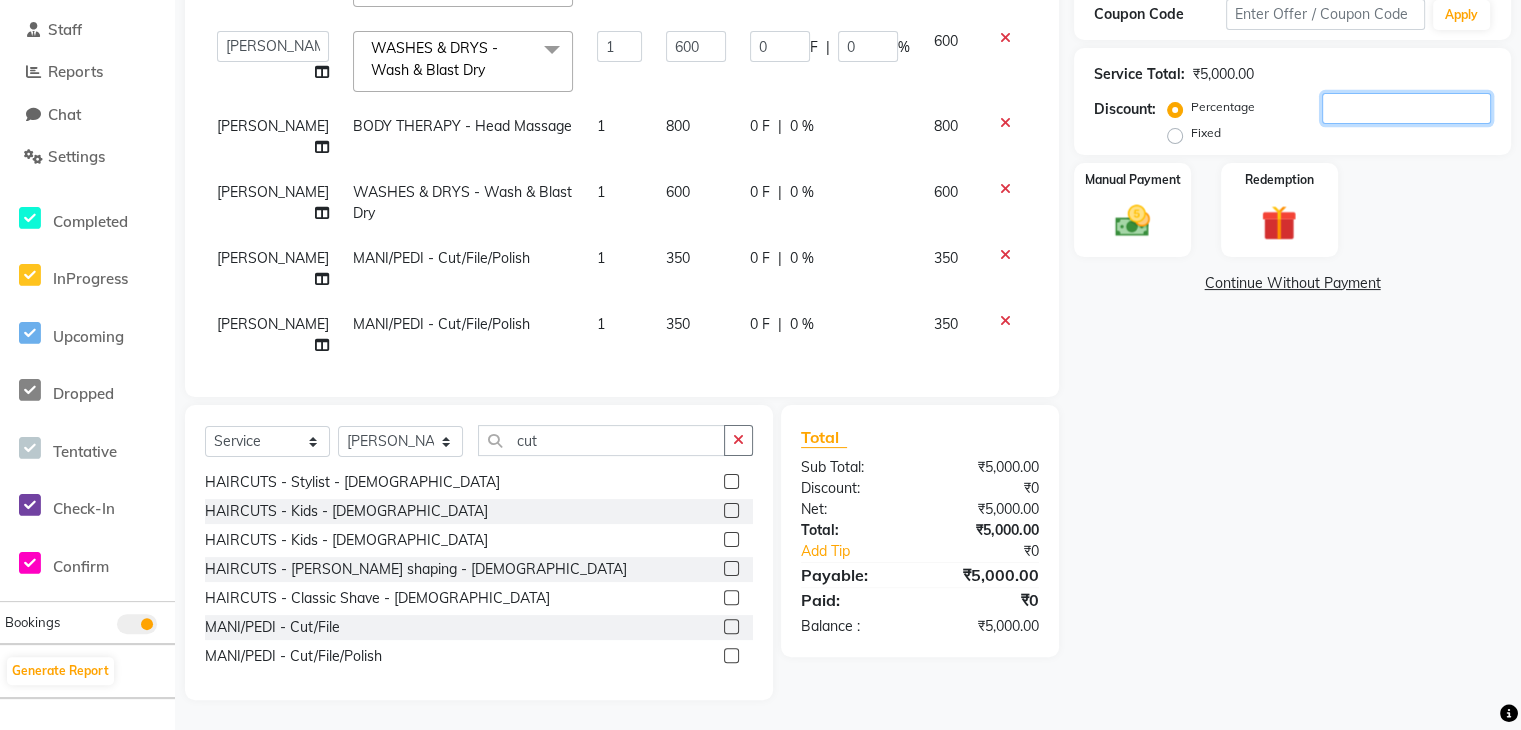 type on "2" 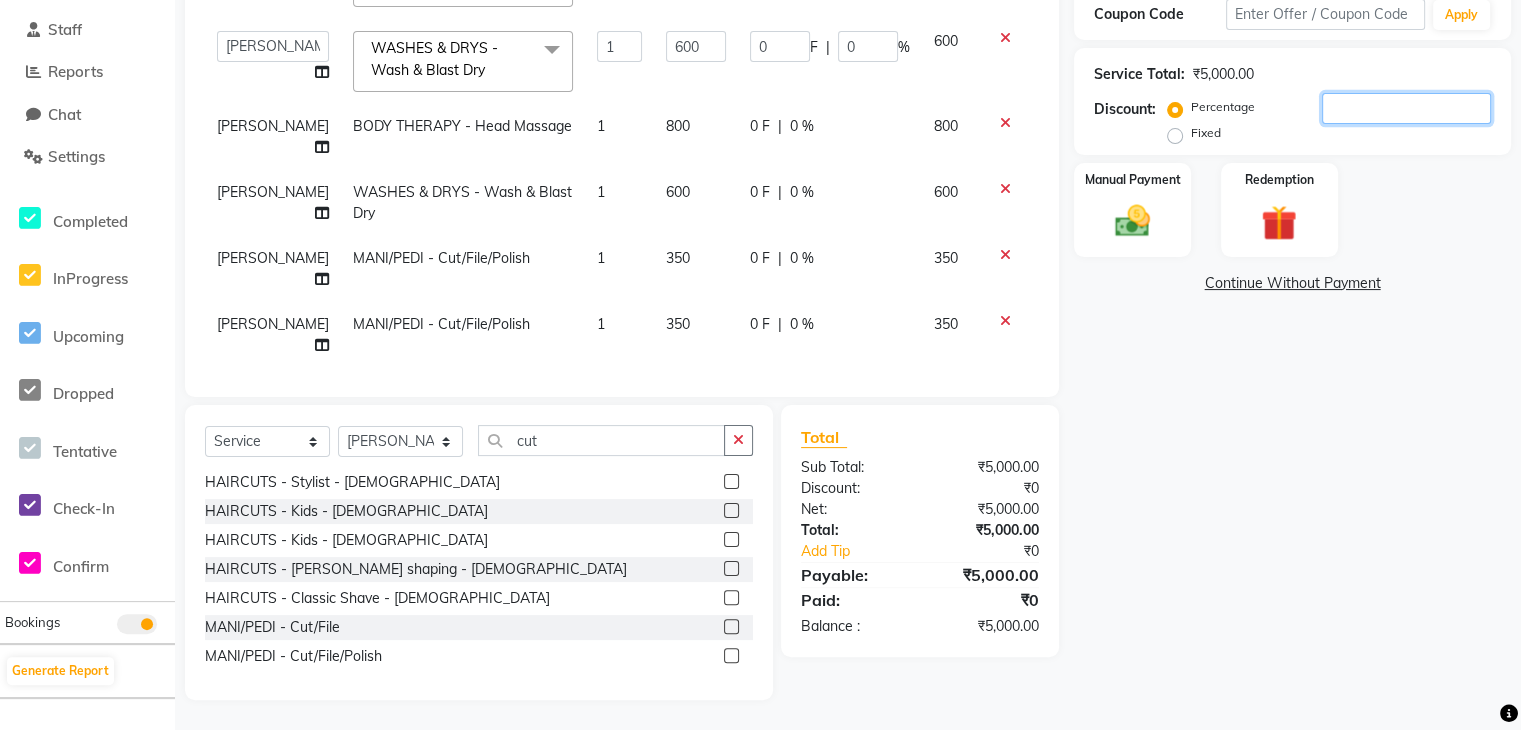 type on "30" 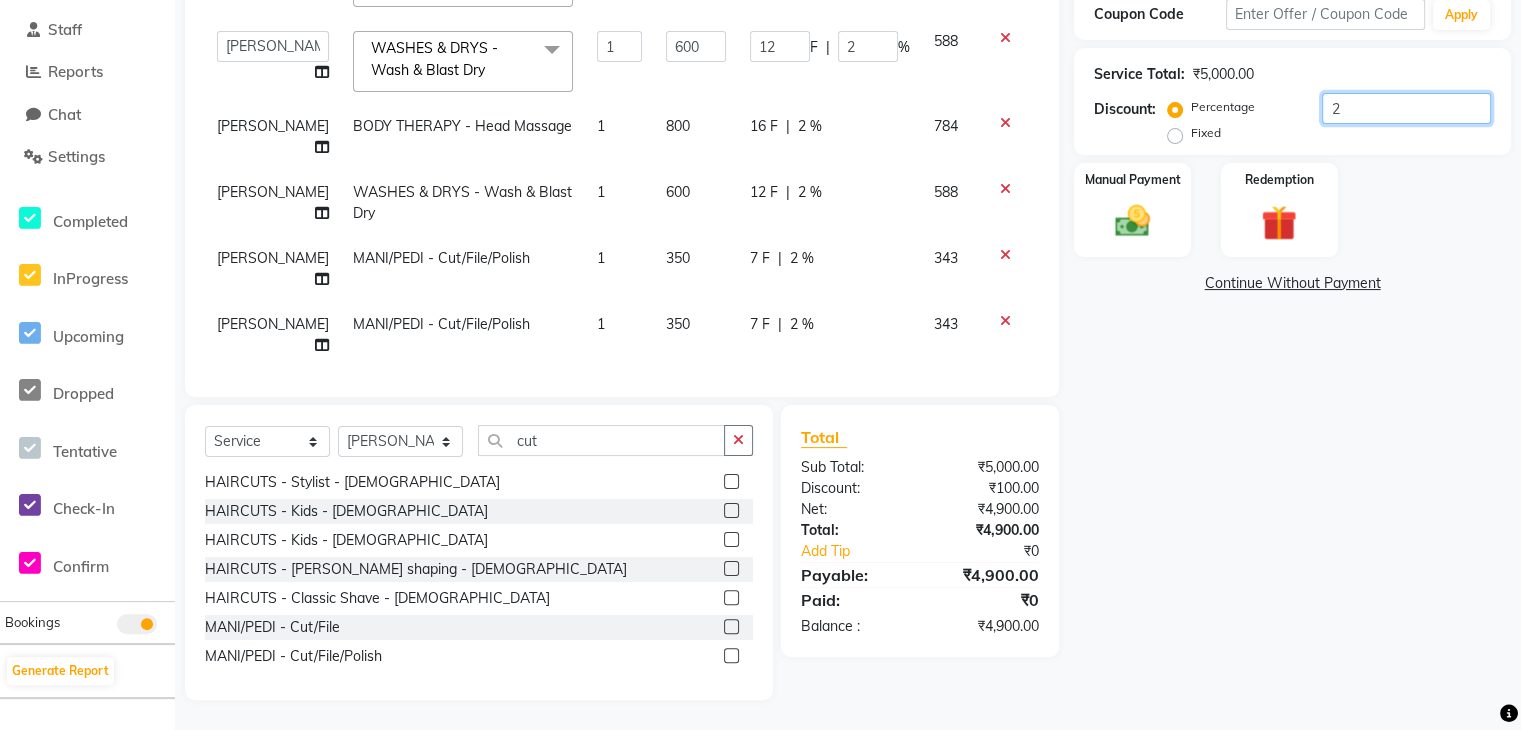 type on "20" 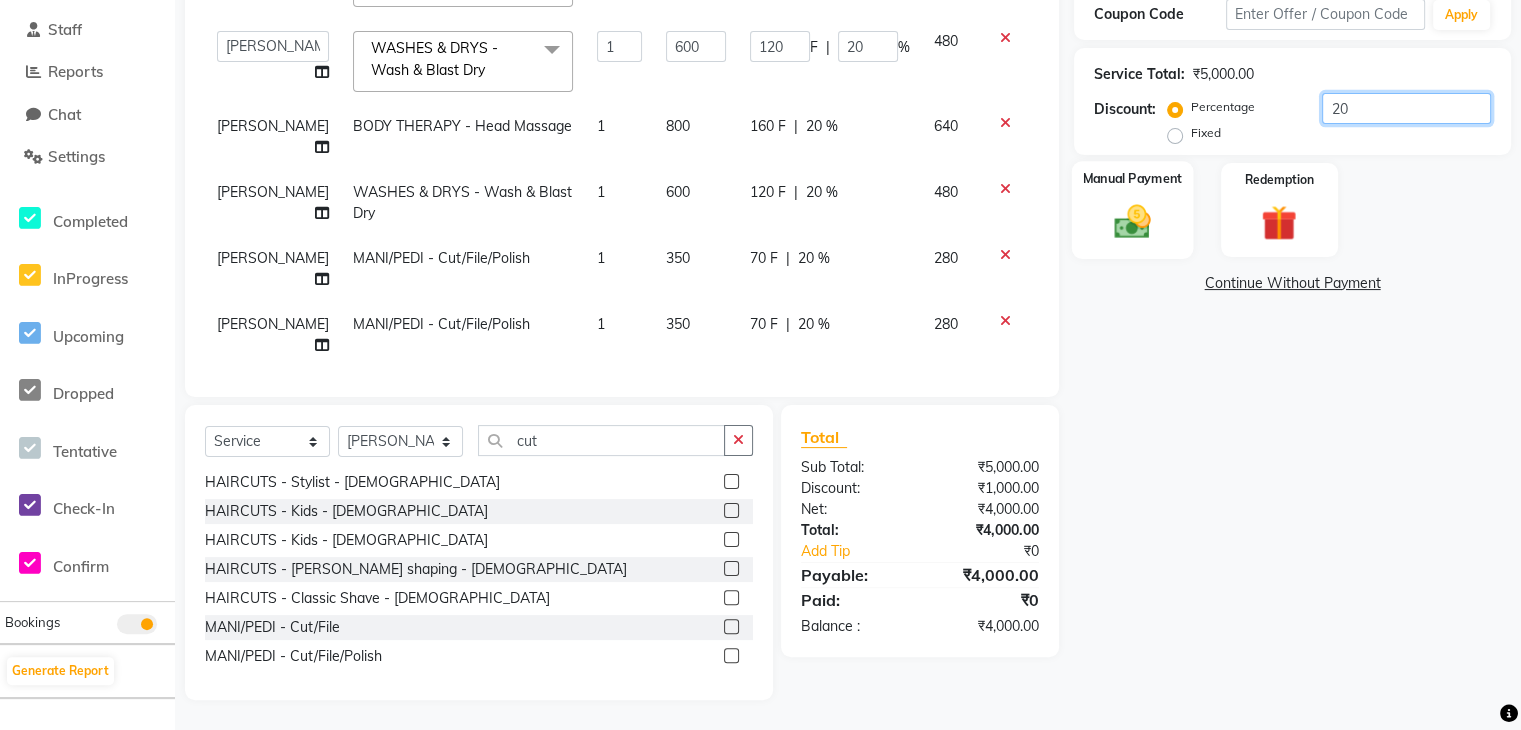 type on "20" 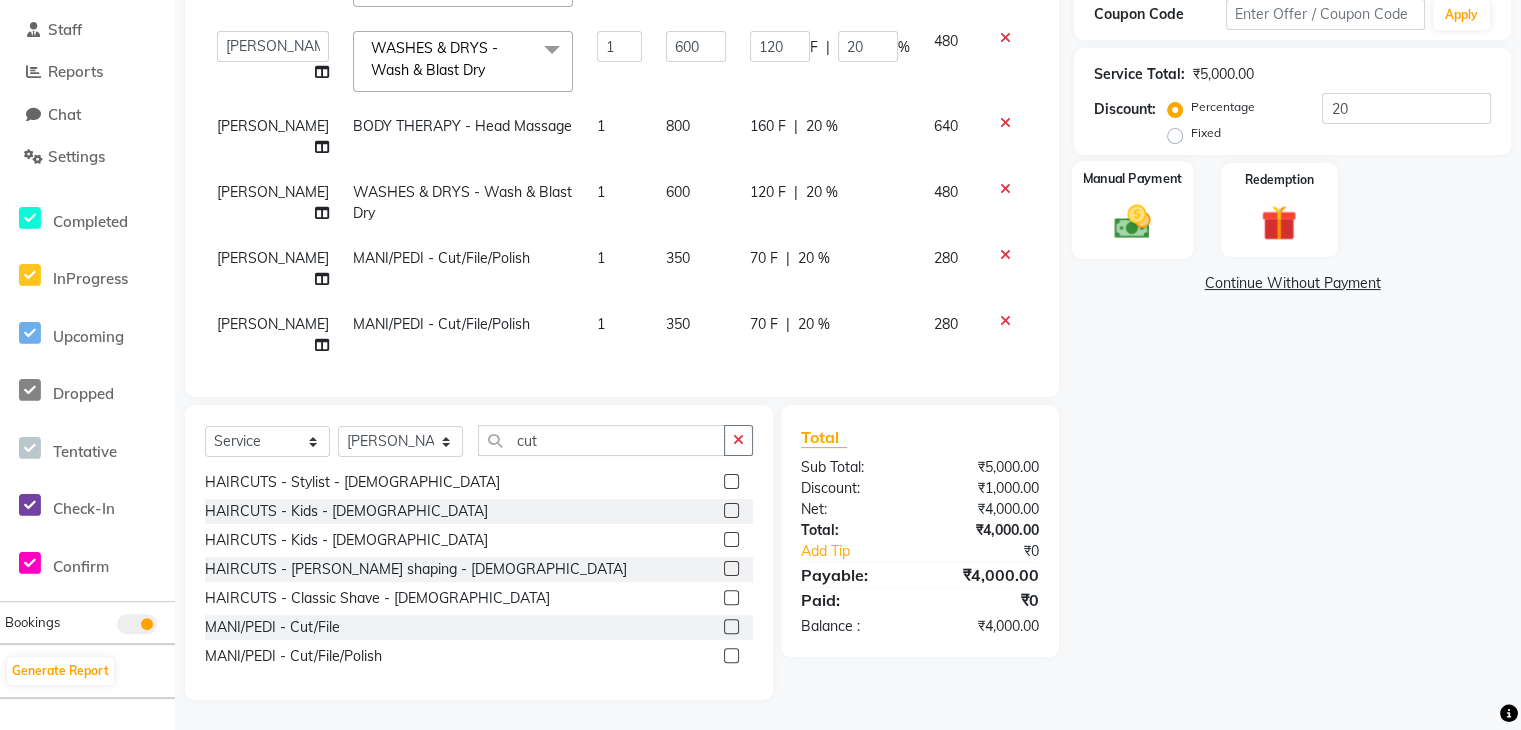 click 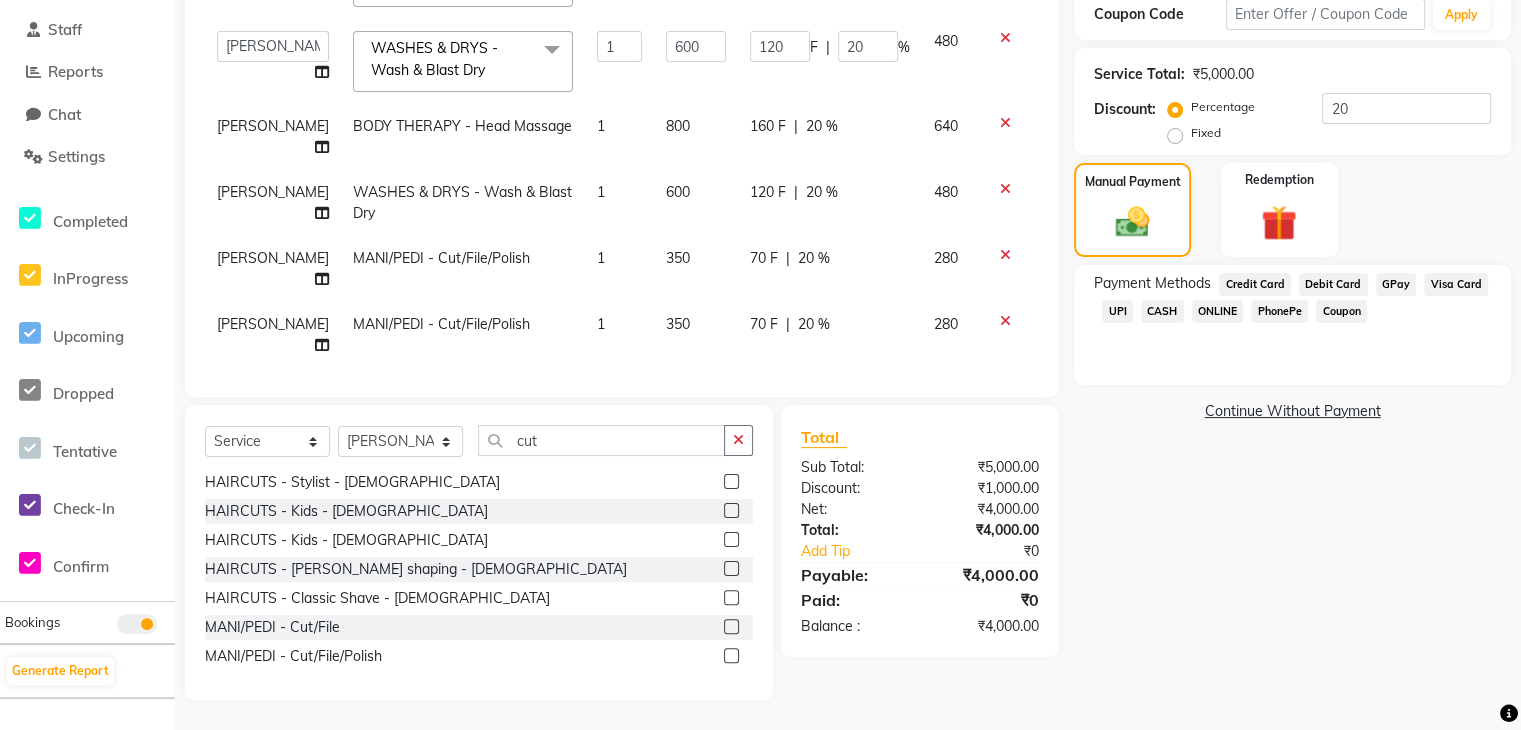 click on "Visa Card" 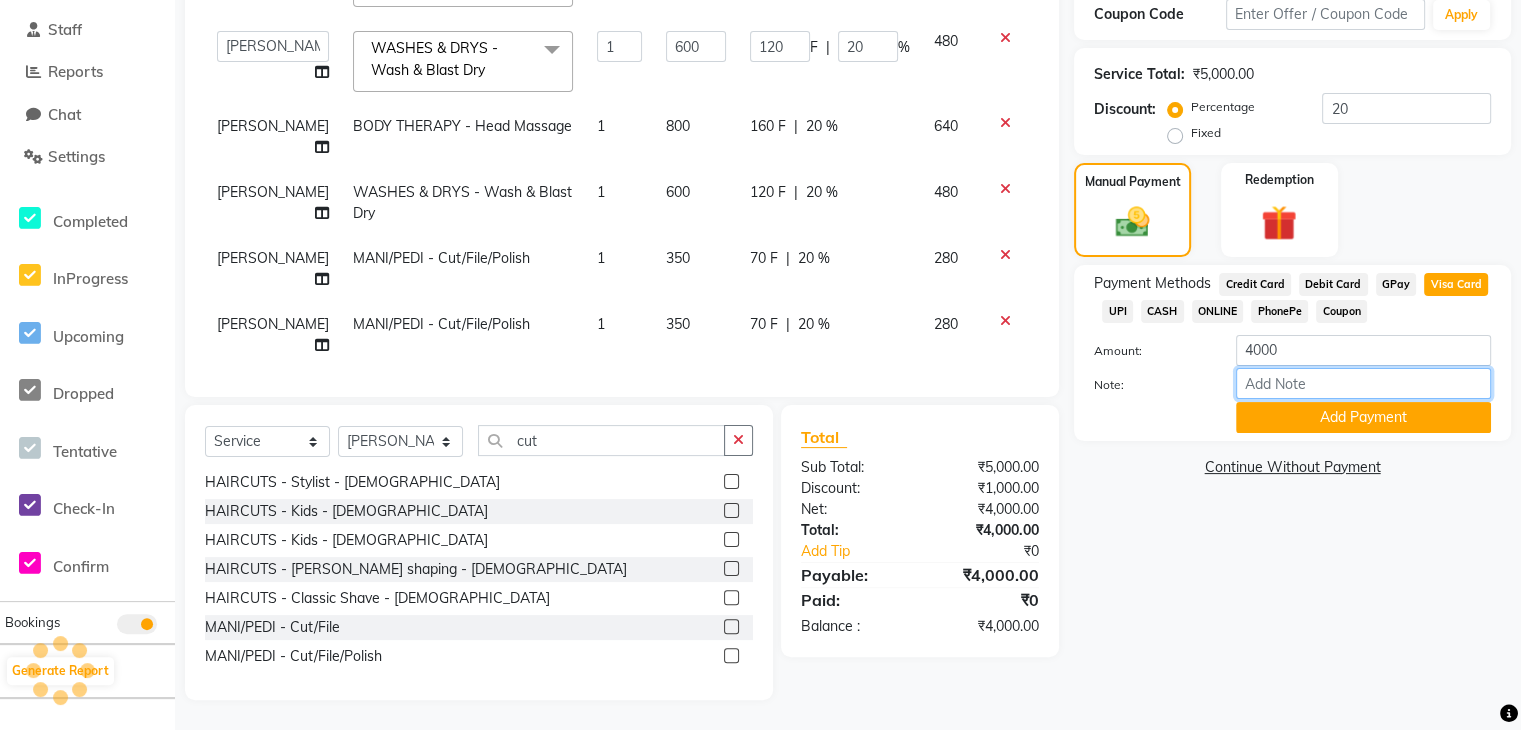 click on "Note:" at bounding box center (1363, 383) 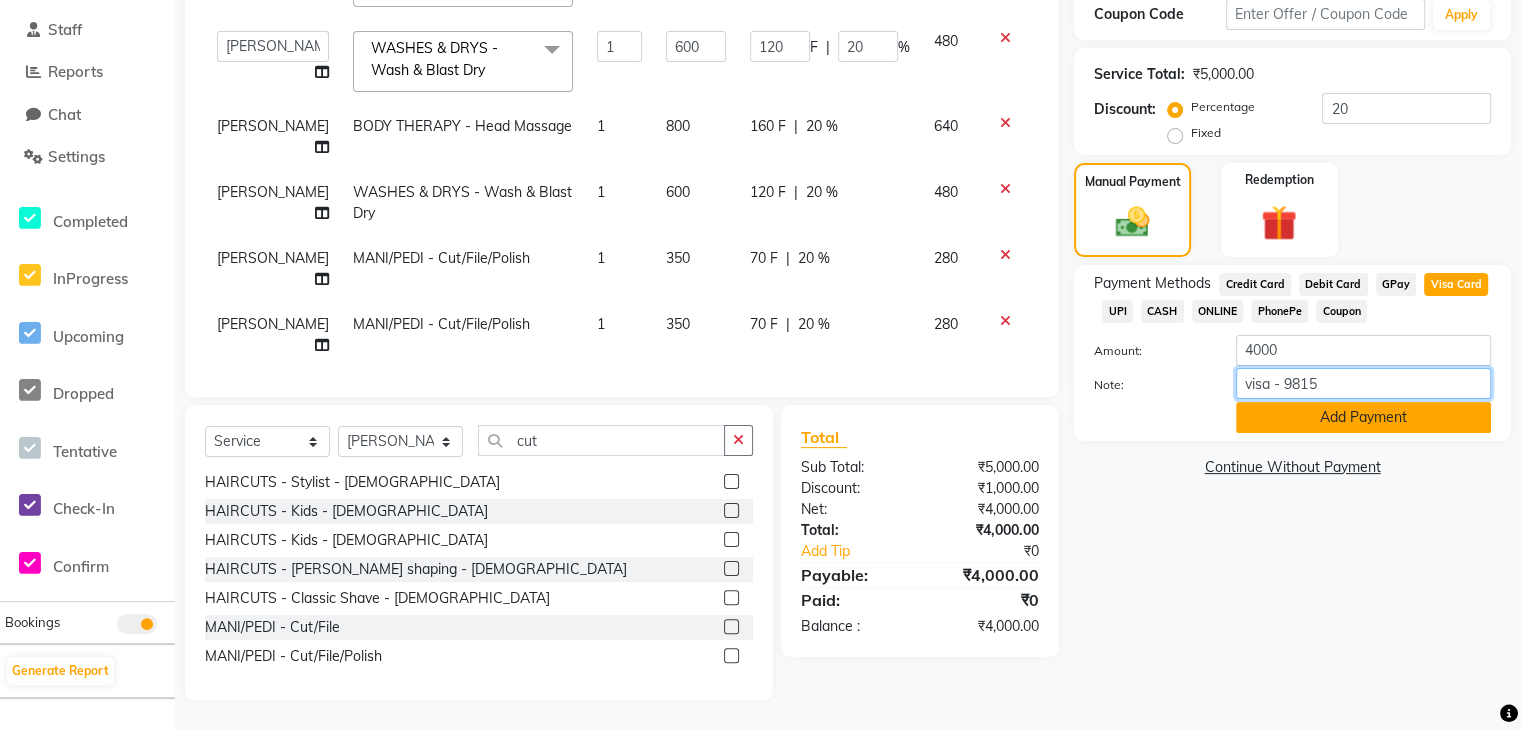 type on "visa - 9815" 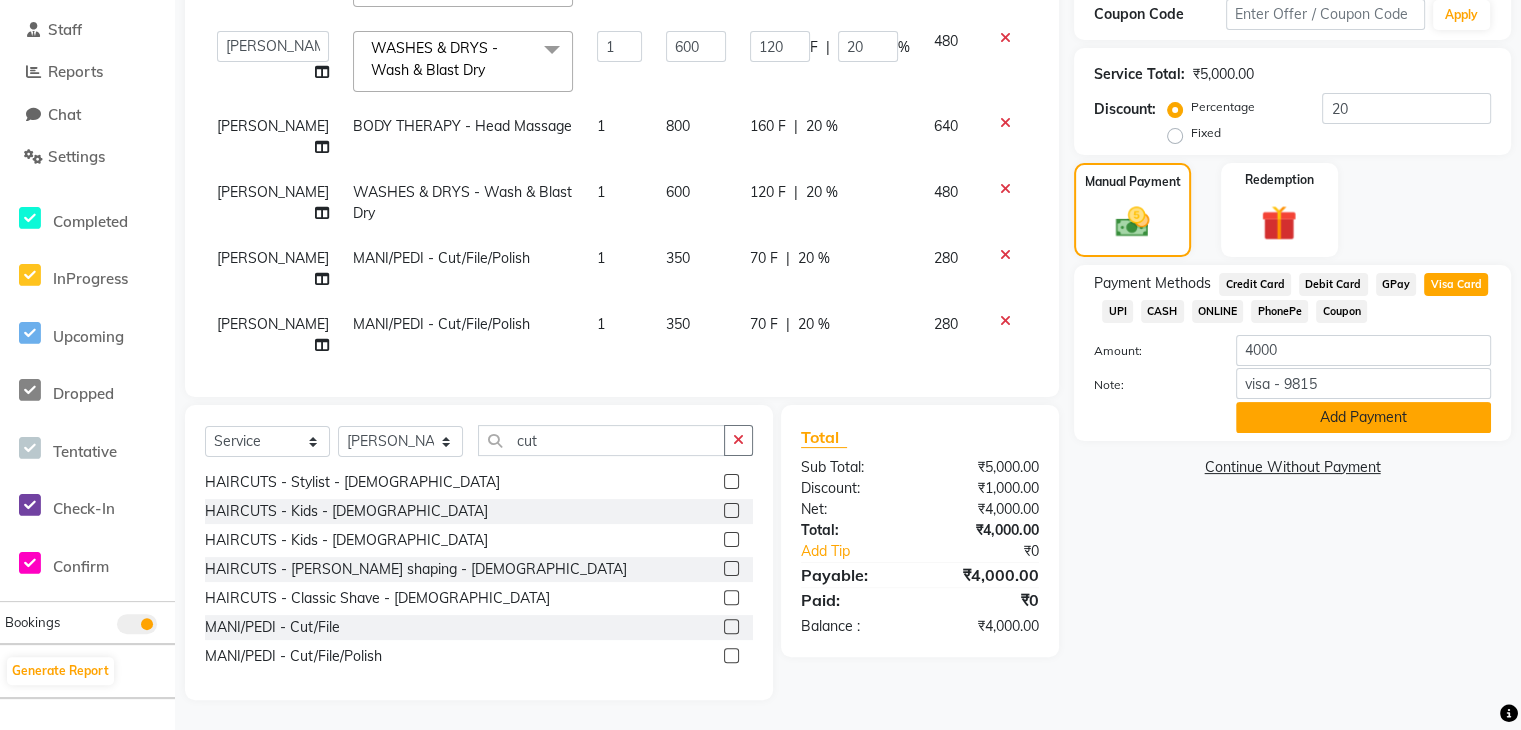 click on "Add Payment" 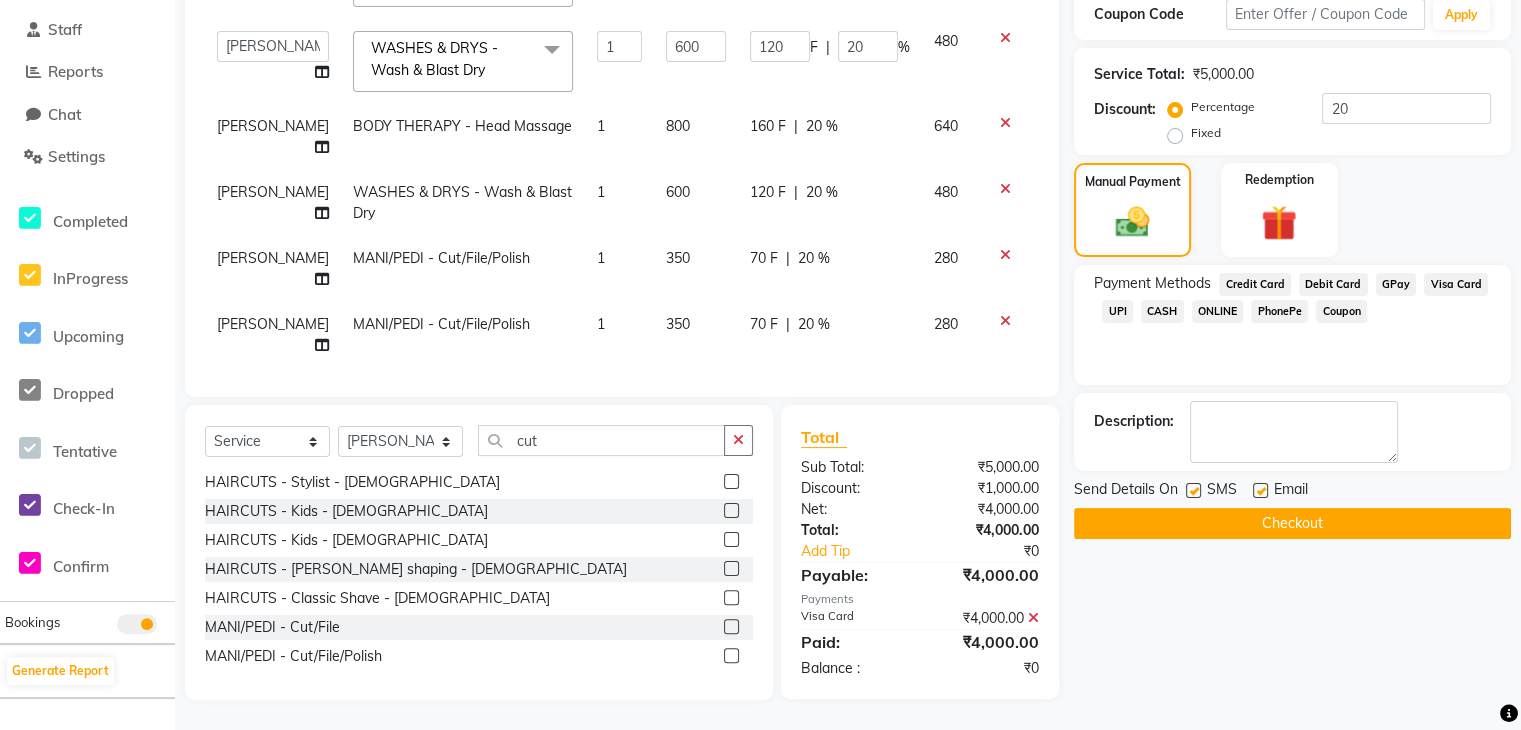 click on "Name: [PERSON_NAME] [PERSON_NAME] Membership:  No Active Membership  Total Visits:  5 Card on file:  0 Last Visit:   [DATE] Points:   0  Prepaid Coupon Code Apply Service Total:  ₹5,000.00  Discount:  Percentage   Fixed  20 Manual Payment Redemption Payment Methods  Credit Card   Debit Card   GPay   Visa Card   UPI   CASH   ONLINE   PhonePe   Coupon  Description:                  Send Details On SMS Email  Checkout" 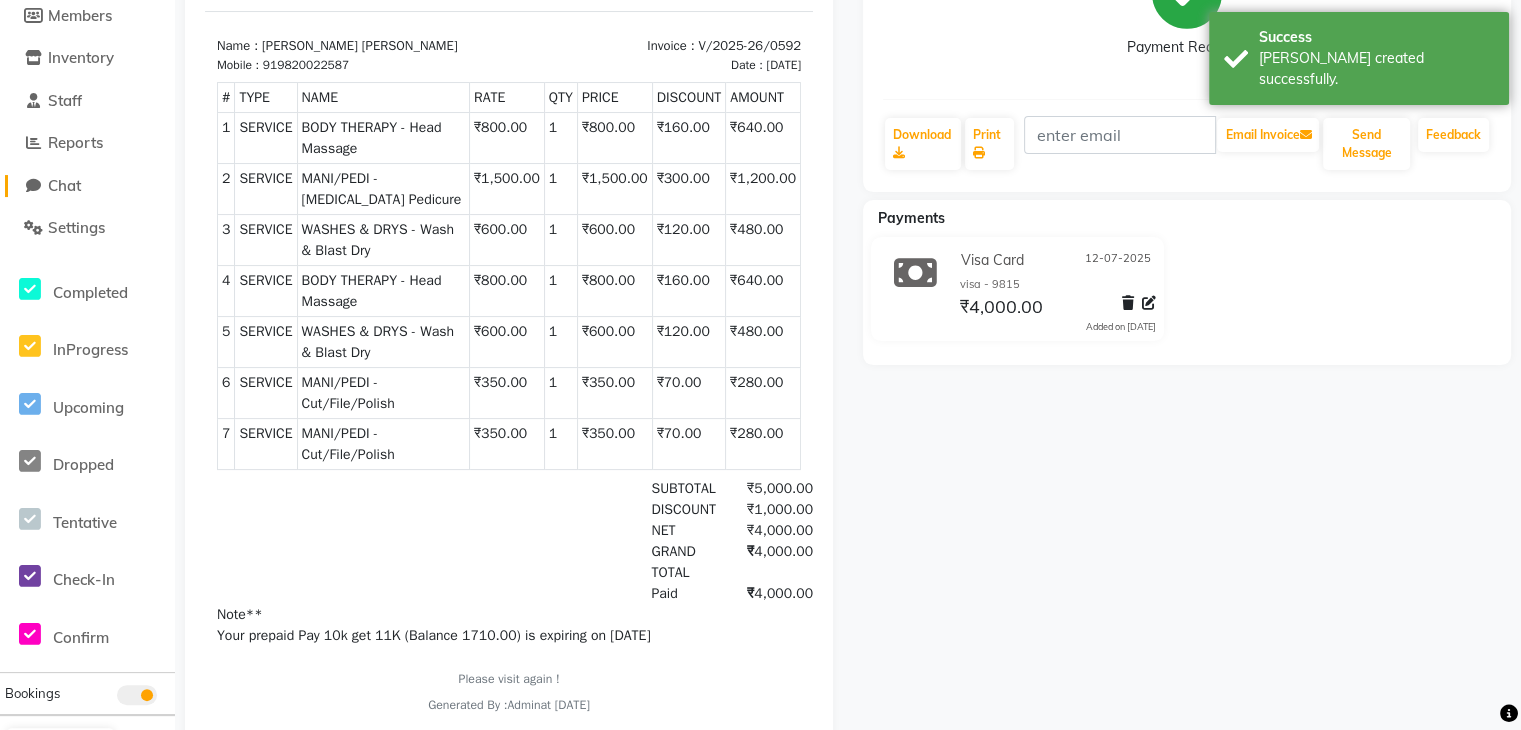 scroll, scrollTop: 0, scrollLeft: 0, axis: both 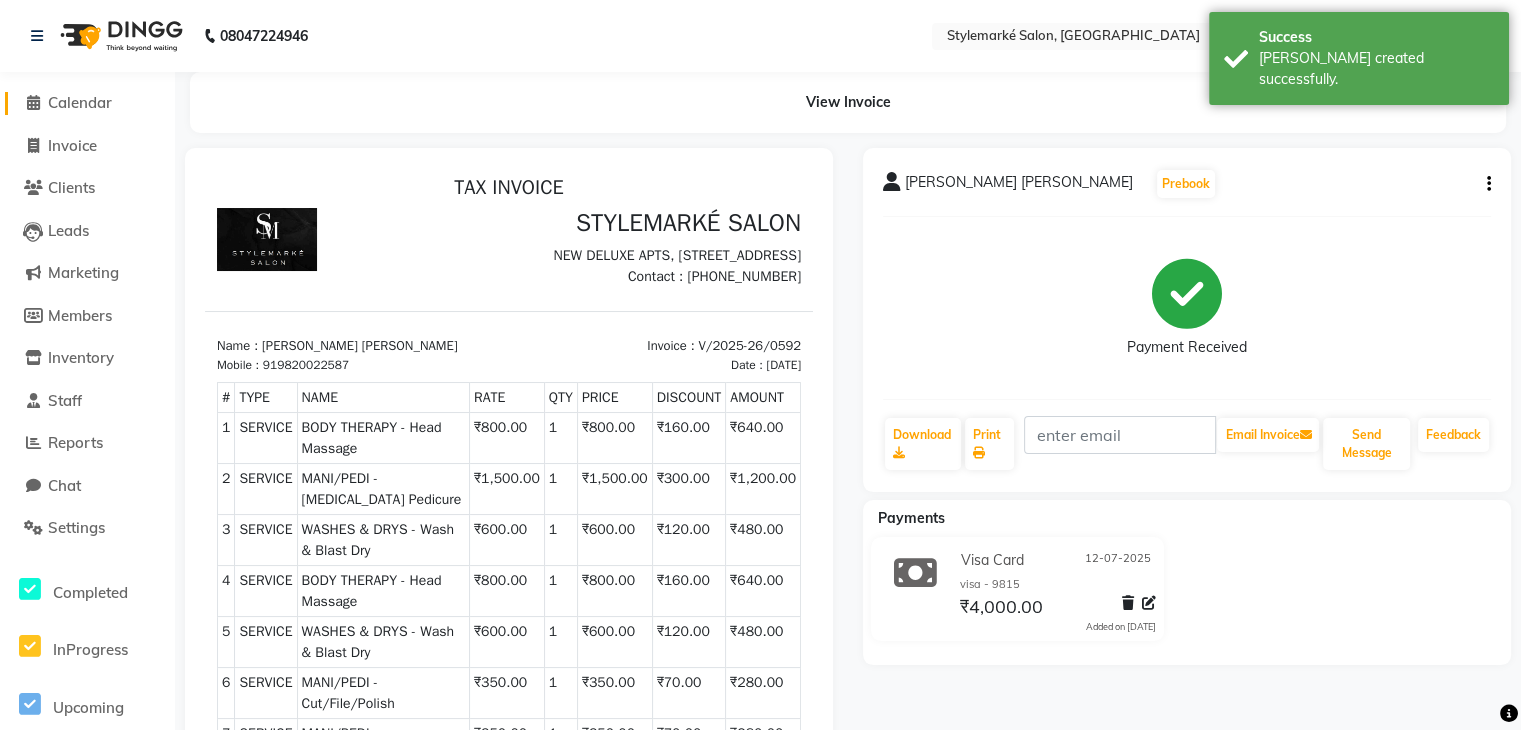 click on "Calendar" 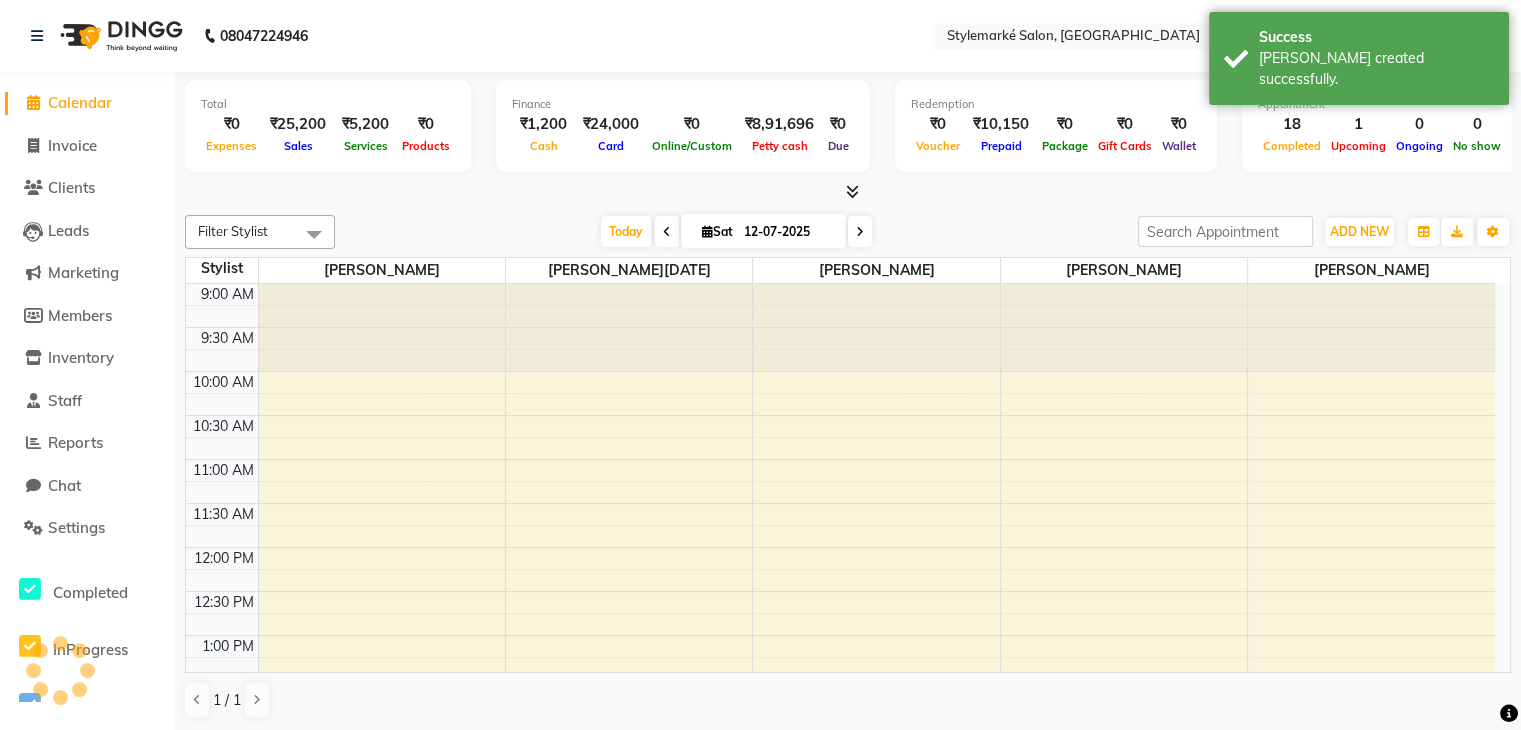scroll, scrollTop: 0, scrollLeft: 0, axis: both 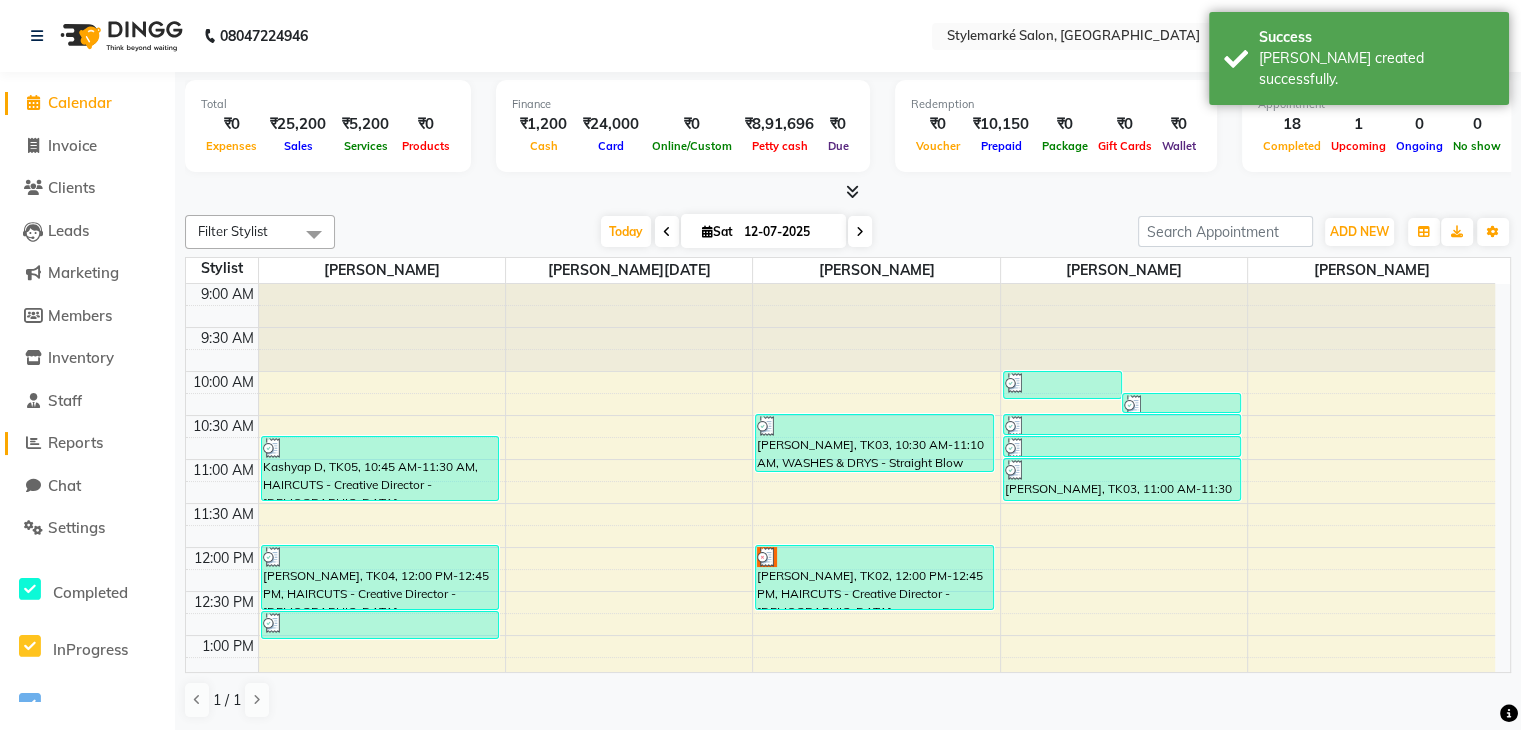 click on "Reports" 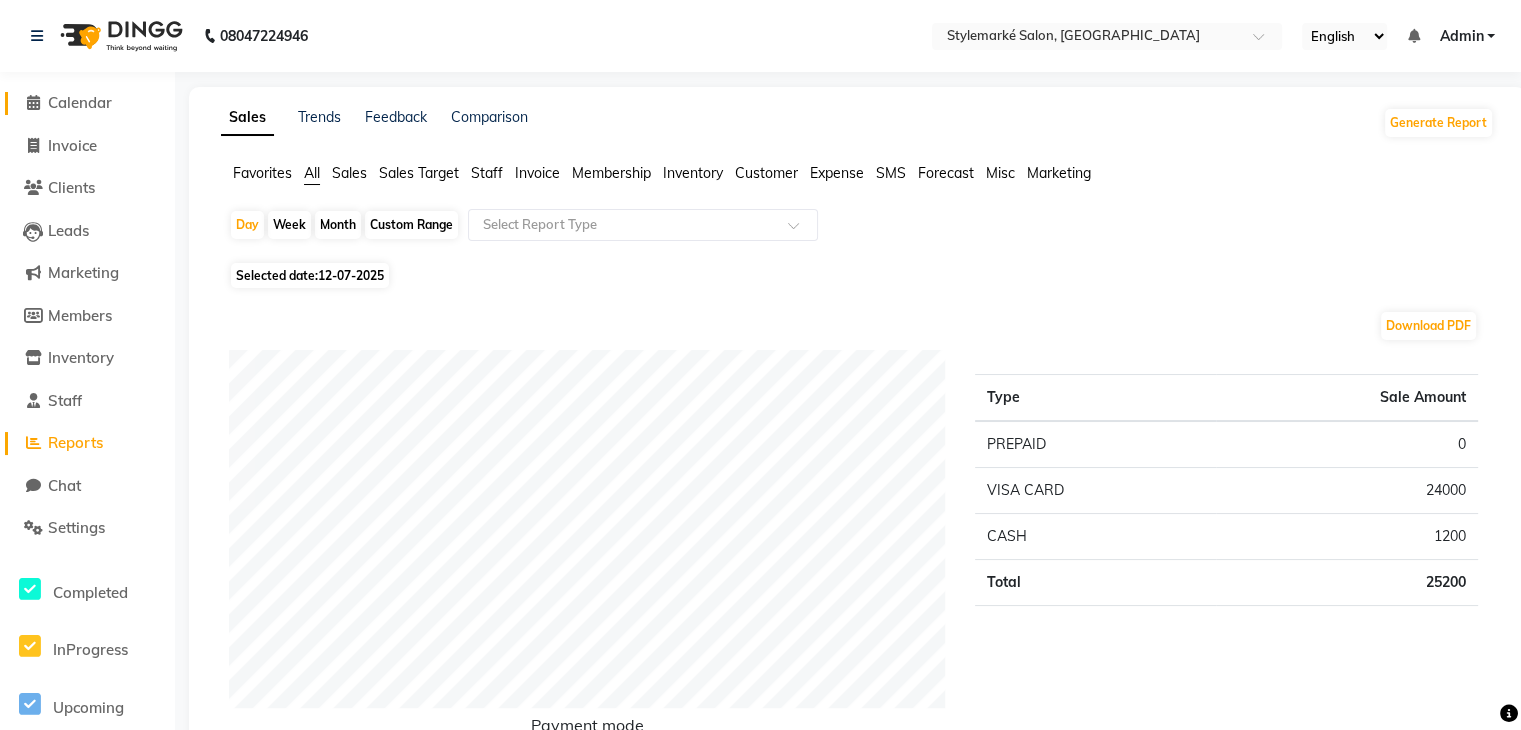 click on "Calendar" 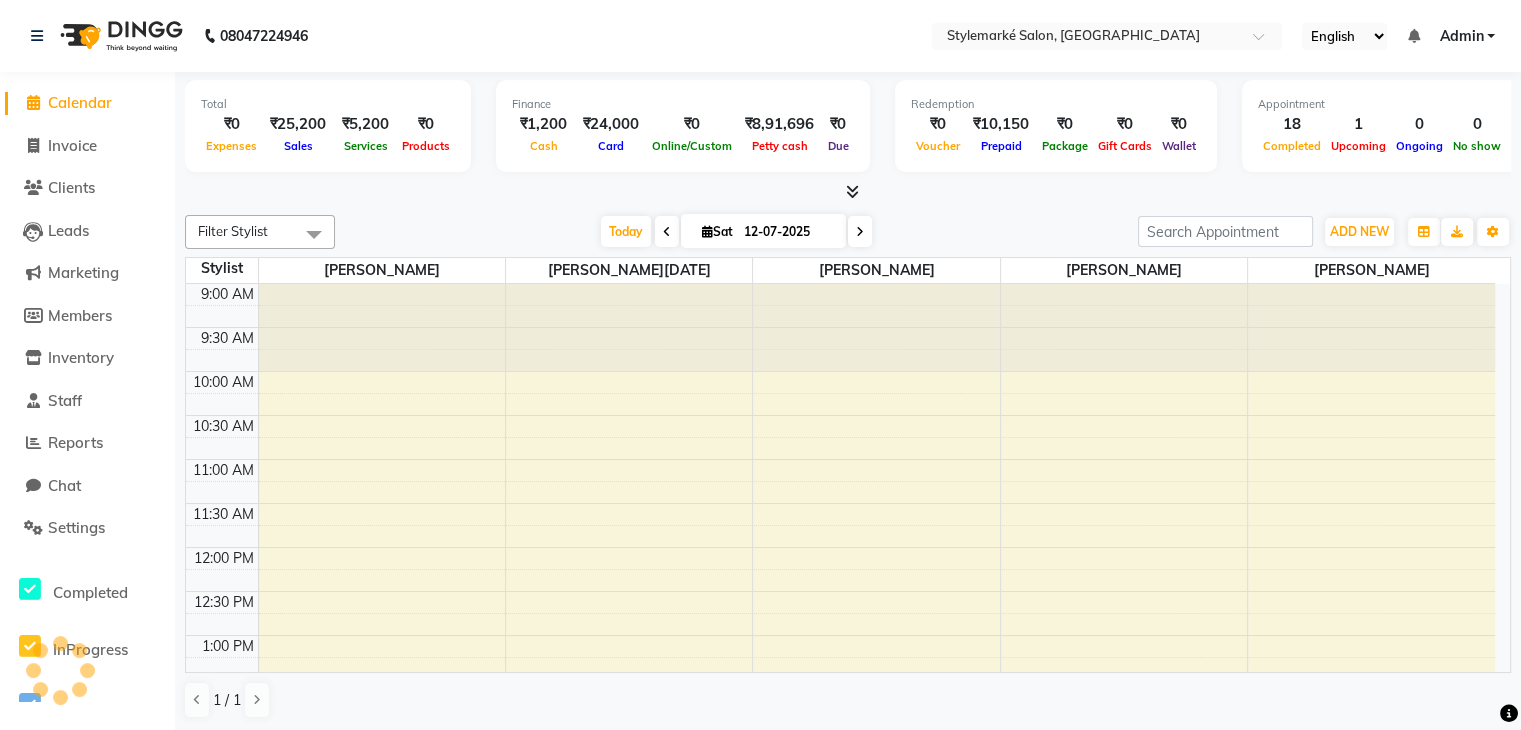 scroll, scrollTop: 619, scrollLeft: 0, axis: vertical 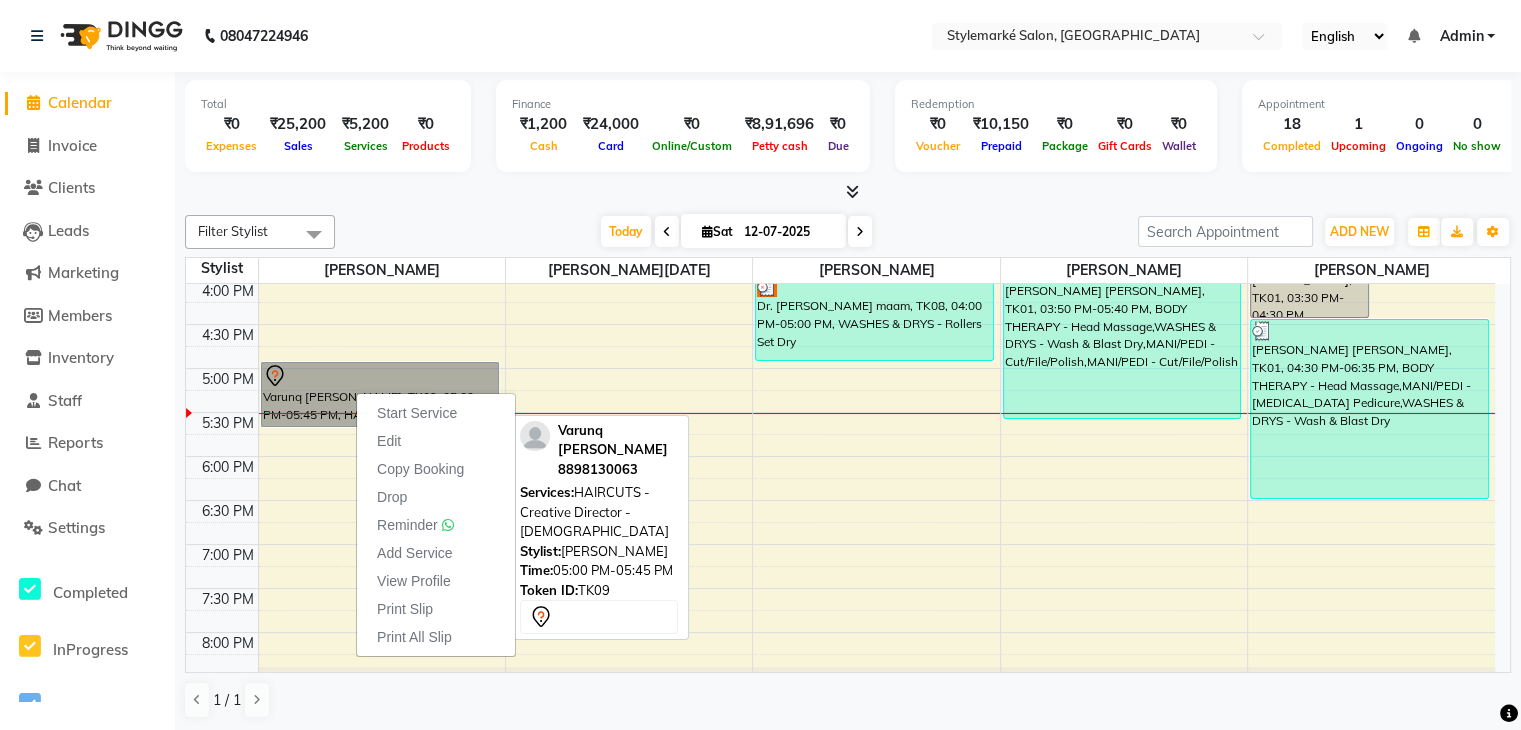 click at bounding box center (382, 413) 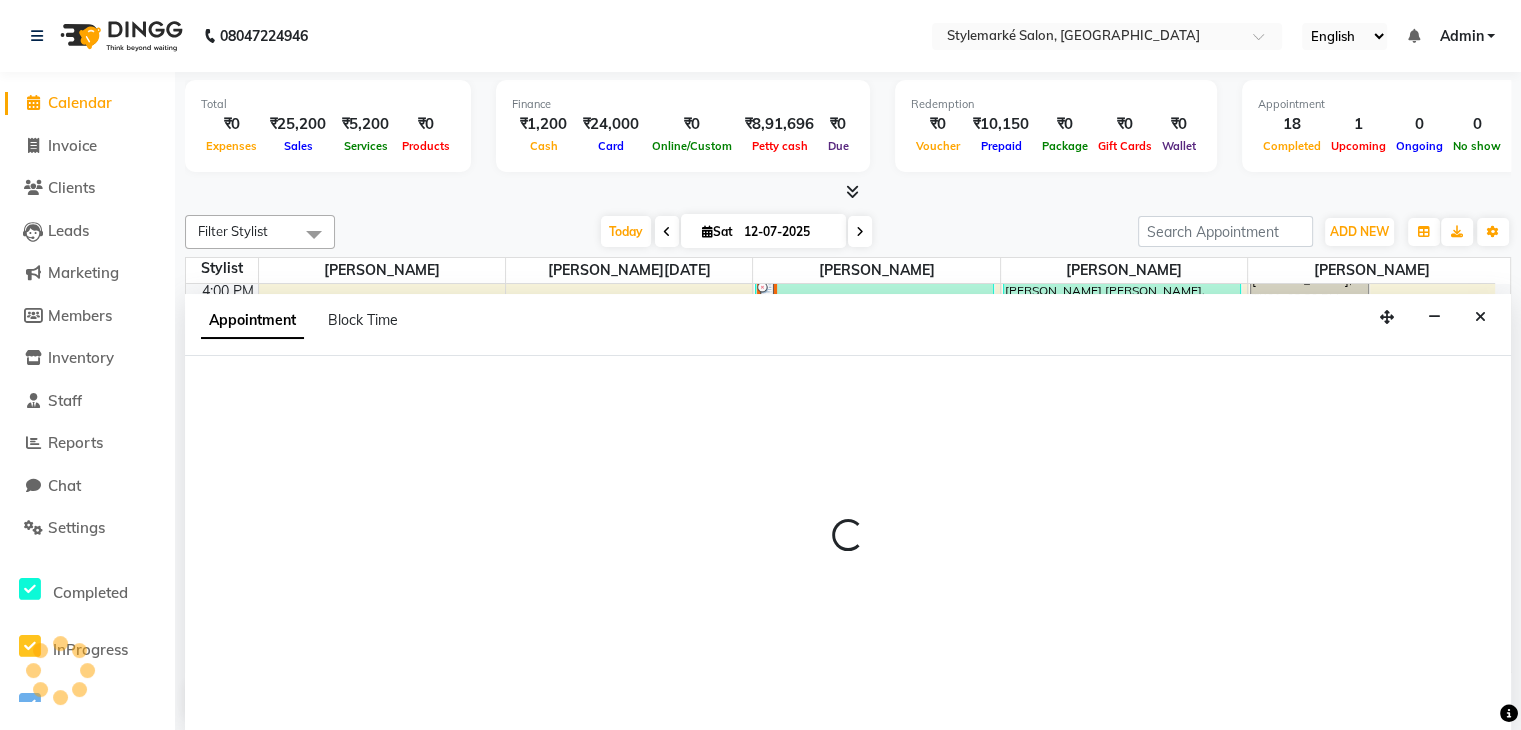 click at bounding box center (848, 544) 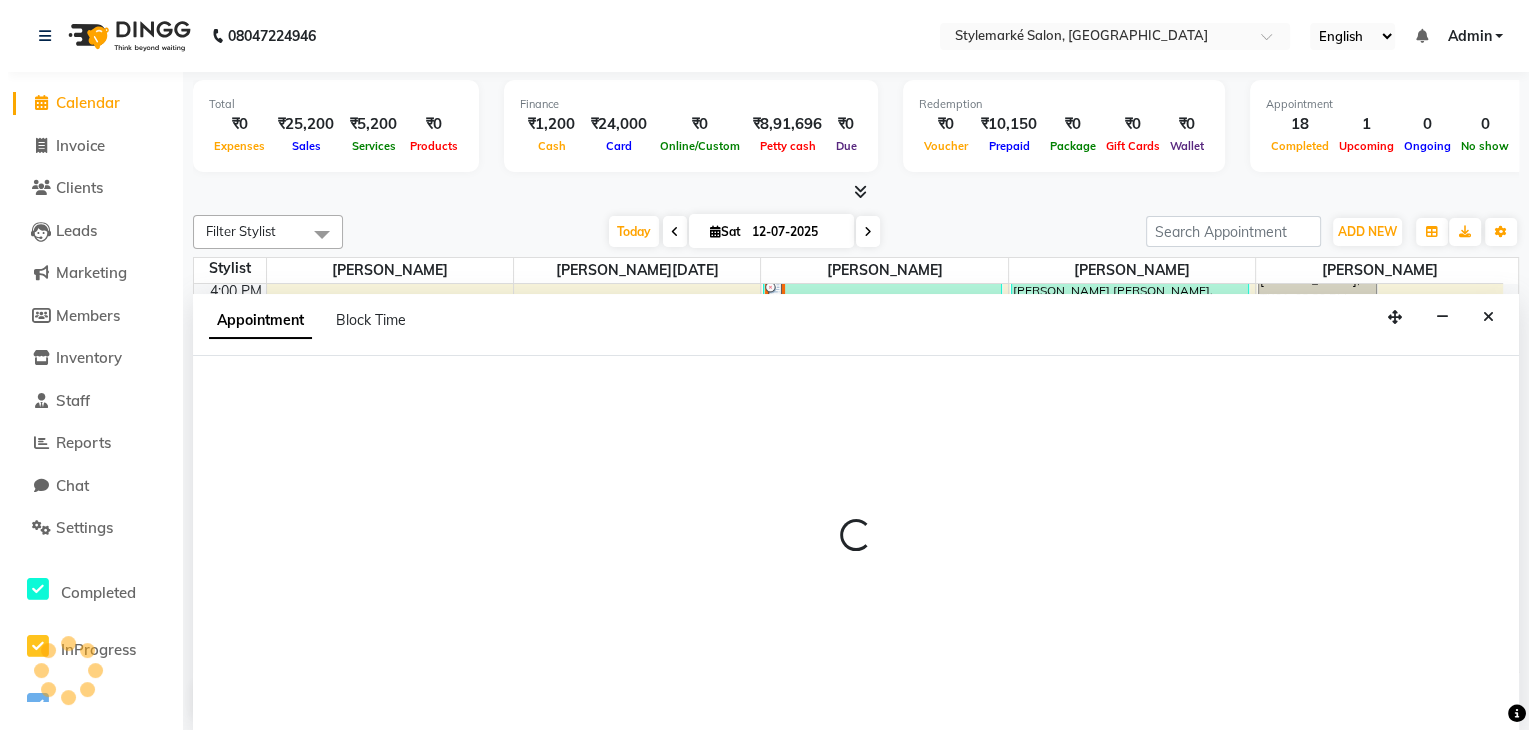 scroll, scrollTop: 1, scrollLeft: 0, axis: vertical 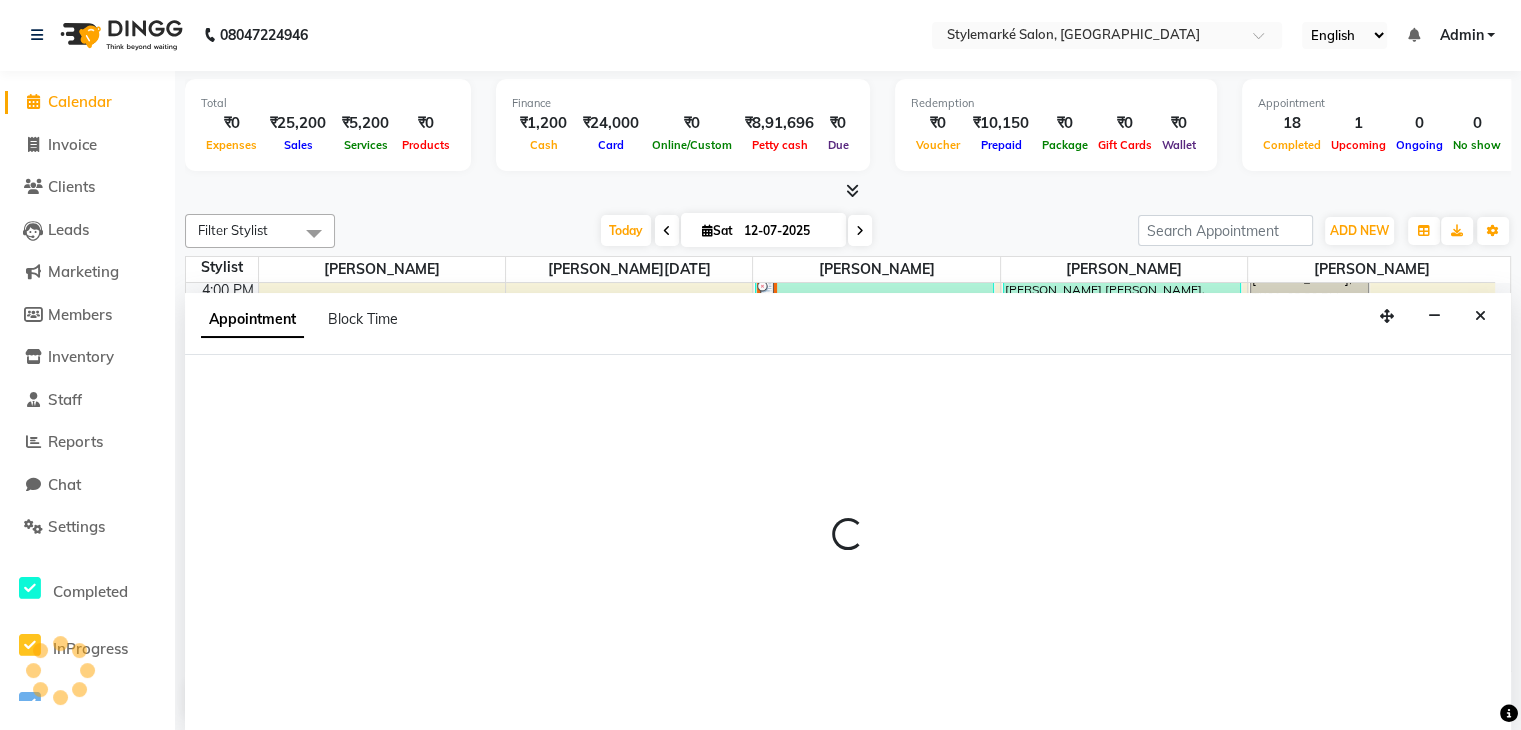 select on "71239" 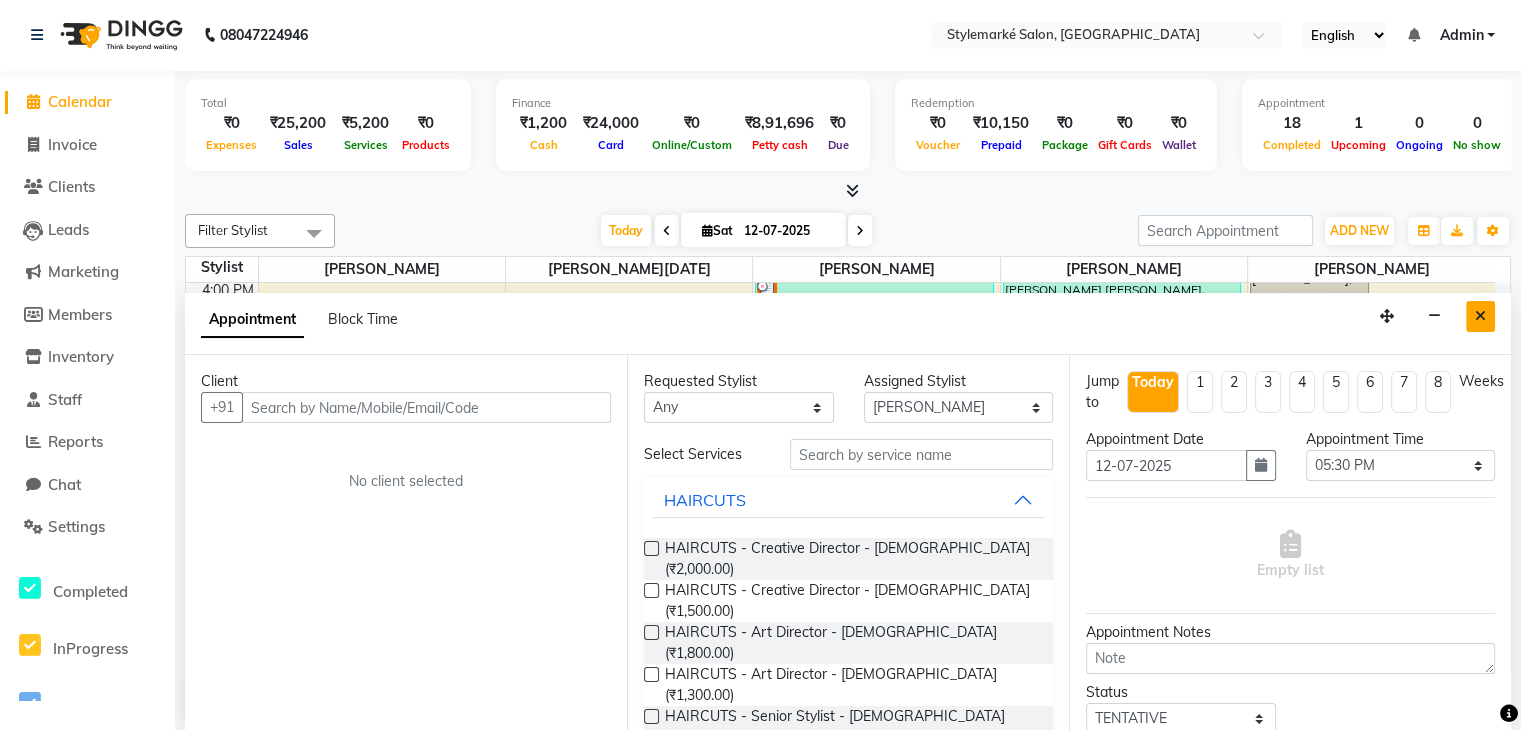 click at bounding box center (1480, 316) 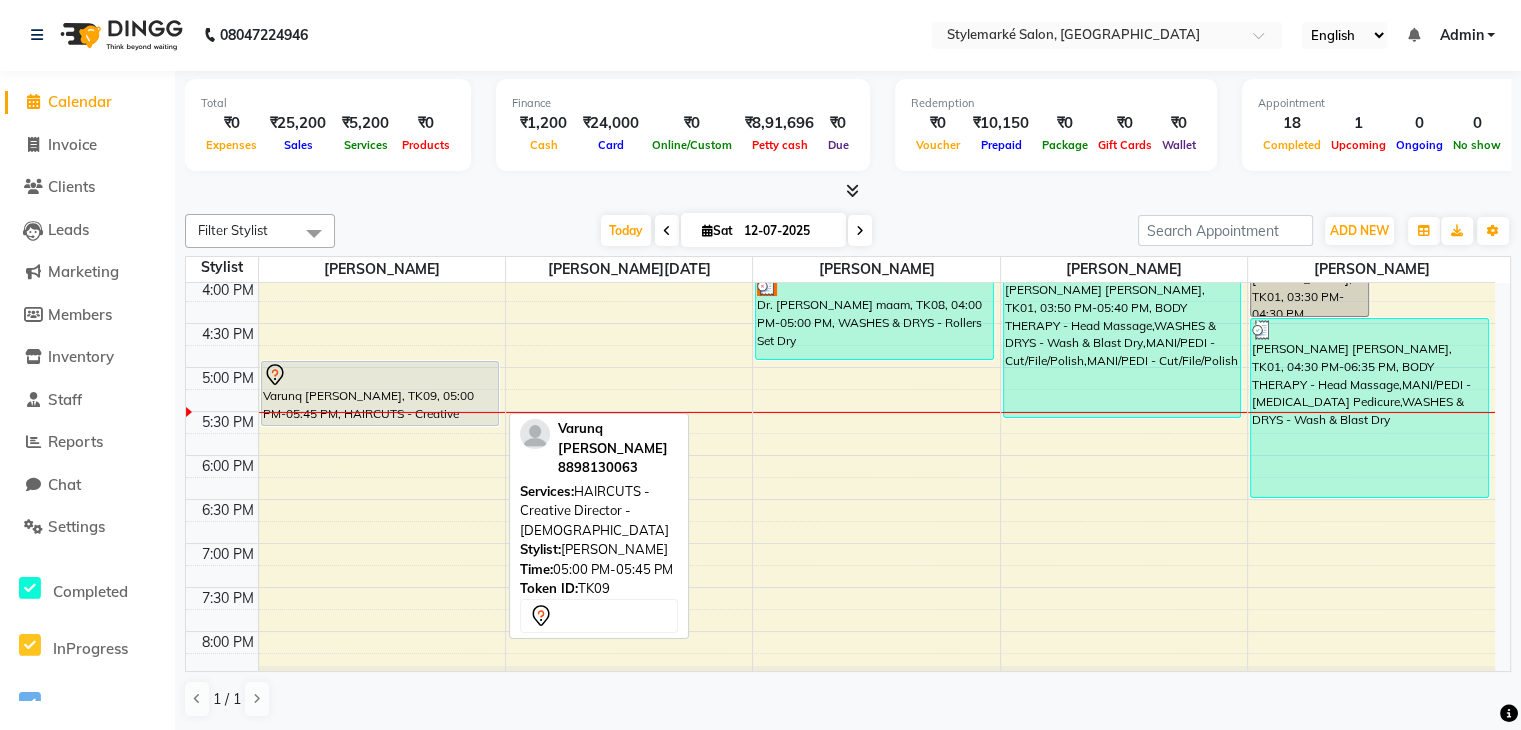 click on "Varunq [PERSON_NAME], TK09, 05:00 PM-05:45 PM, HAIRCUTS - Creative Director - [DEMOGRAPHIC_DATA]" at bounding box center [380, 393] 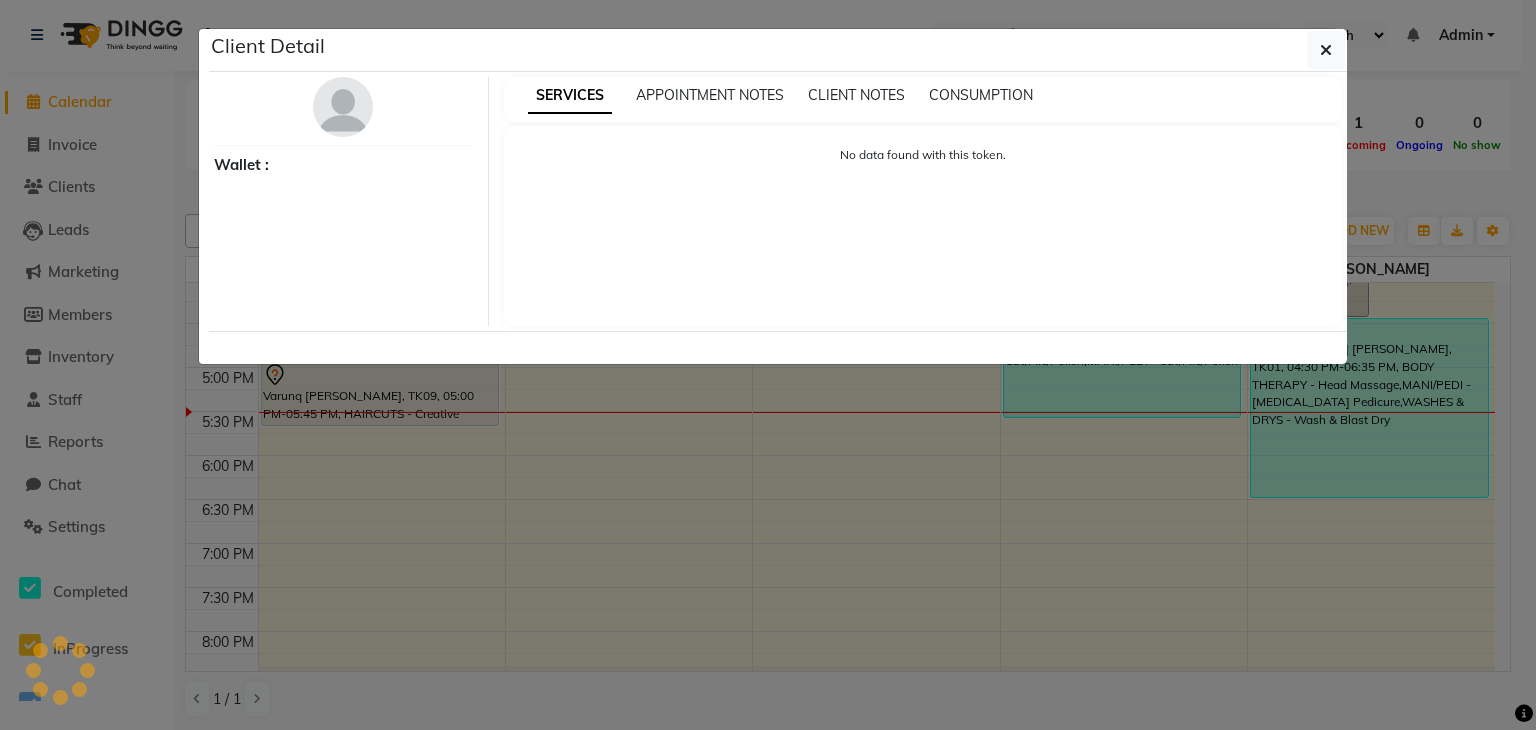 select on "7" 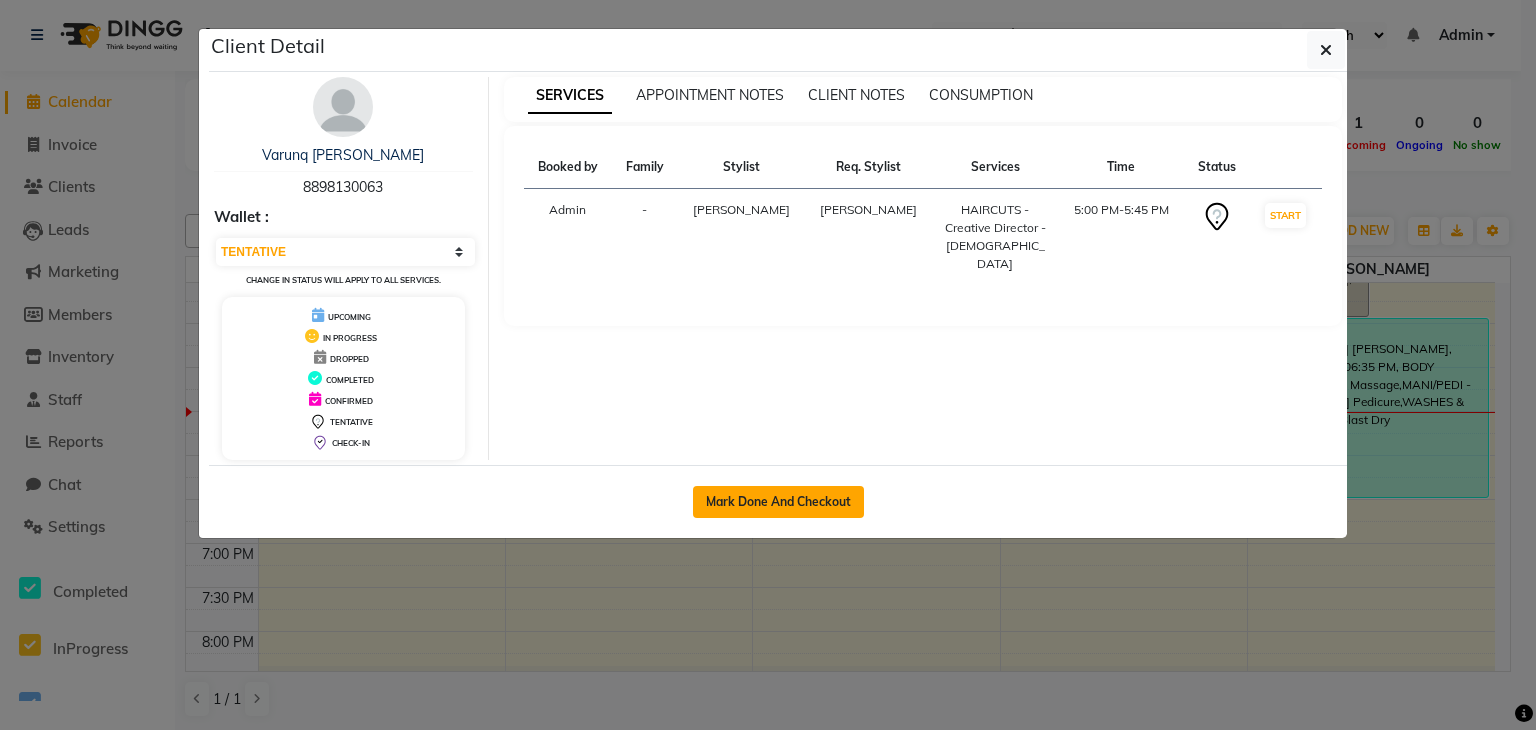 click on "Mark Done And Checkout" 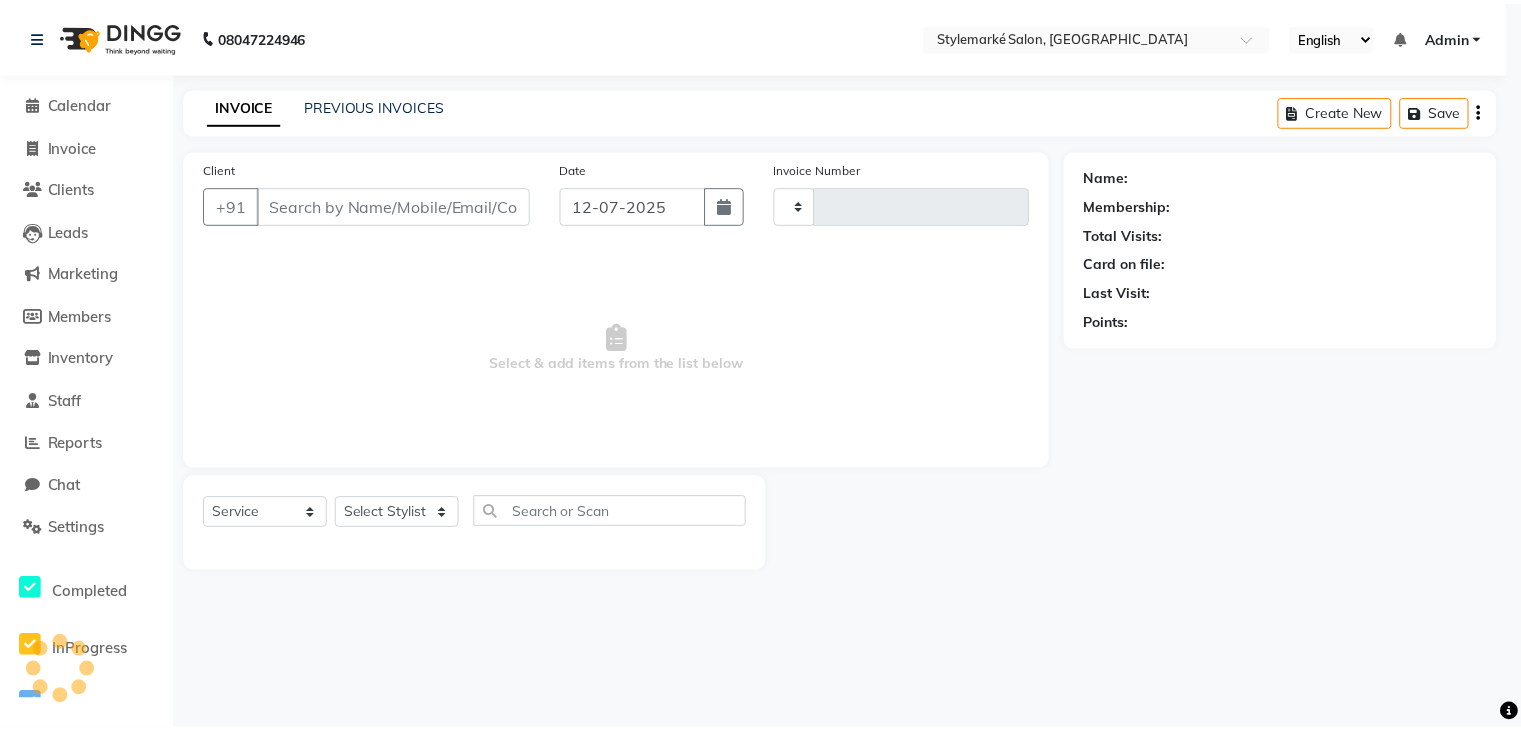 scroll, scrollTop: 0, scrollLeft: 0, axis: both 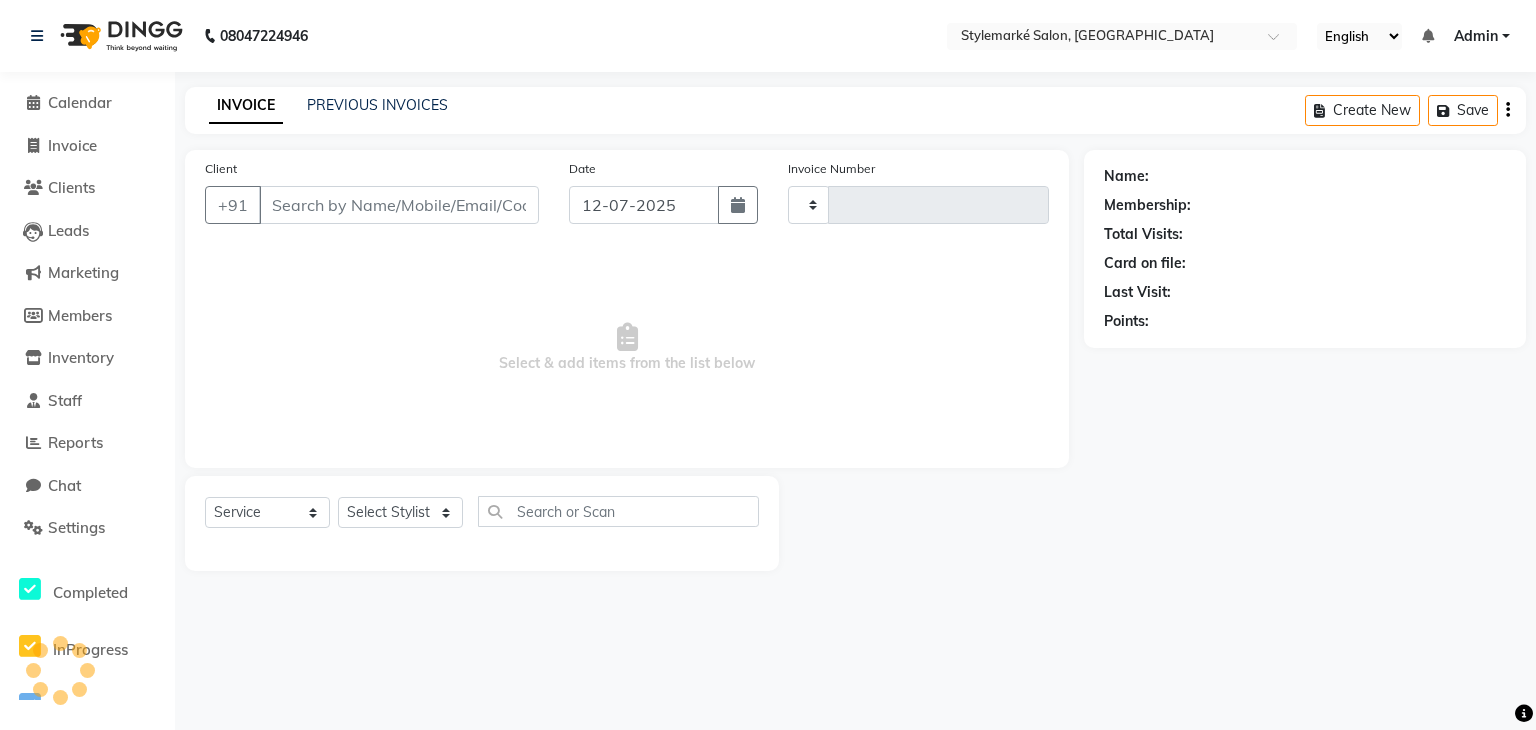 type on "8898130063" 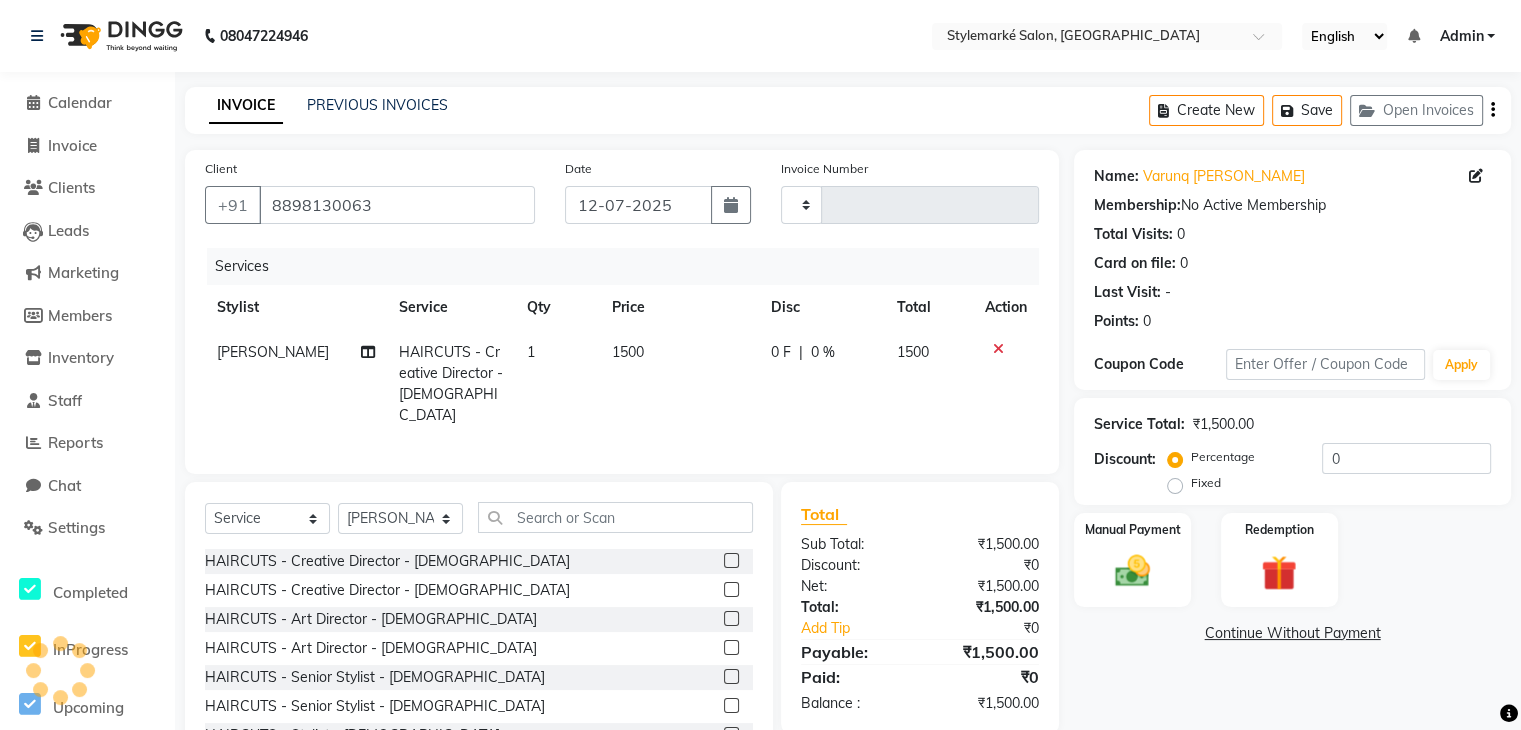 type on "0593" 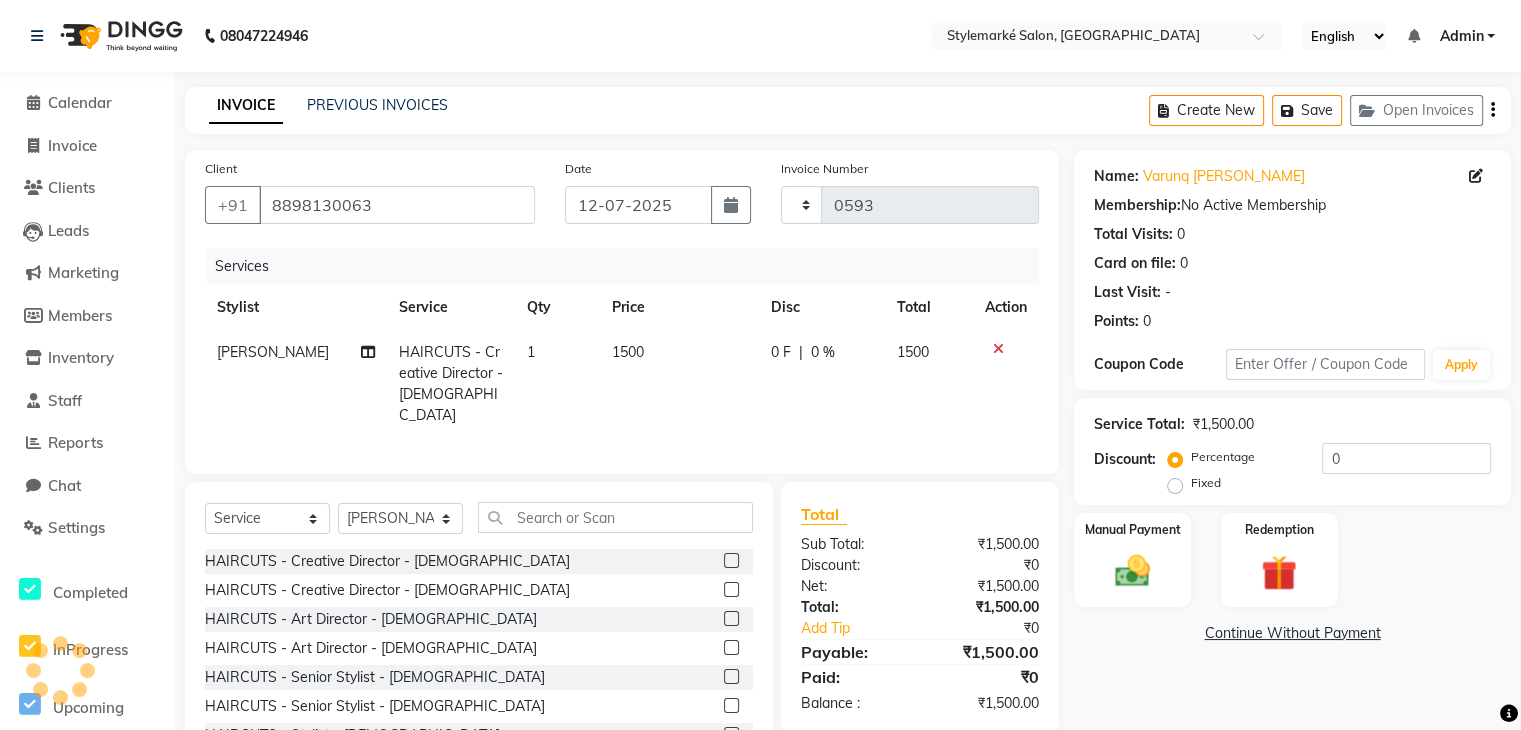 select on "7909" 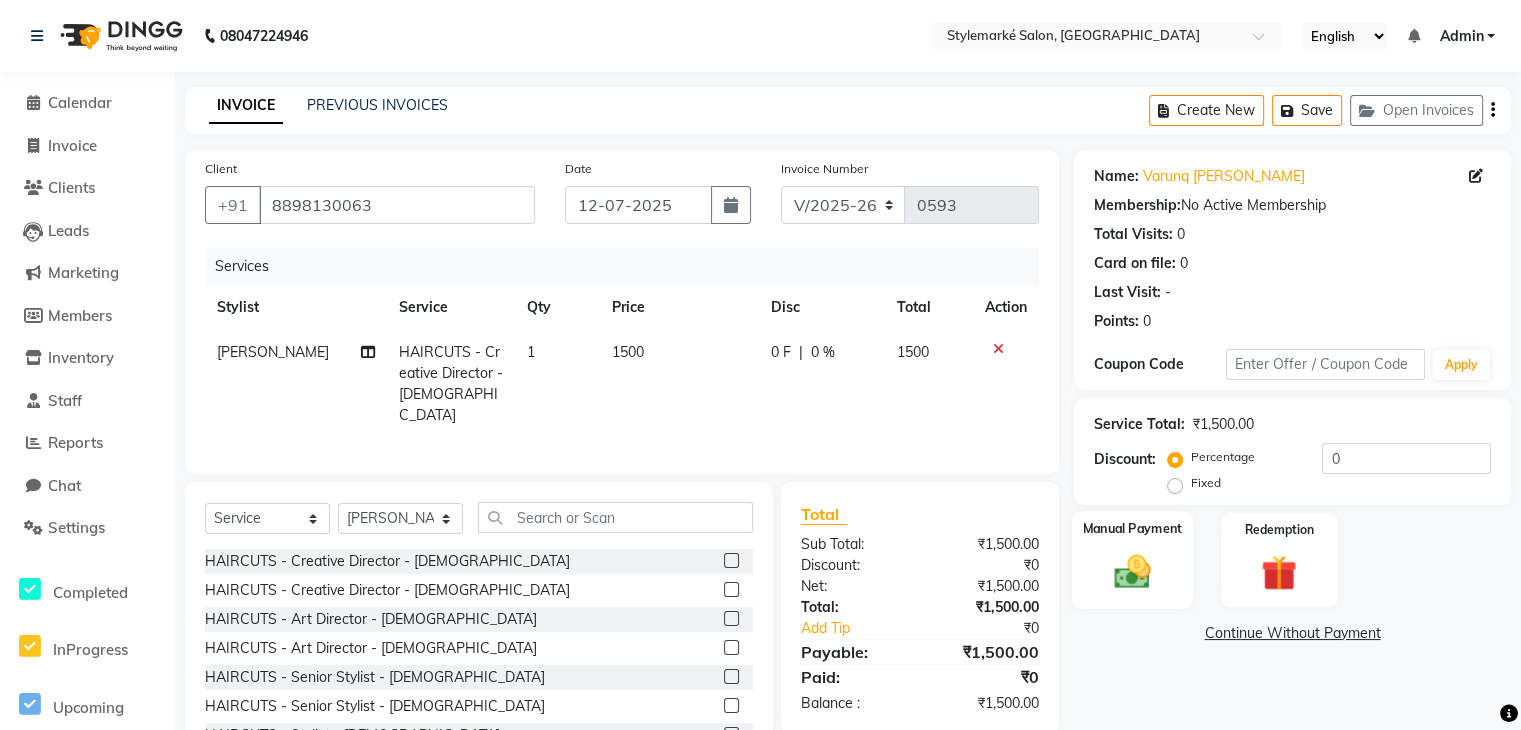 click 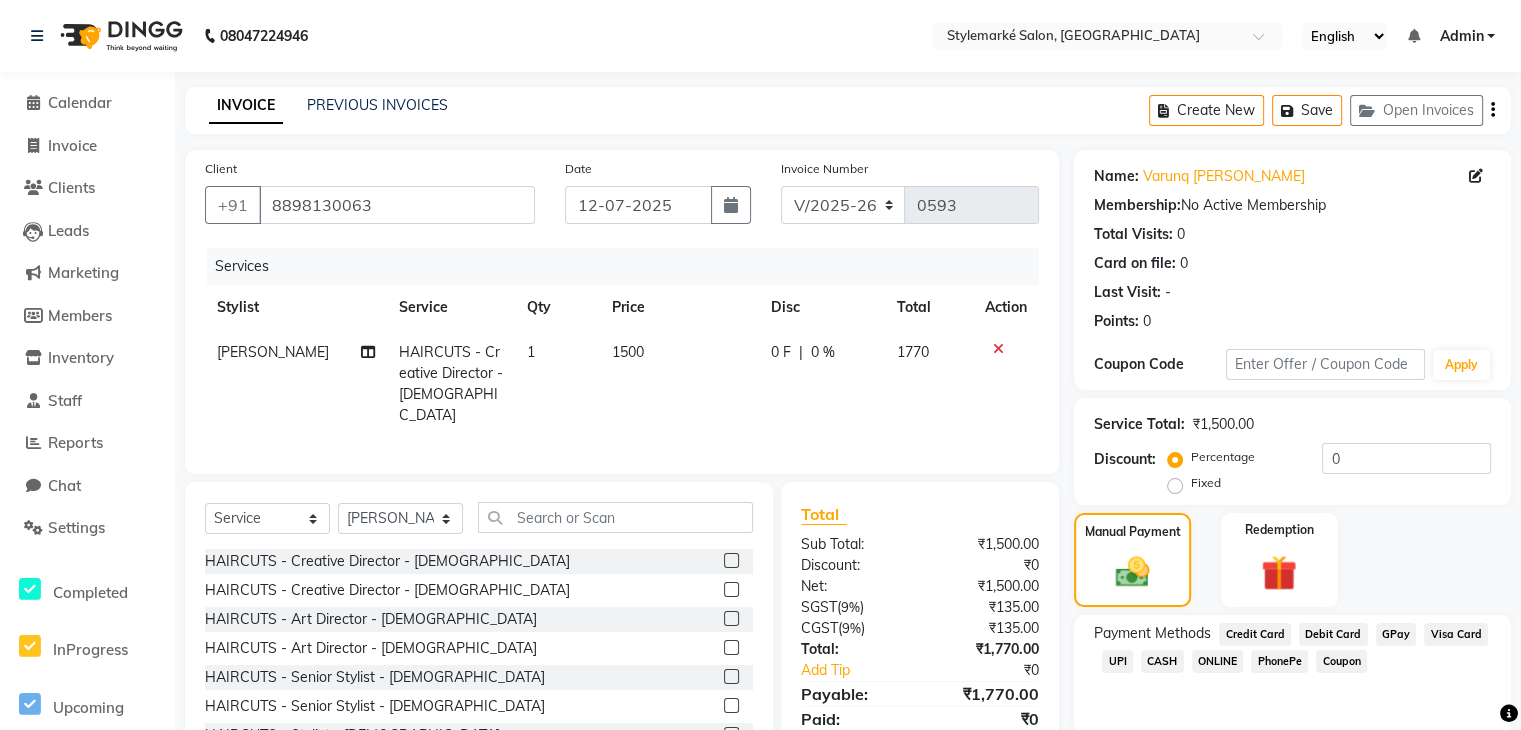 click on "CASH" 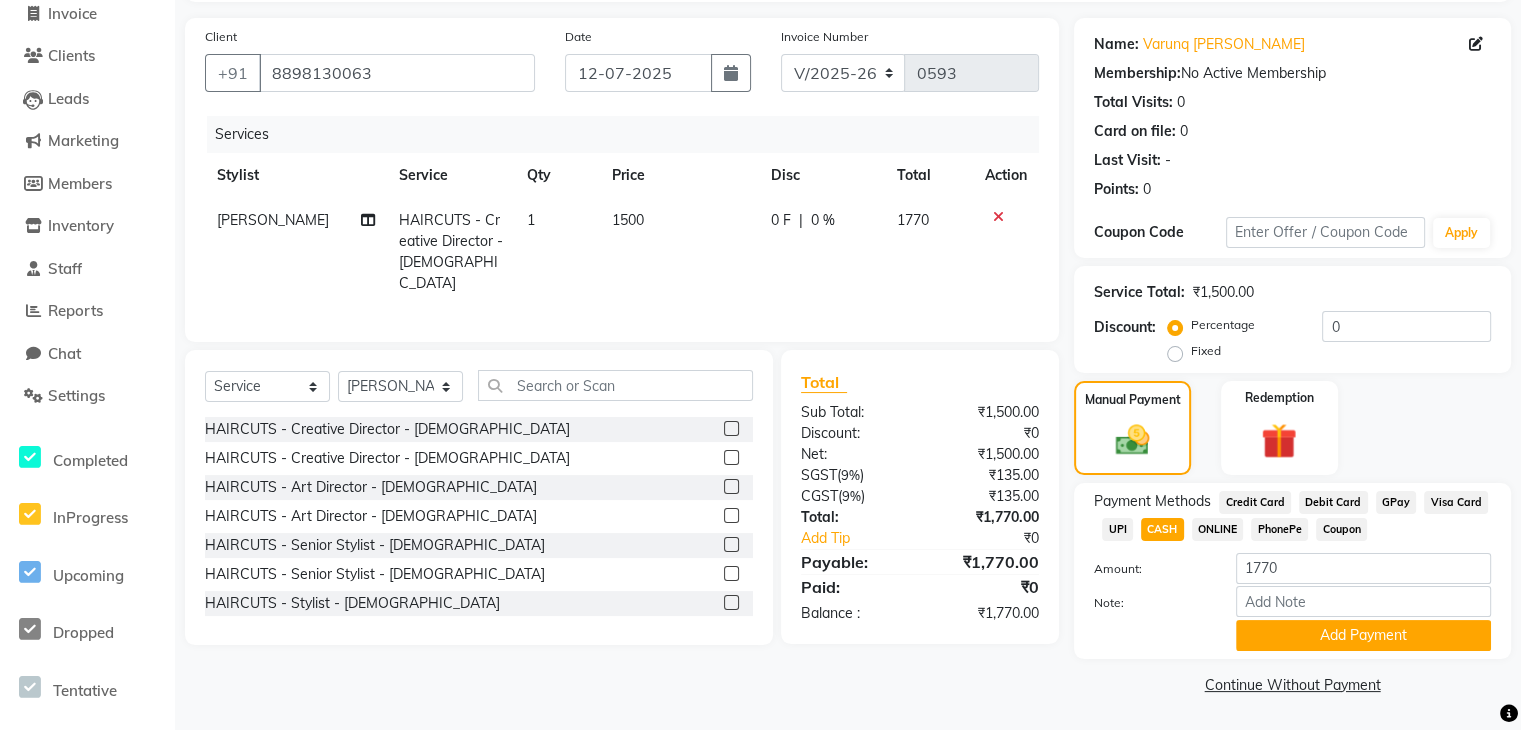 scroll, scrollTop: 0, scrollLeft: 0, axis: both 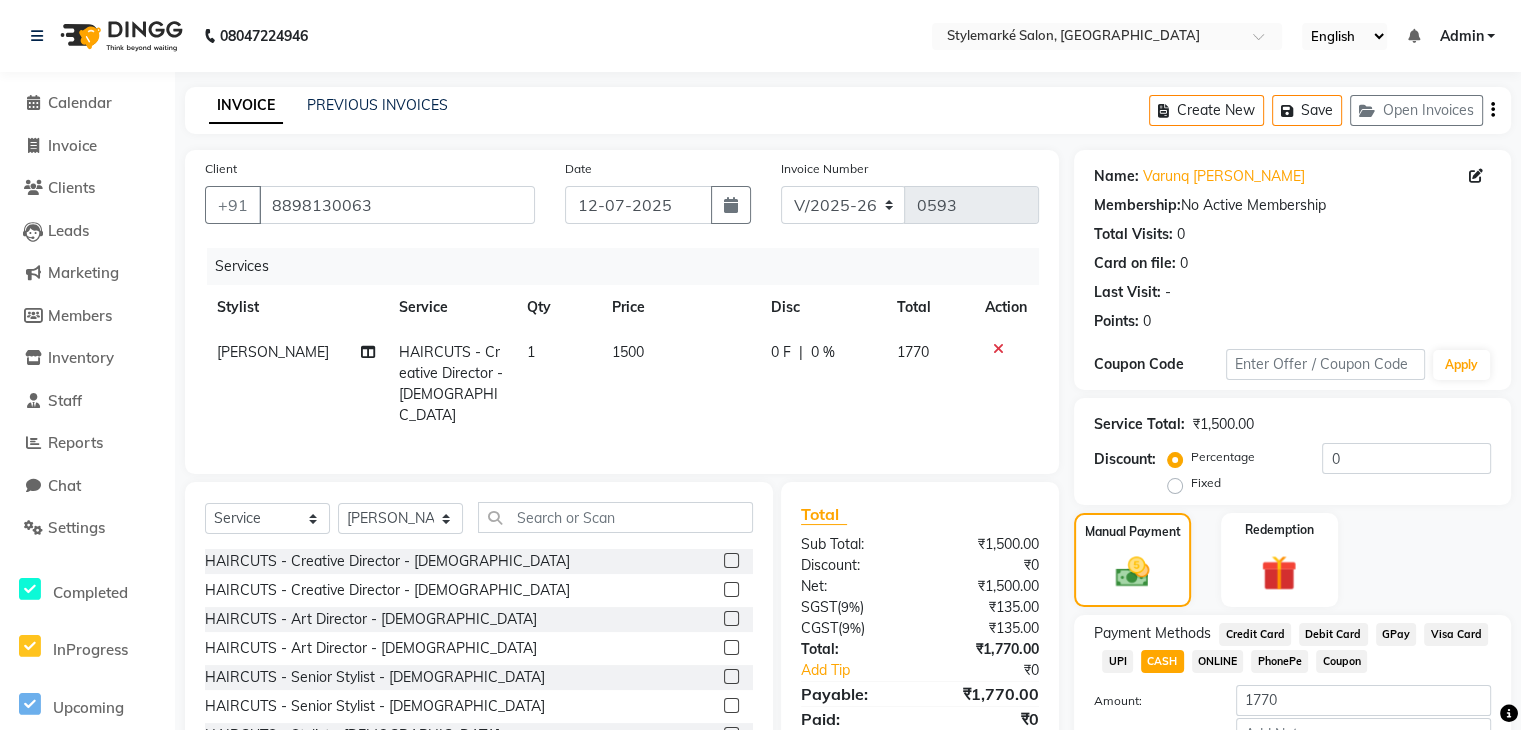 click 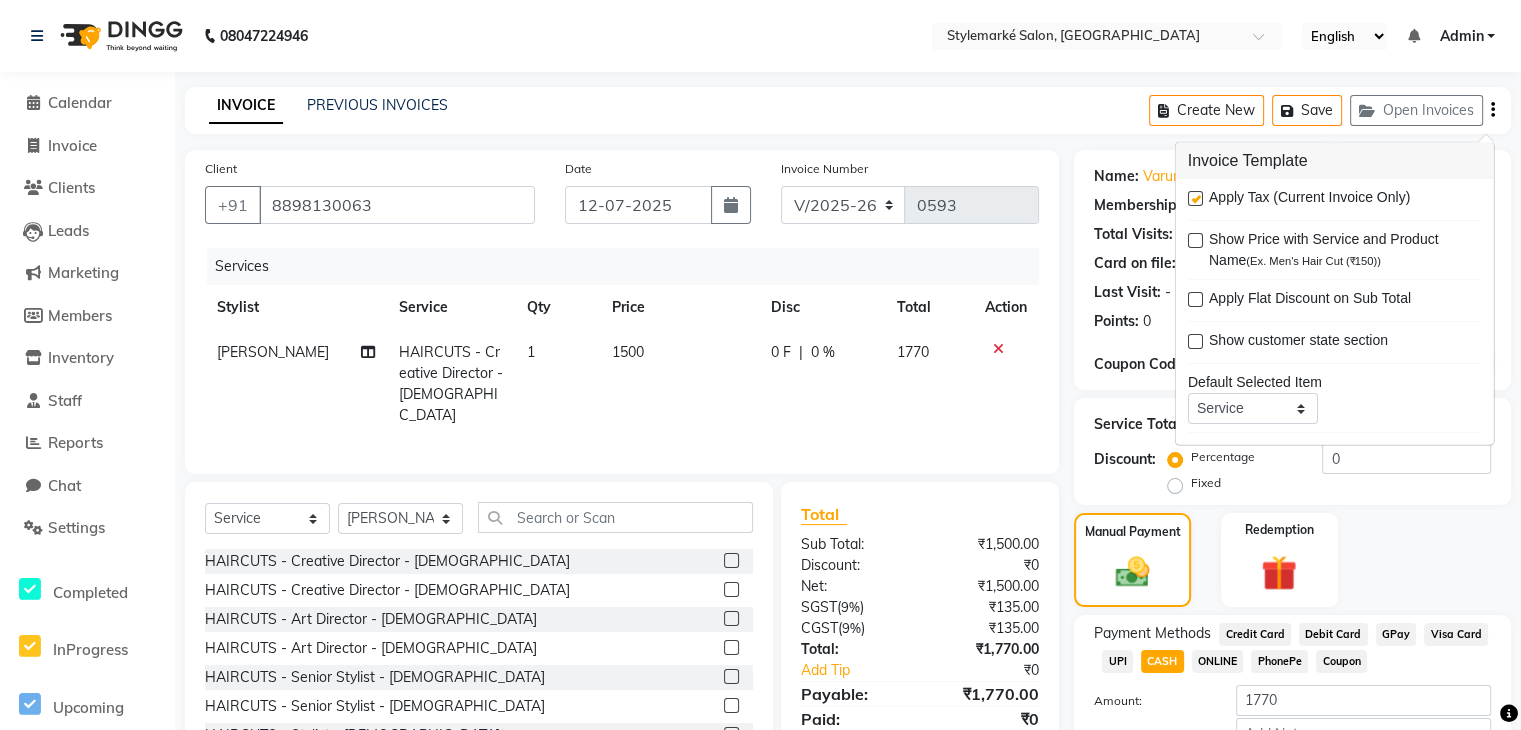 click at bounding box center [1195, 198] 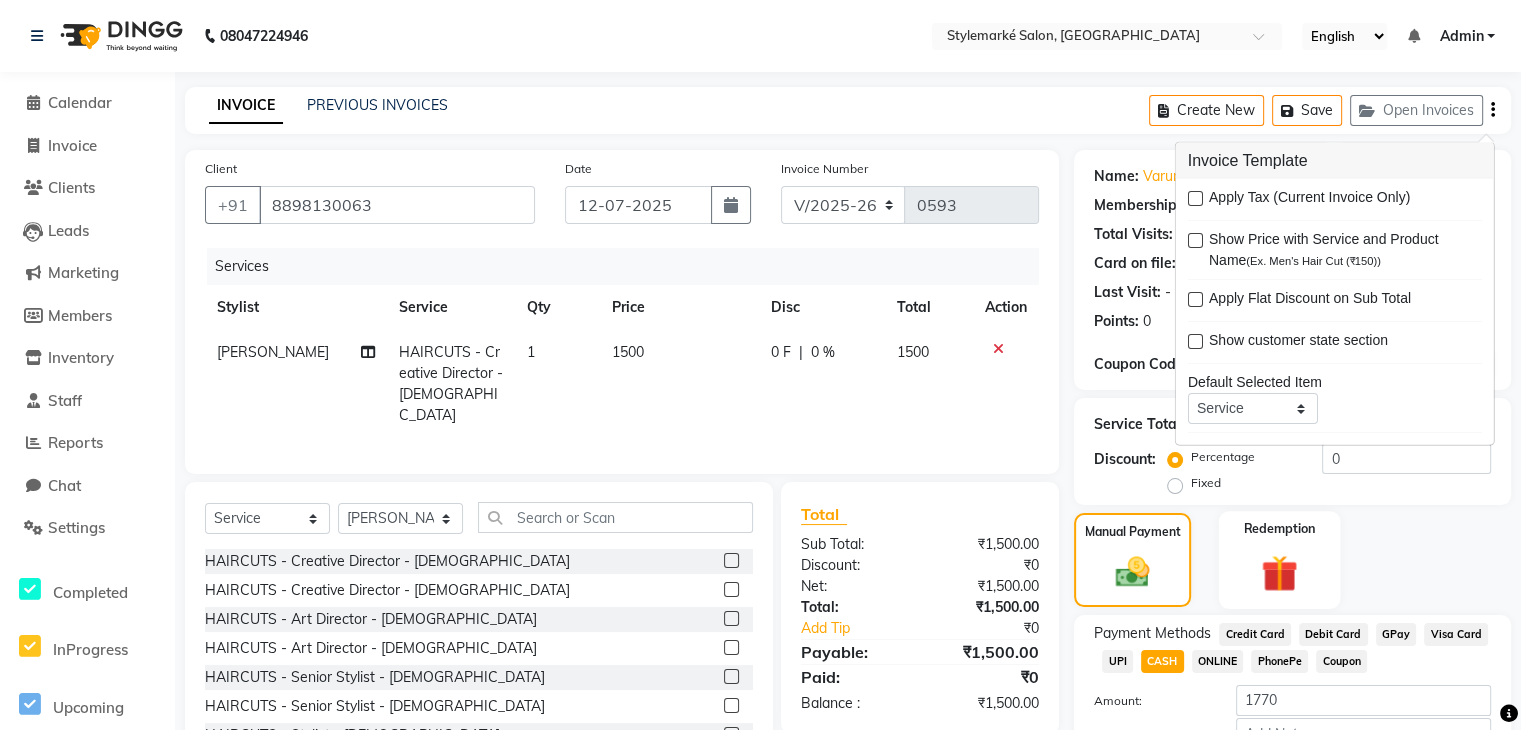 scroll, scrollTop: 135, scrollLeft: 0, axis: vertical 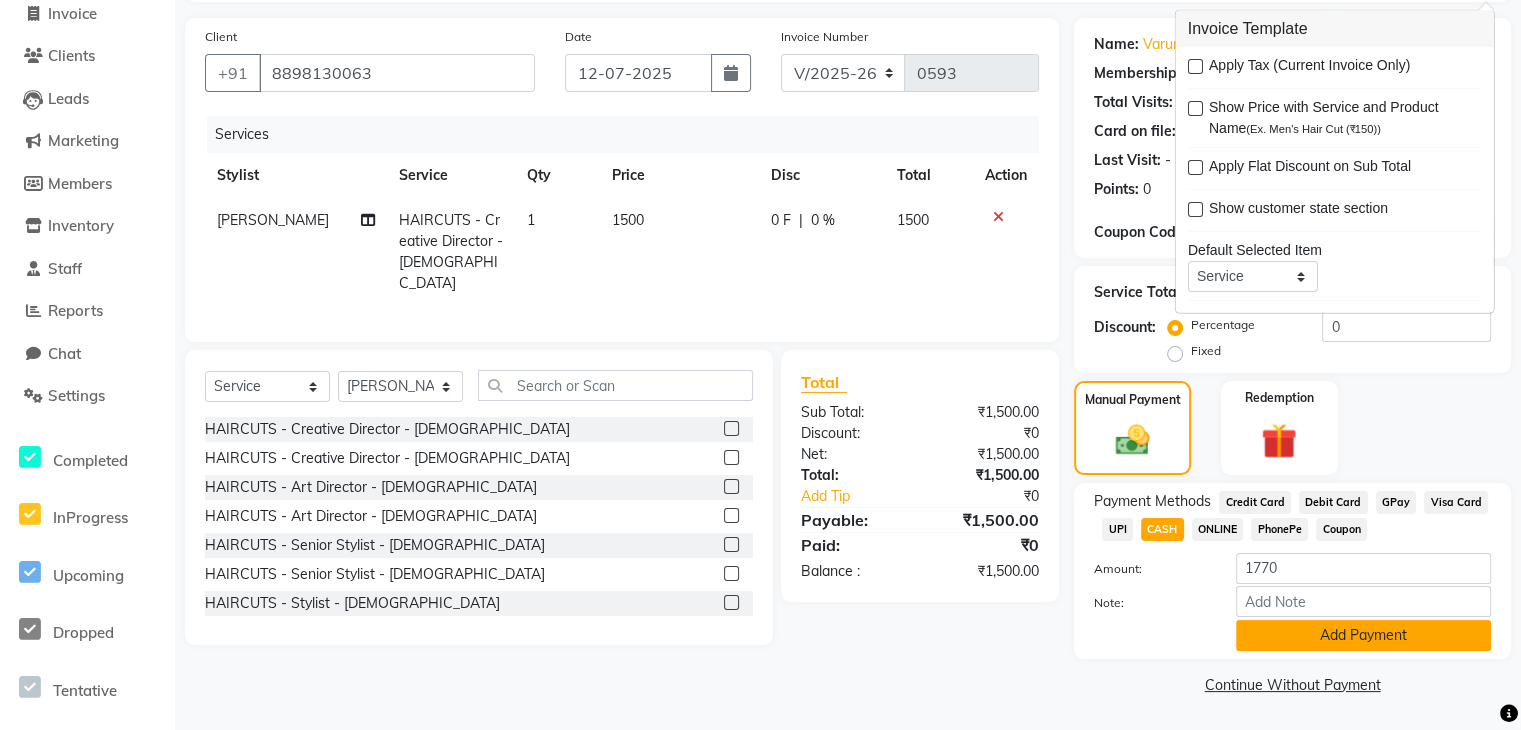 click on "Add Payment" 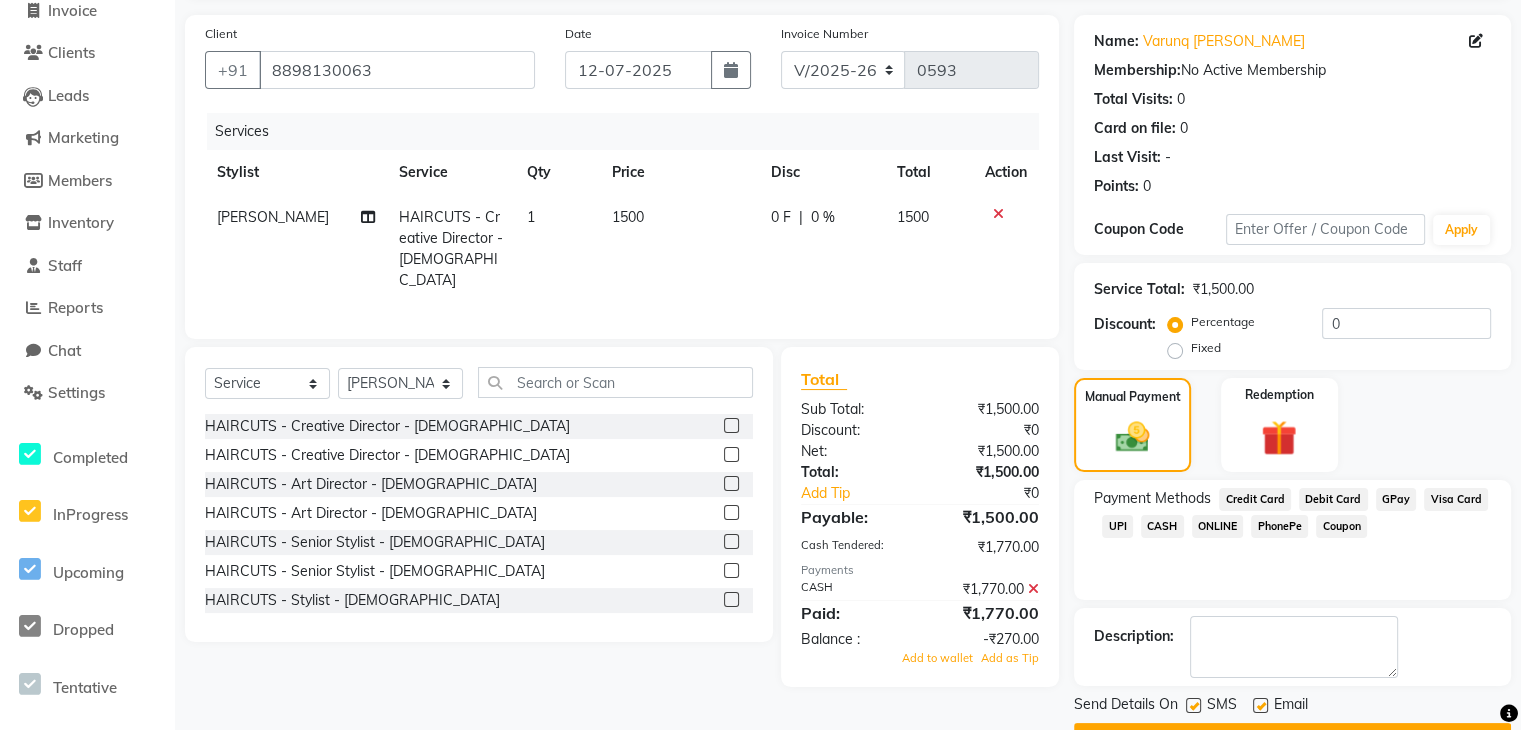 click 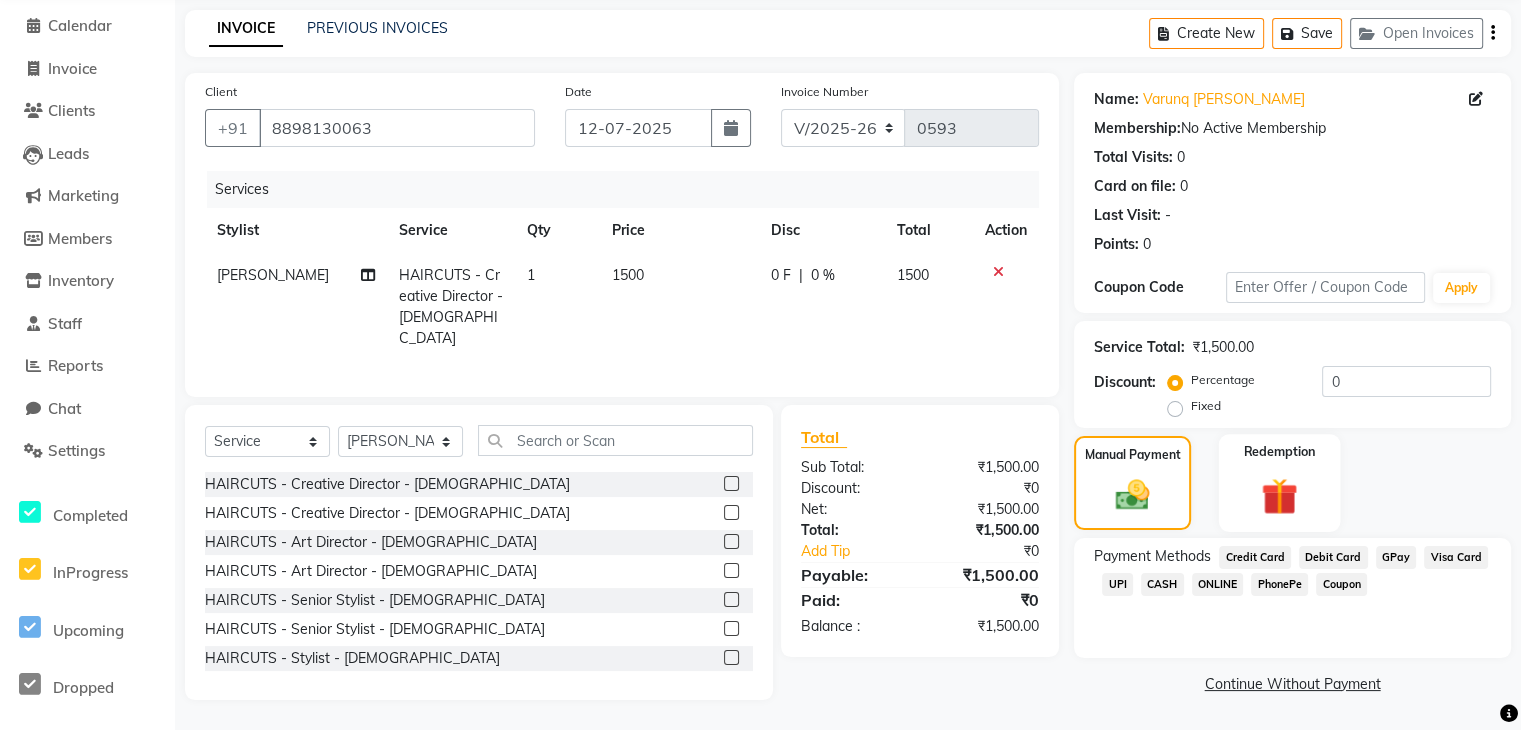 scroll, scrollTop: 76, scrollLeft: 0, axis: vertical 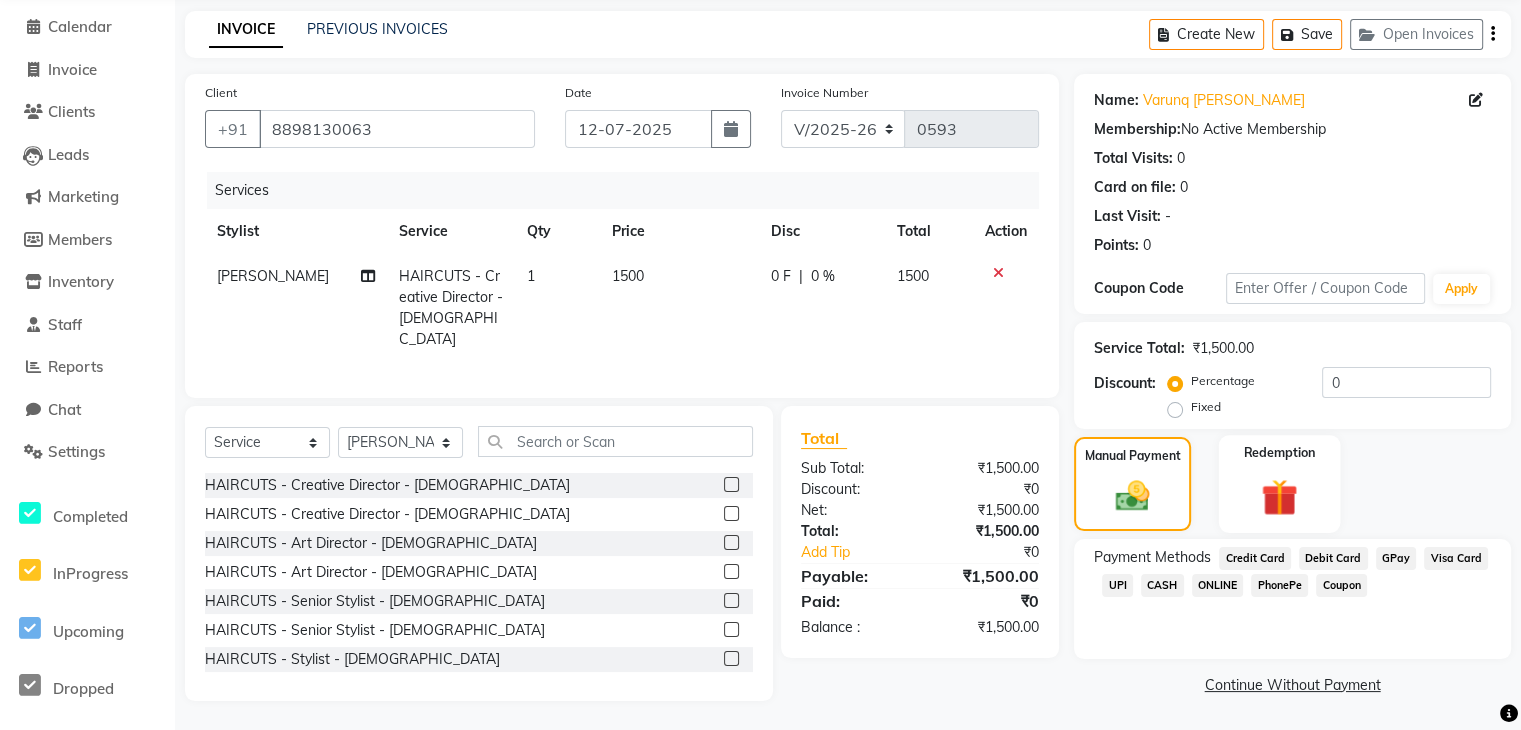 click 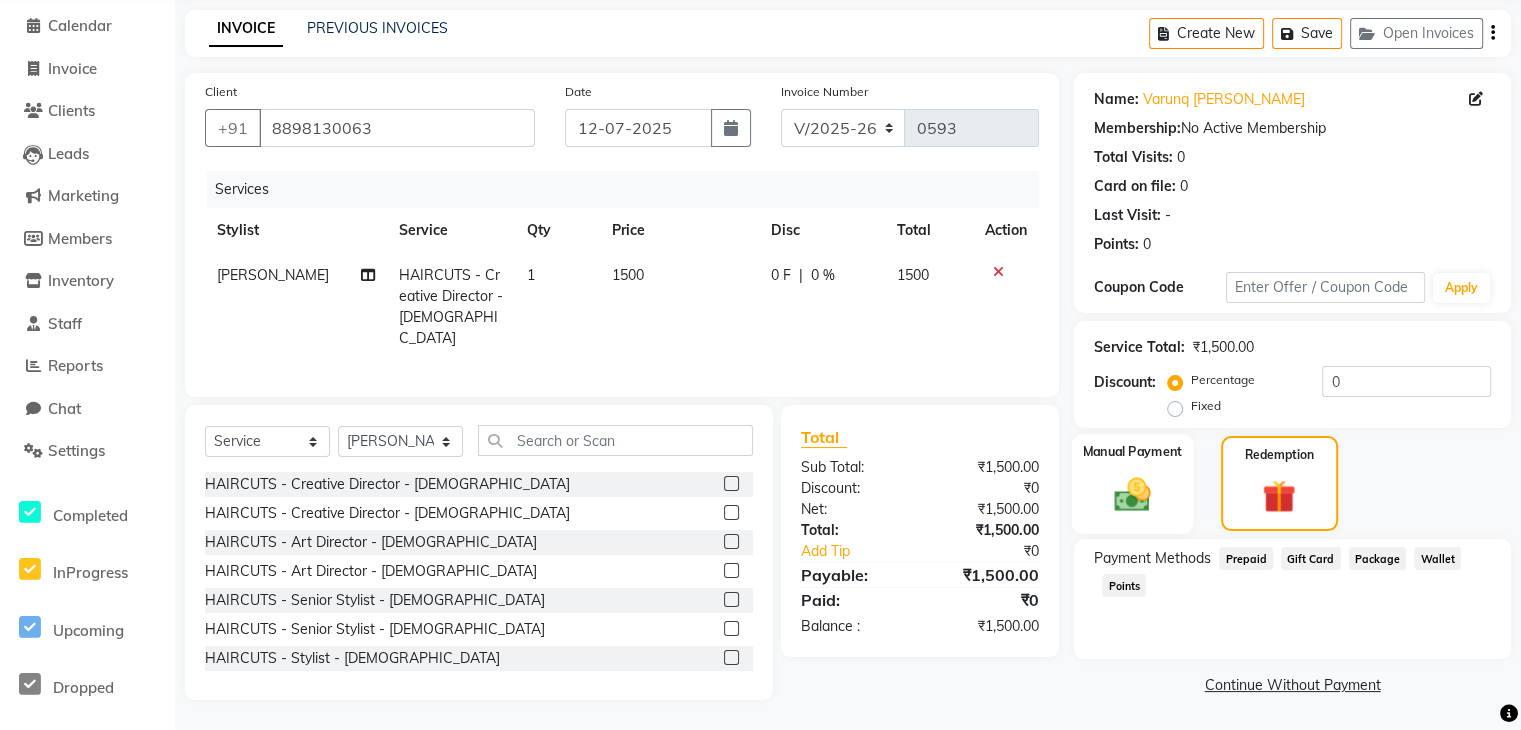 click 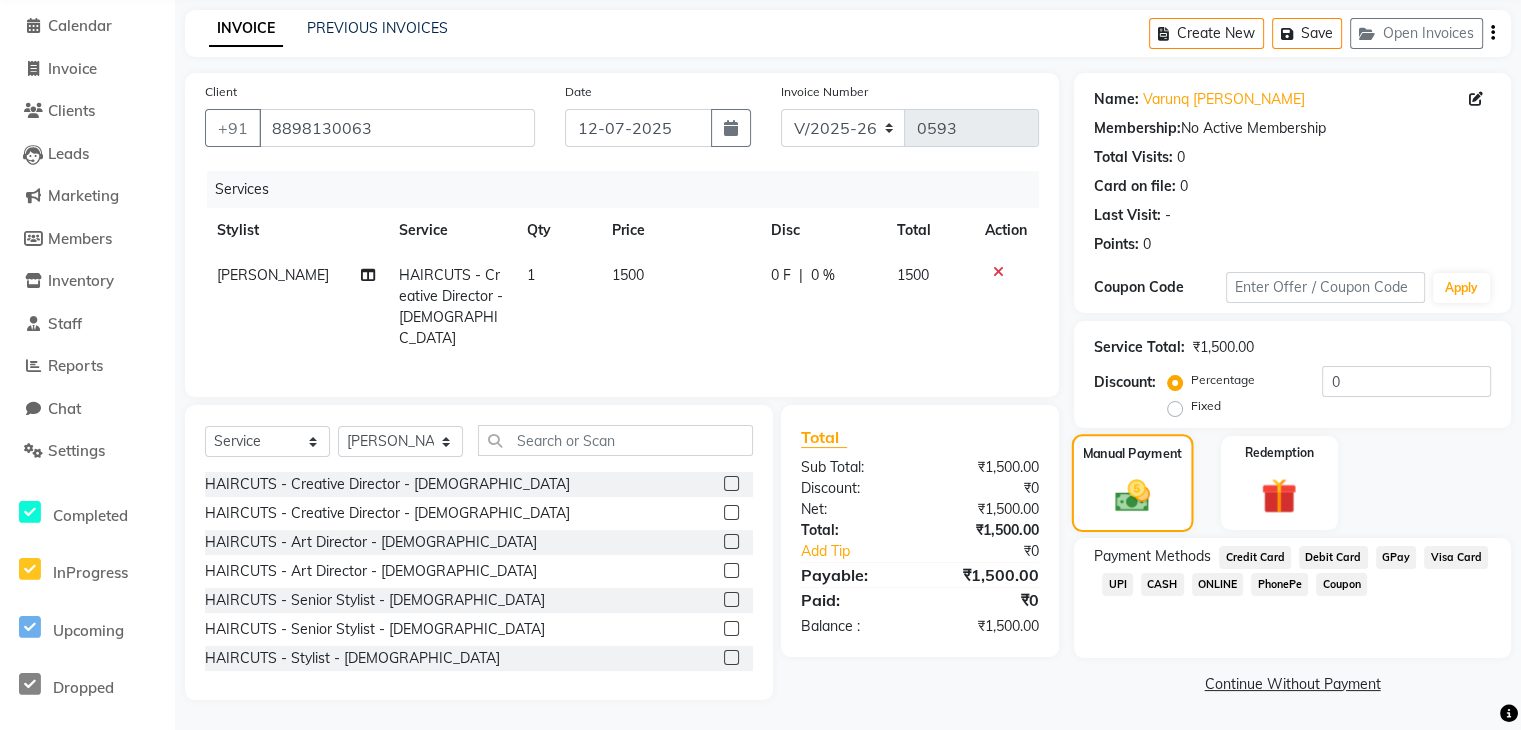 scroll, scrollTop: 76, scrollLeft: 0, axis: vertical 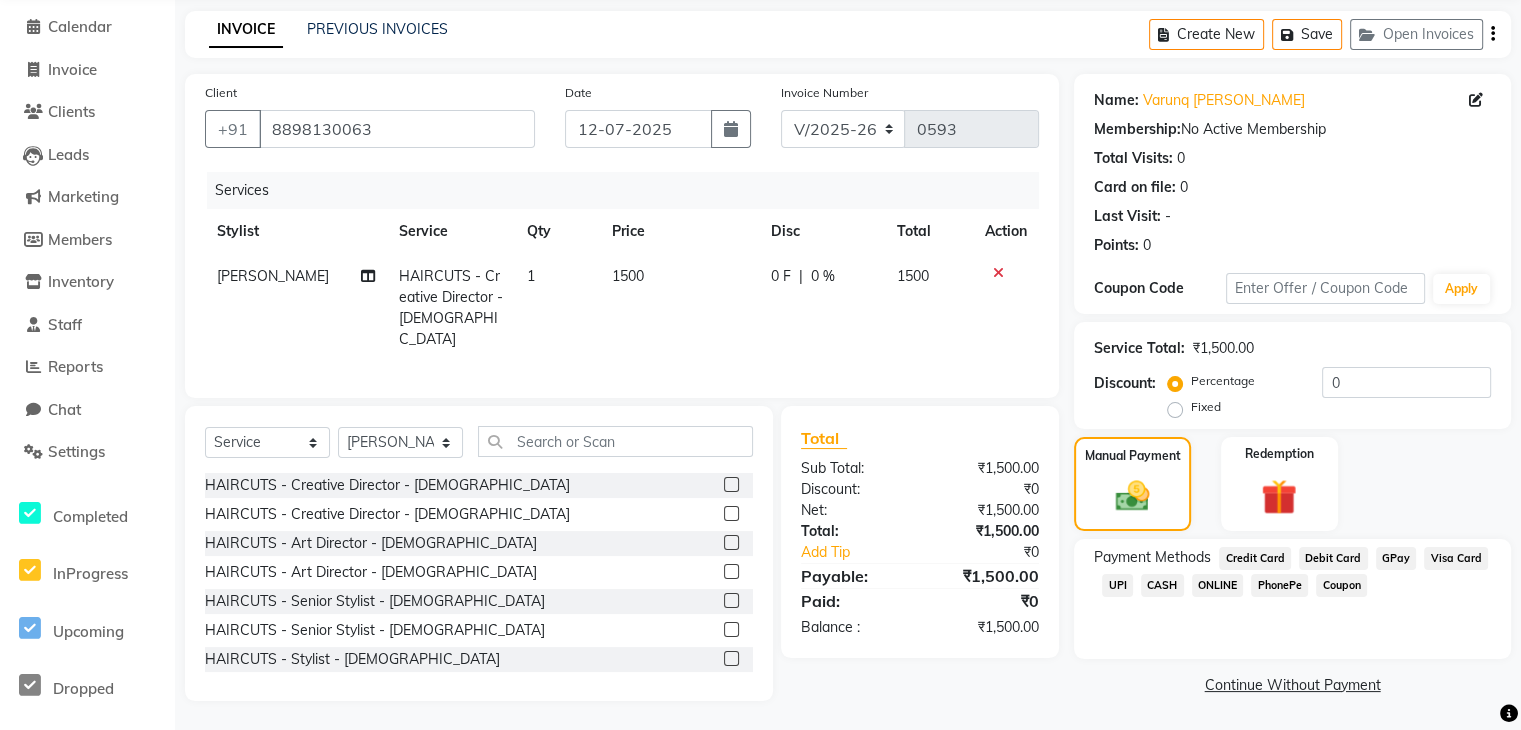 click on "CASH" 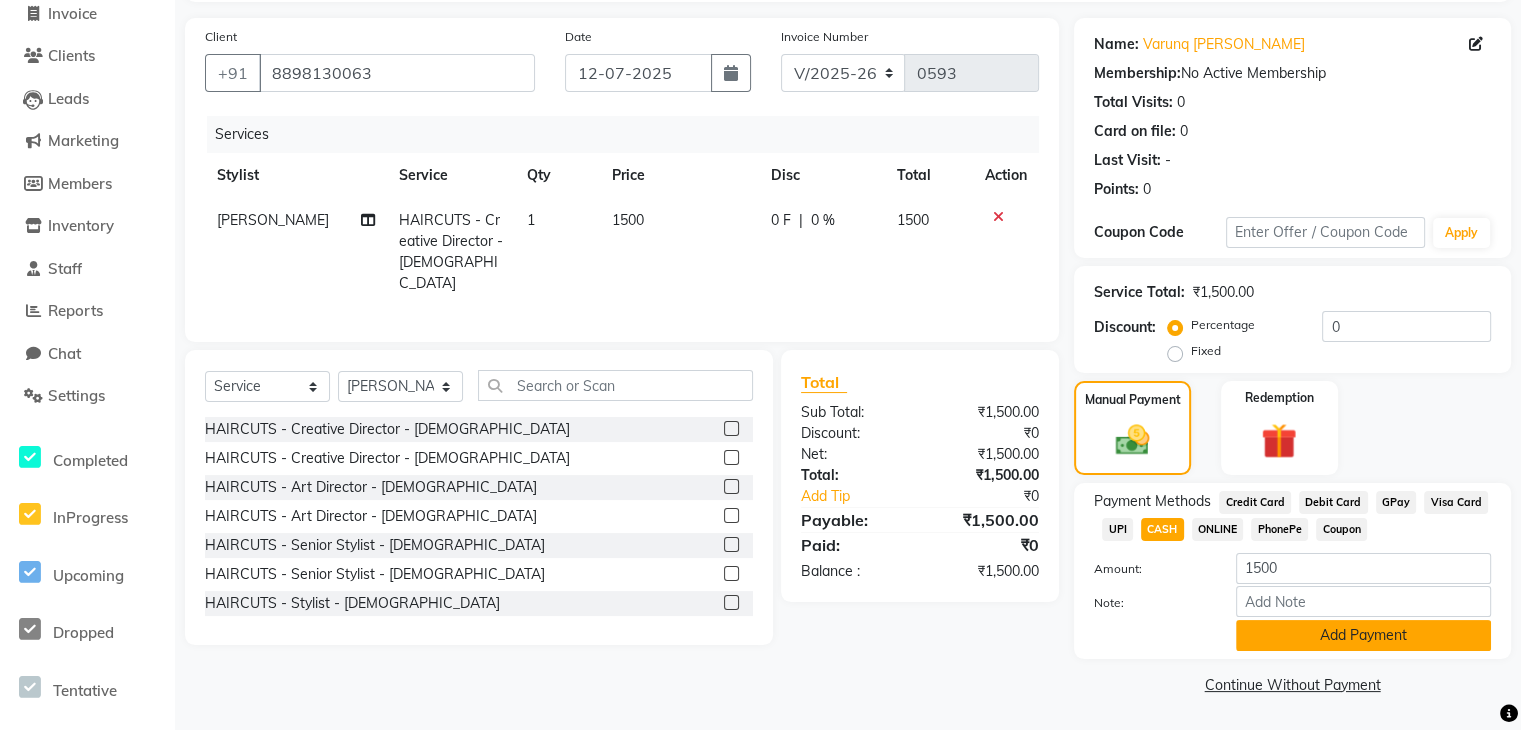 click on "Add Payment" 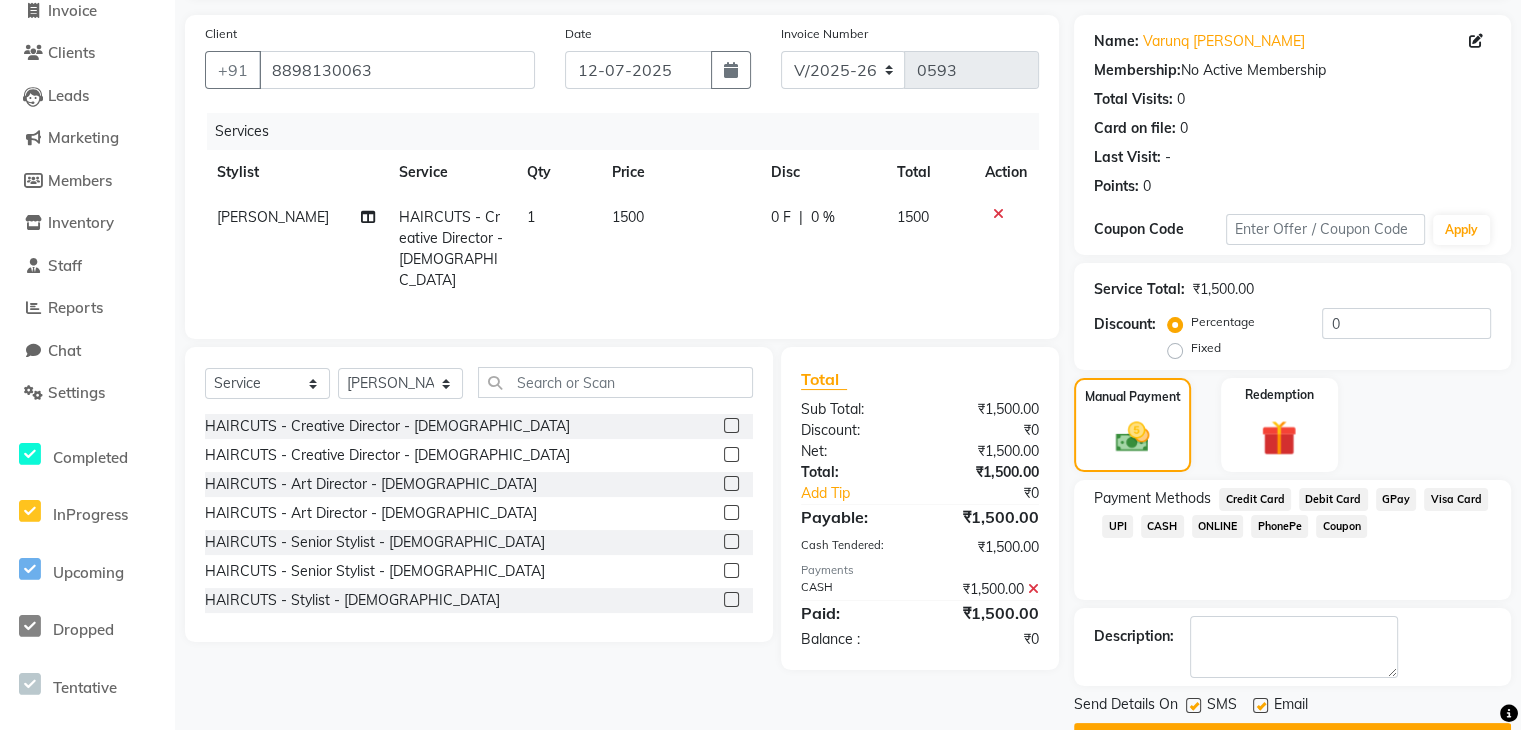 scroll, scrollTop: 188, scrollLeft: 0, axis: vertical 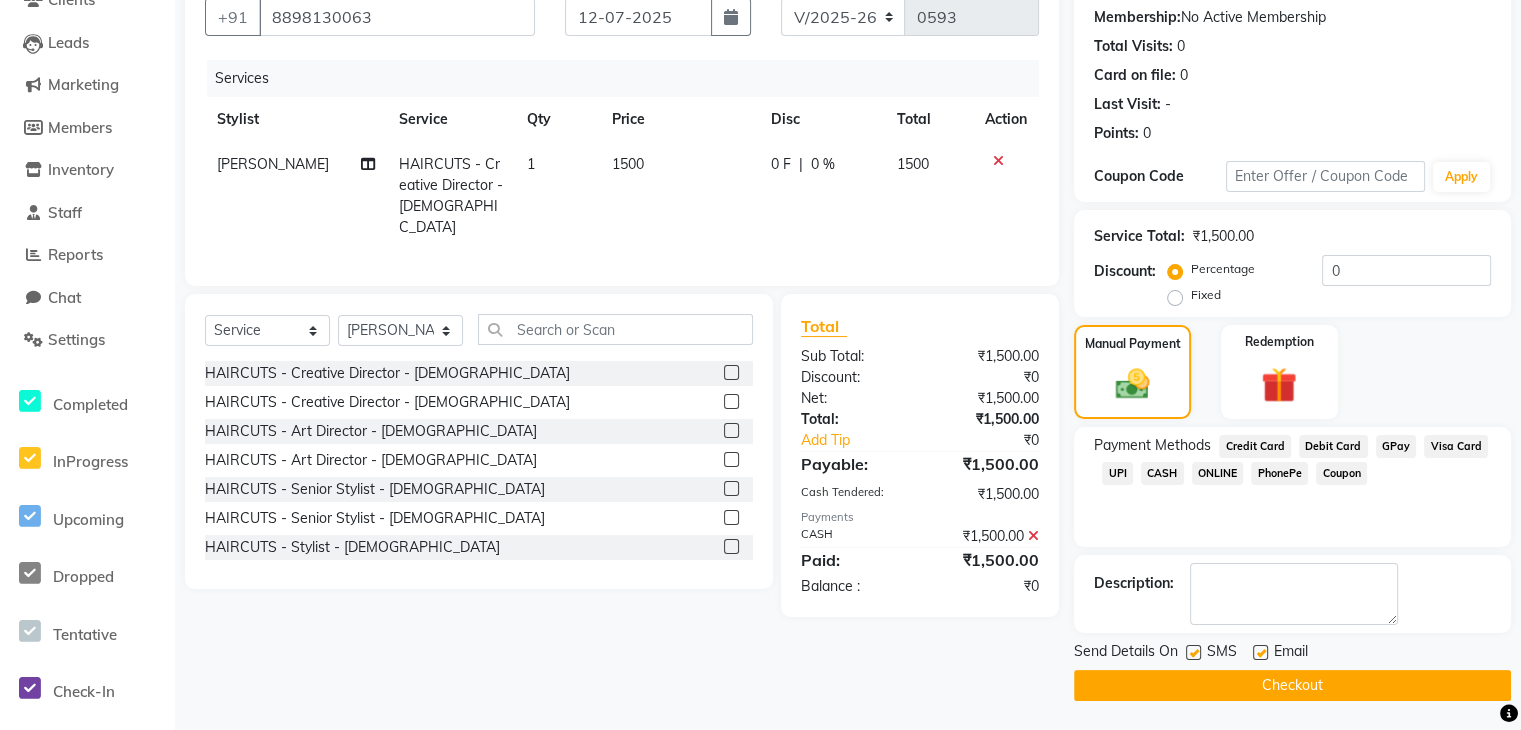 click on "Checkout" 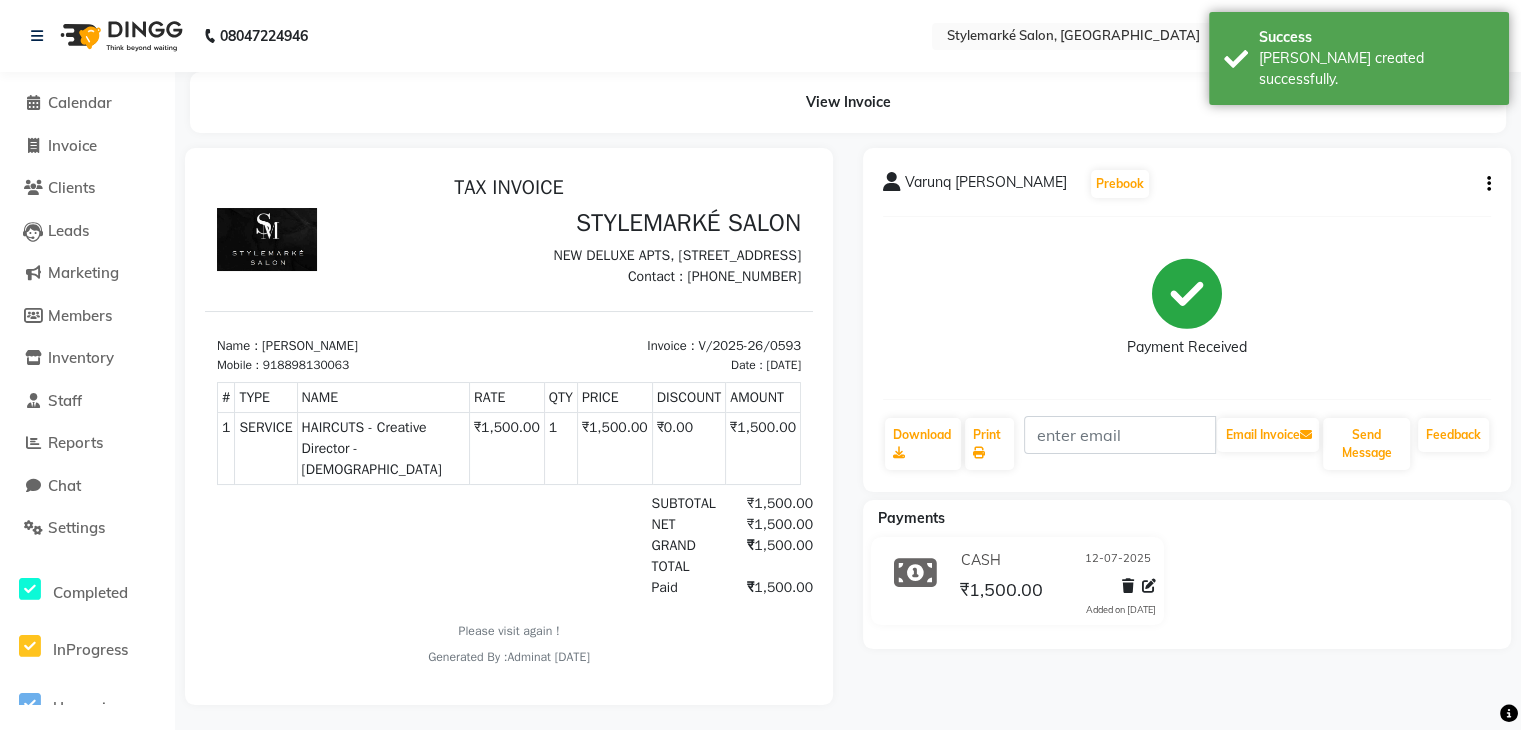 scroll, scrollTop: 0, scrollLeft: 0, axis: both 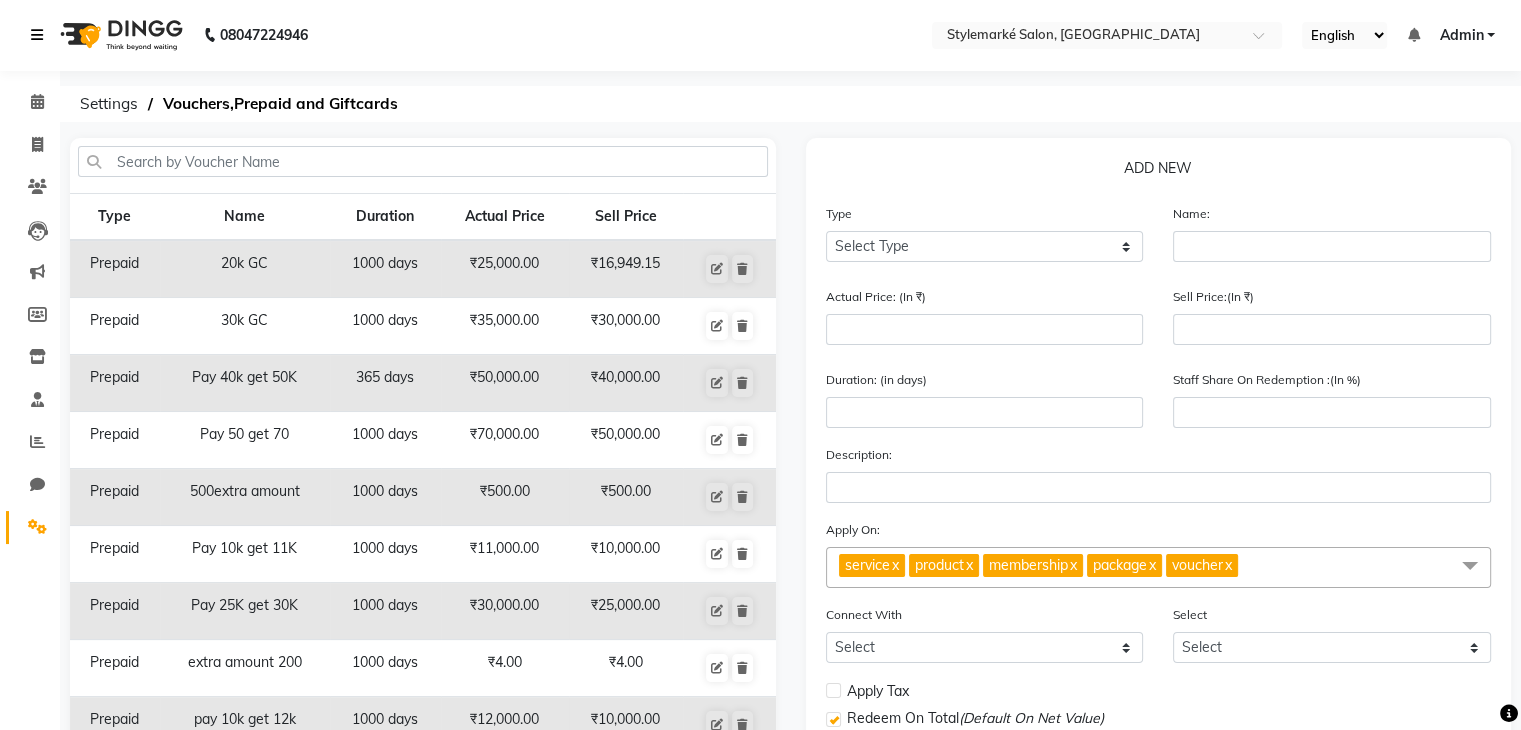 click at bounding box center [37, 35] 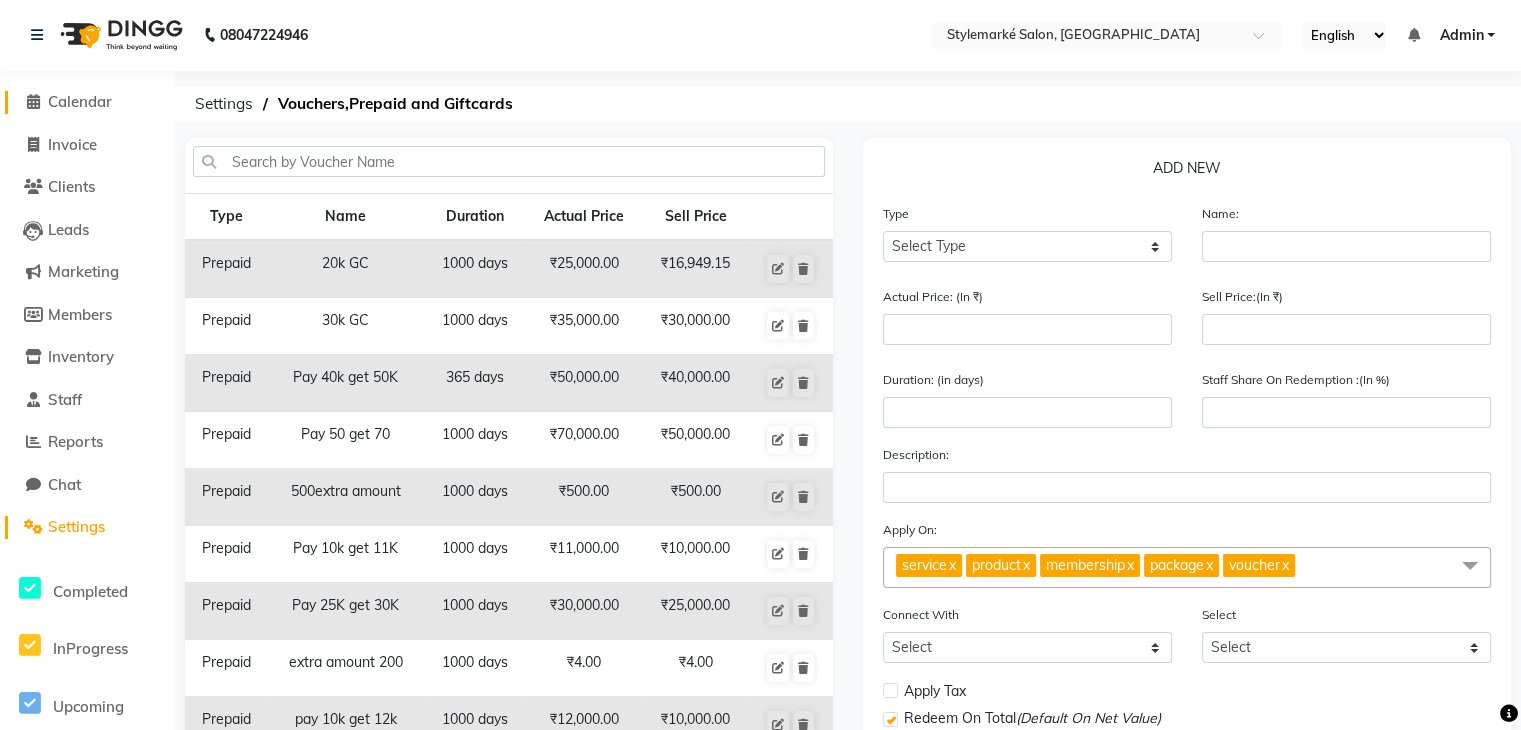 click on "Calendar" 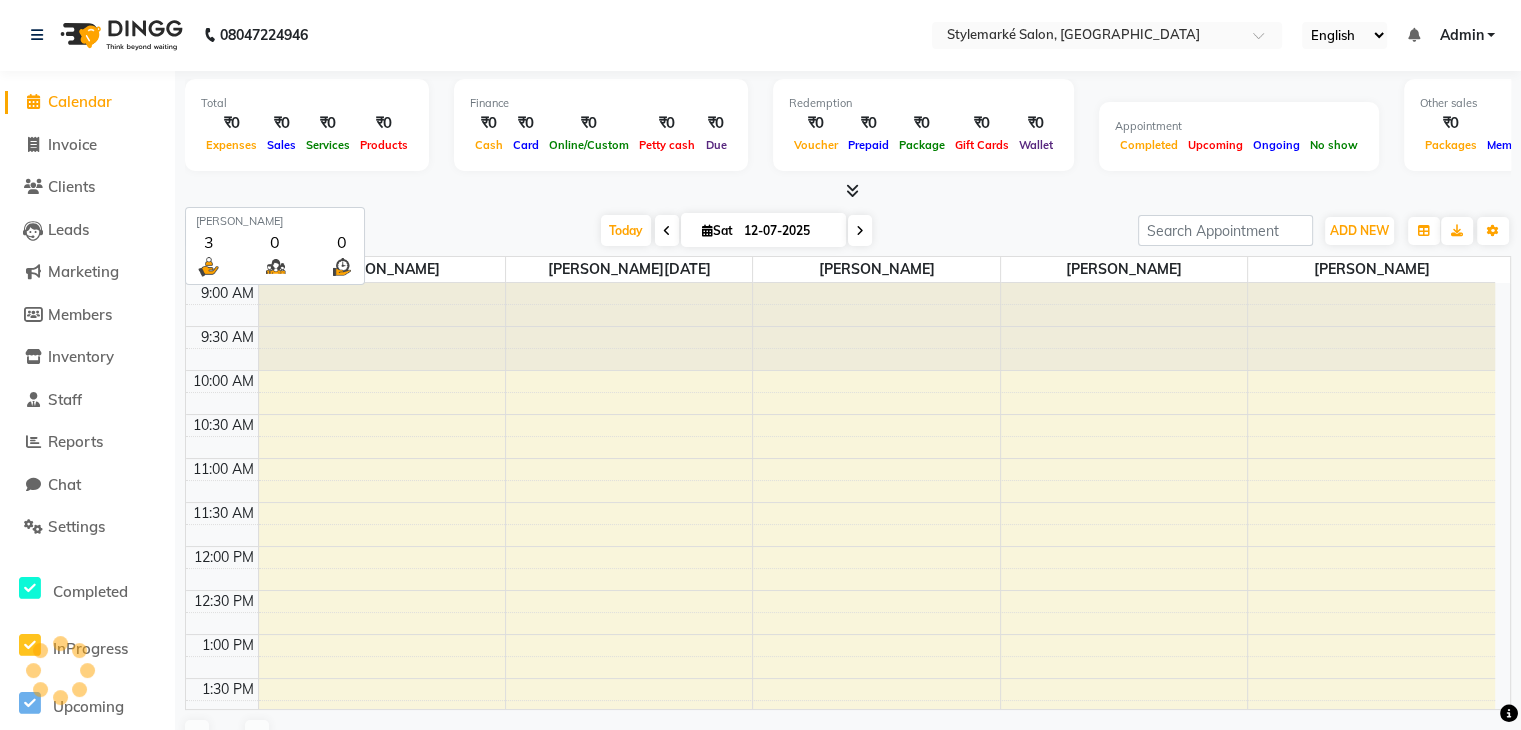 scroll, scrollTop: 0, scrollLeft: 0, axis: both 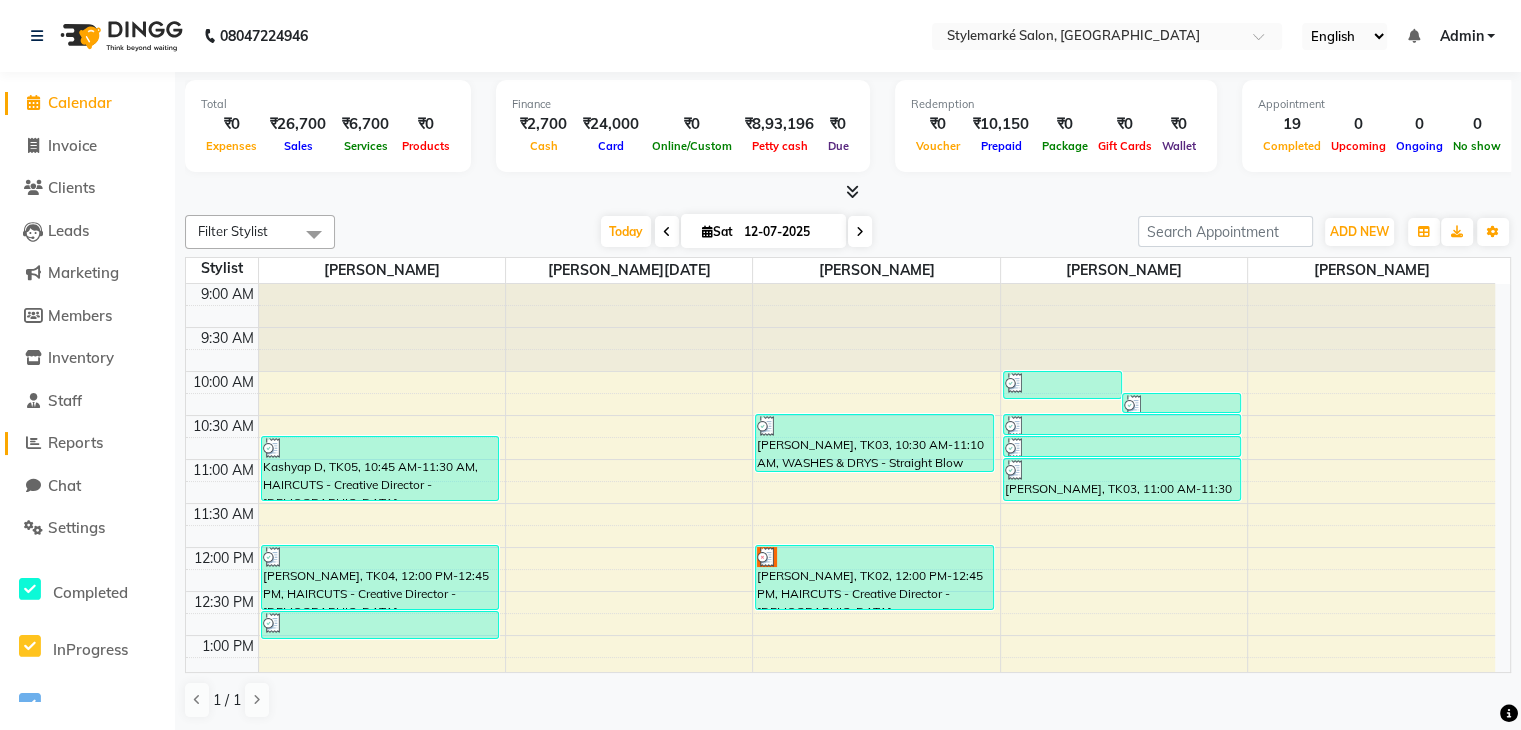 click on "Reports" 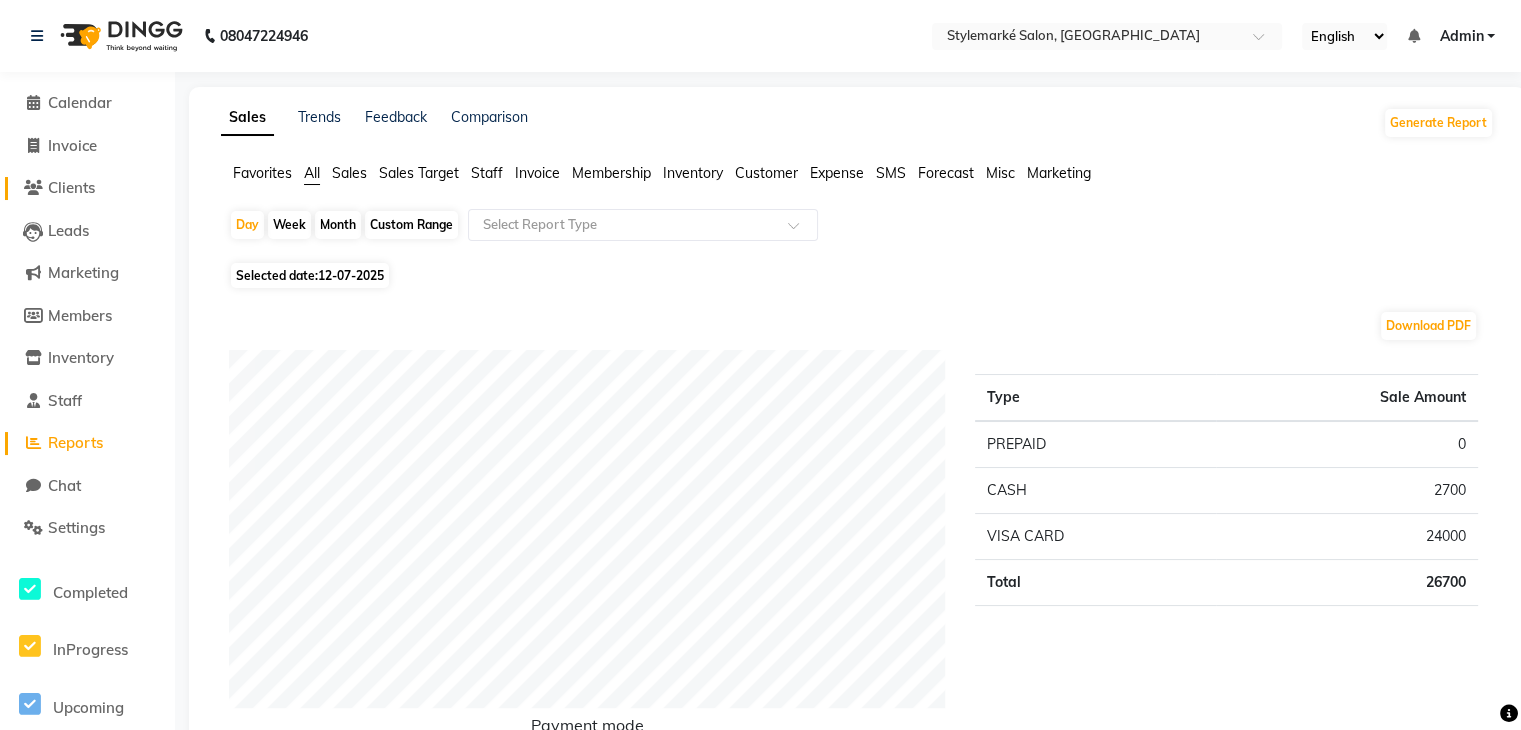 click on "Clients" 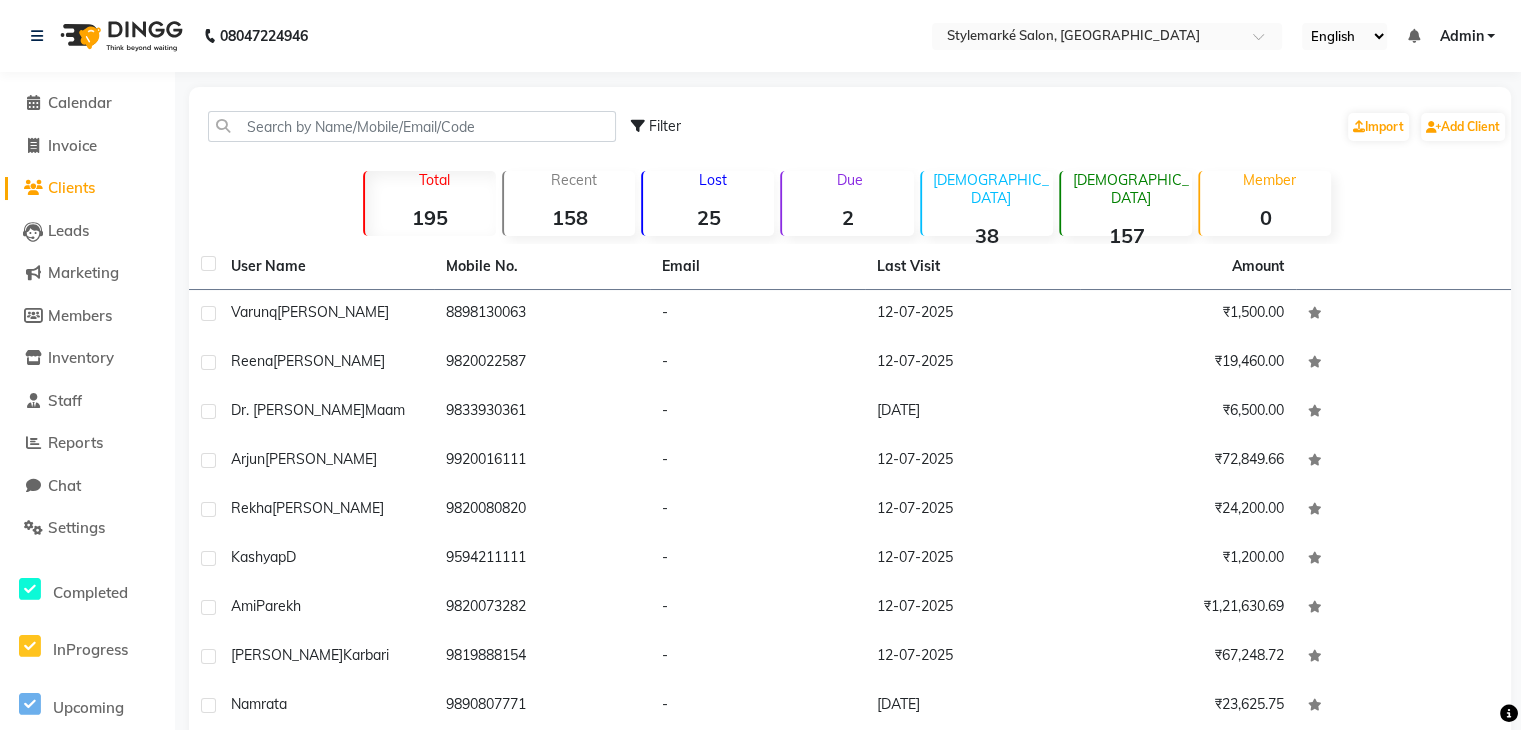 click on "25" 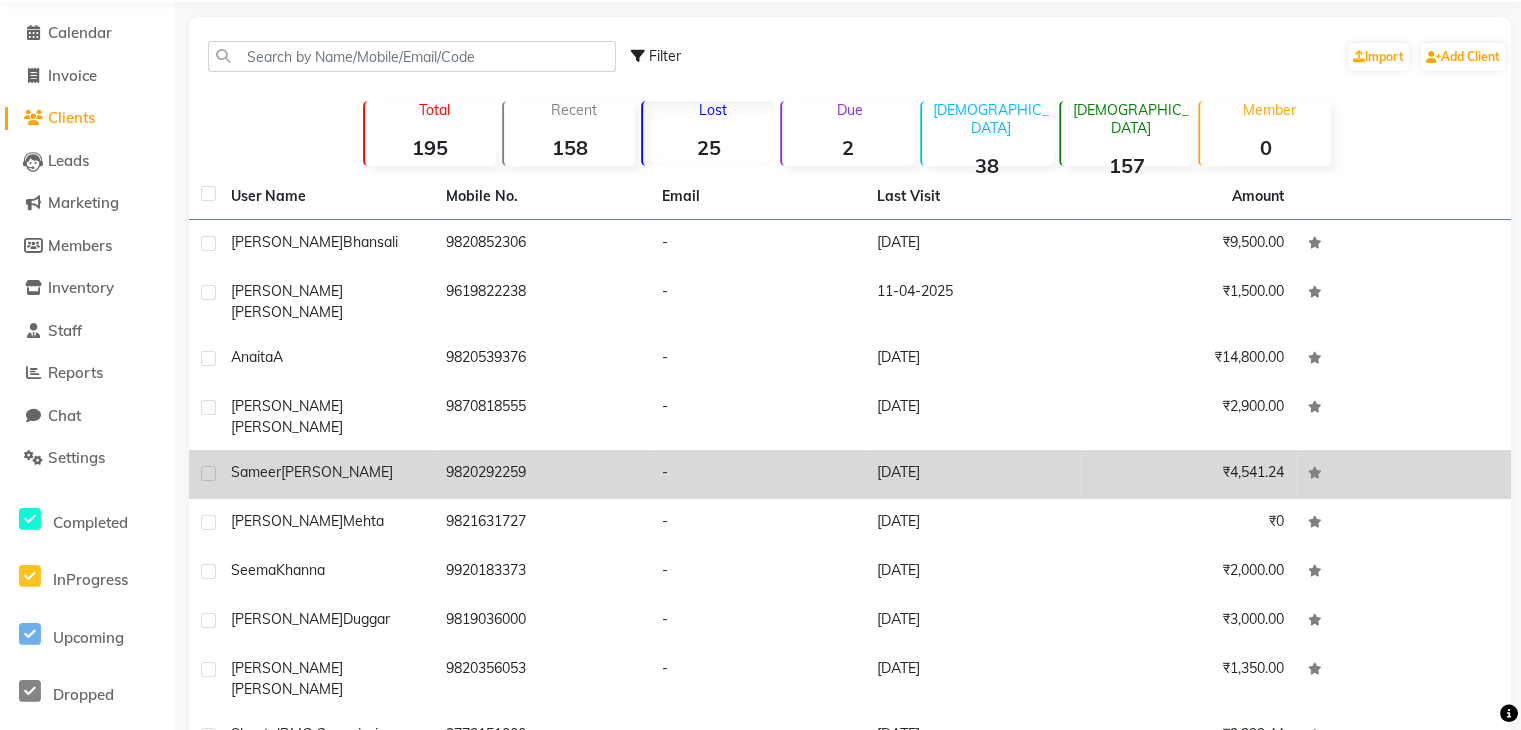 scroll, scrollTop: 136, scrollLeft: 0, axis: vertical 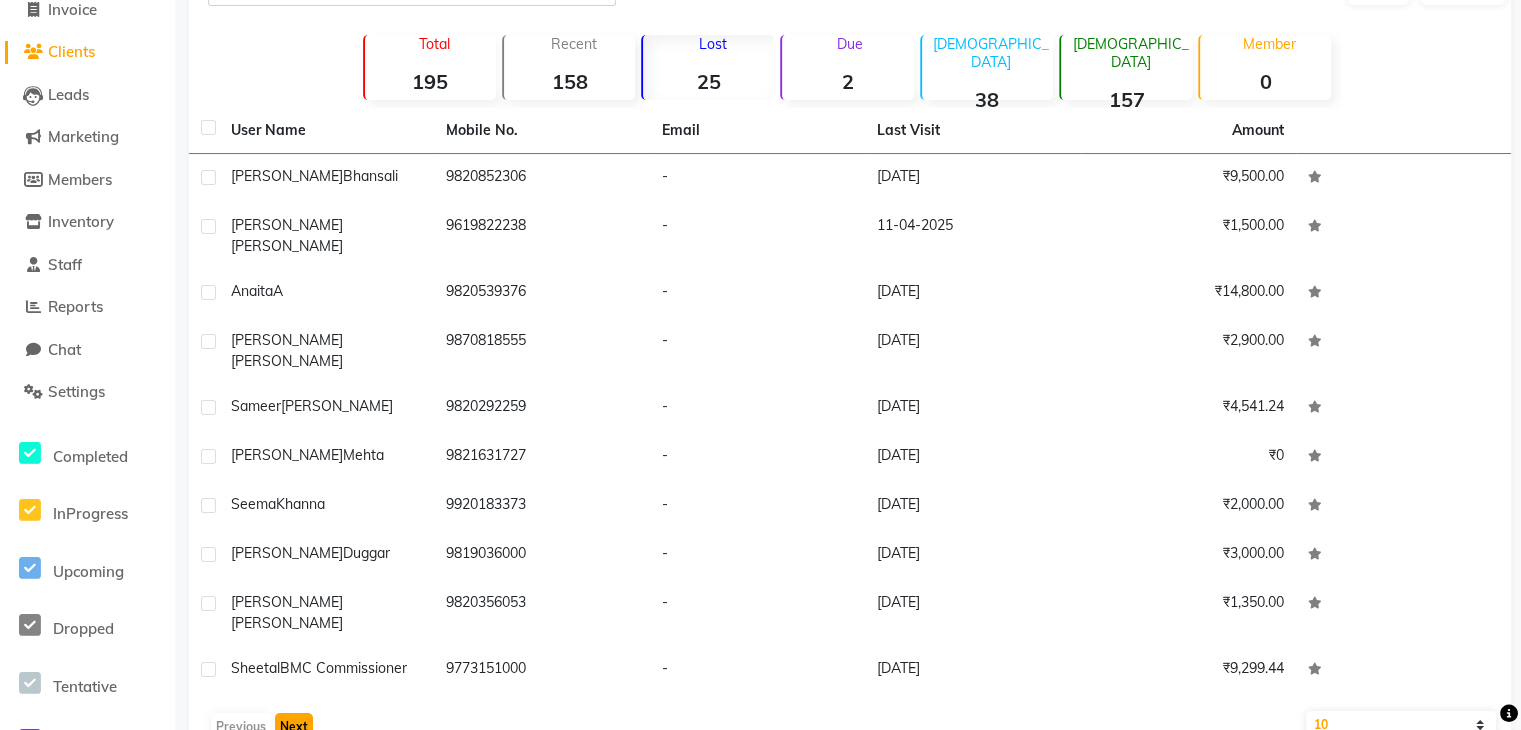 click on "Next" 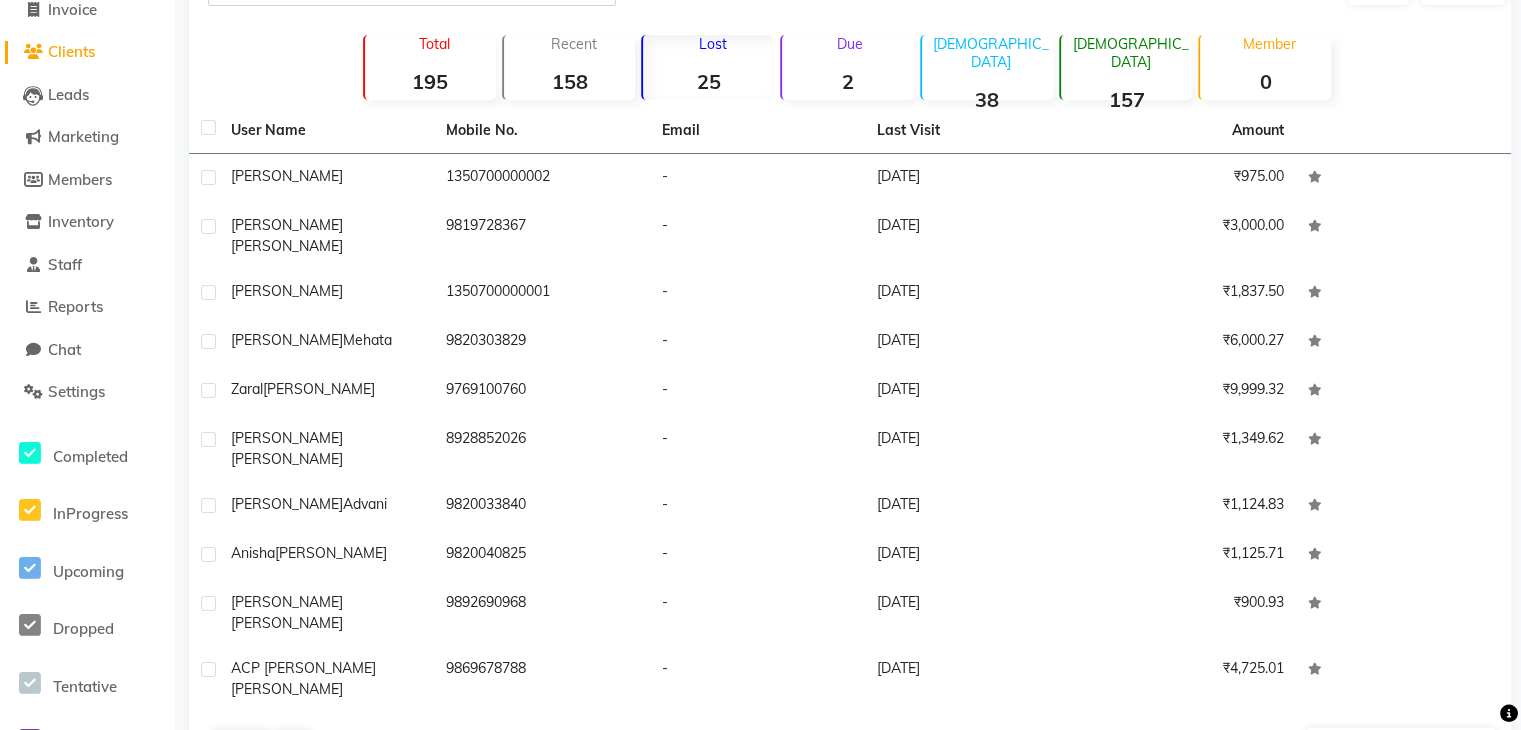 click on "2" 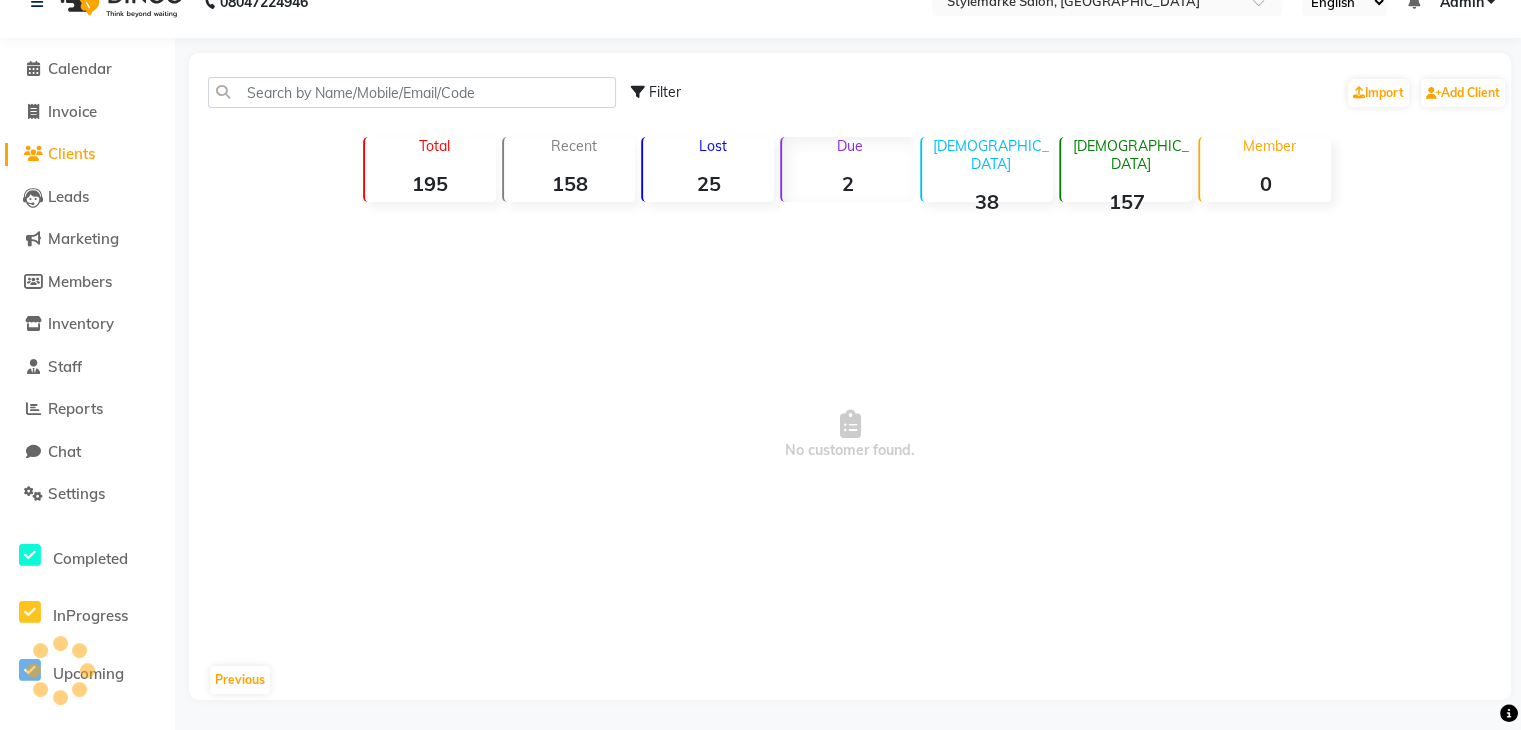 scroll, scrollTop: 0, scrollLeft: 0, axis: both 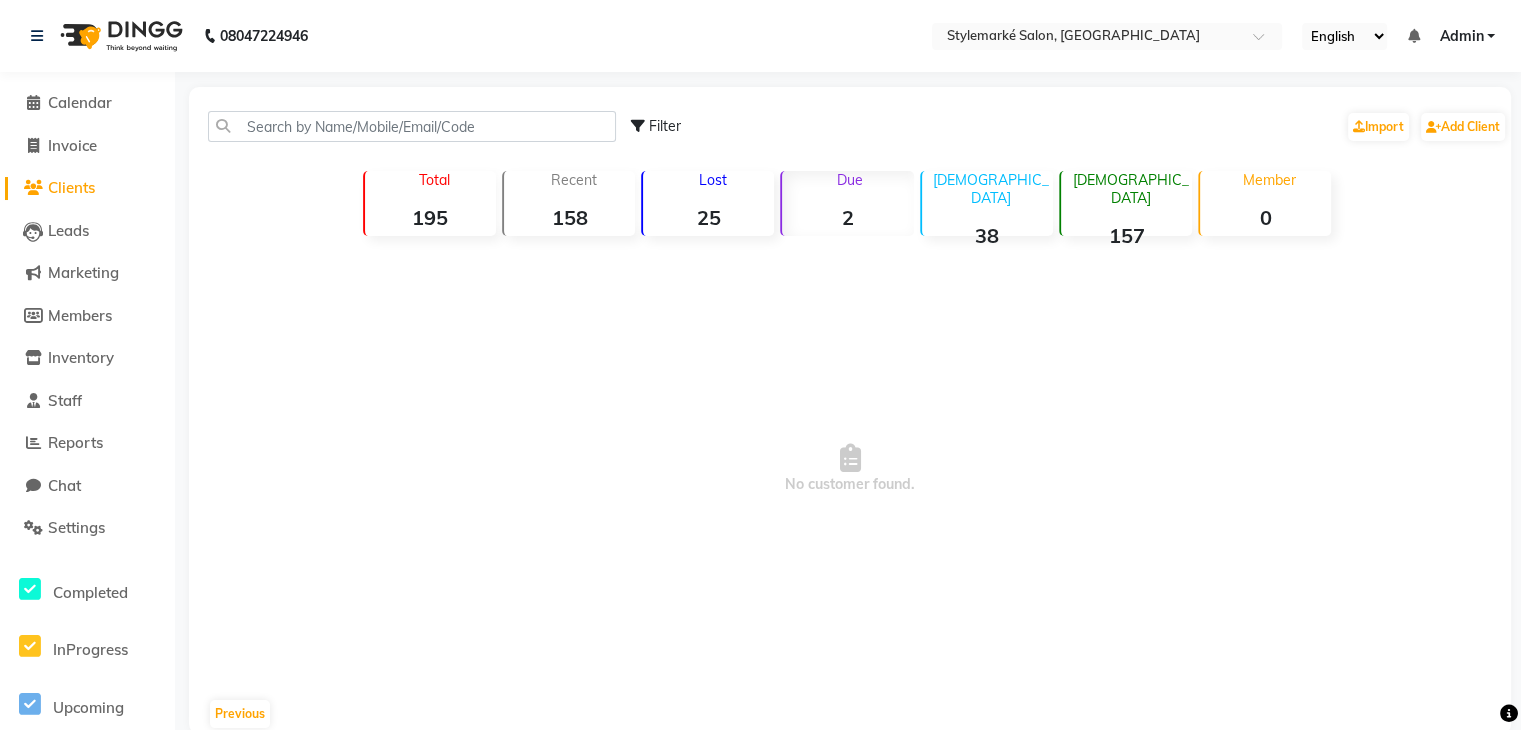click on "195" 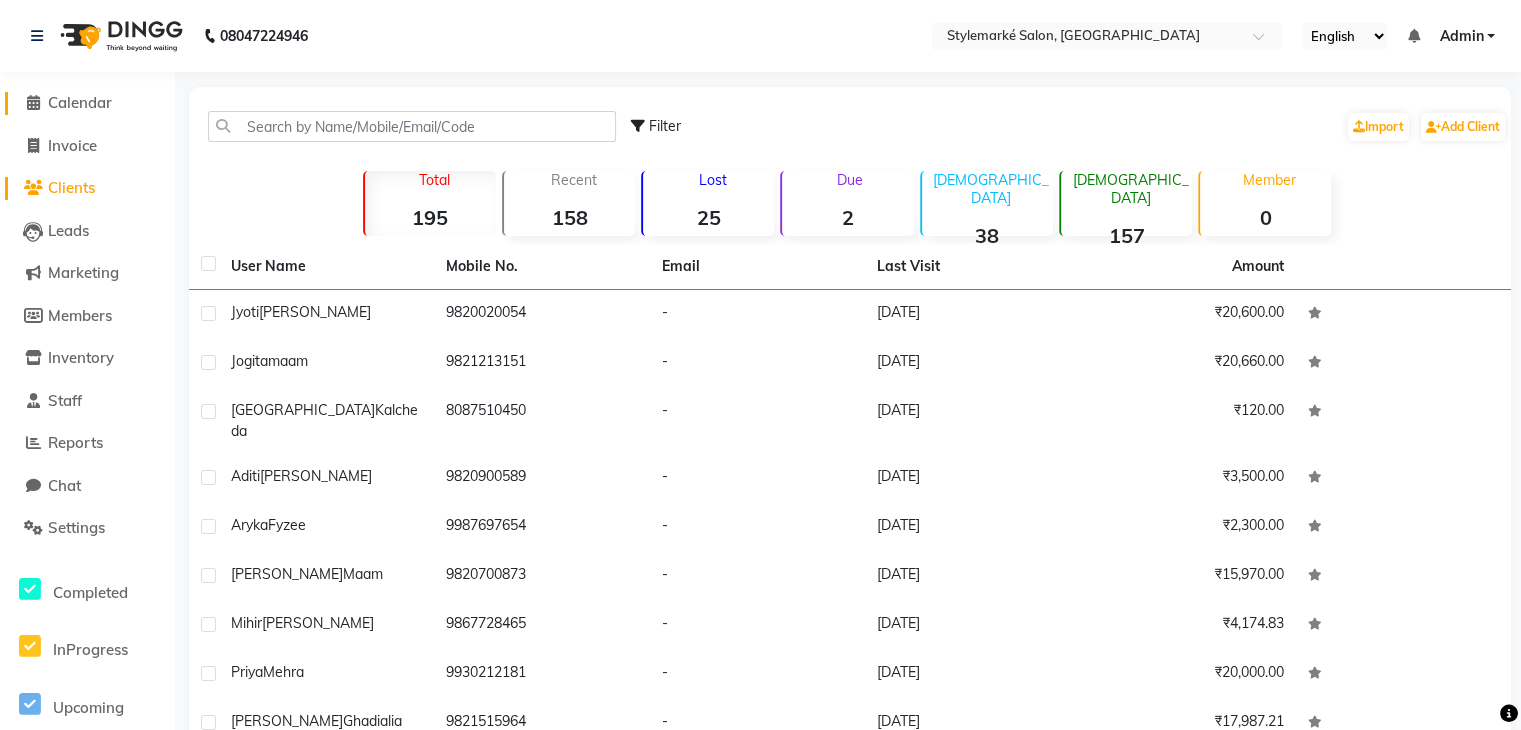 click on "Calendar" 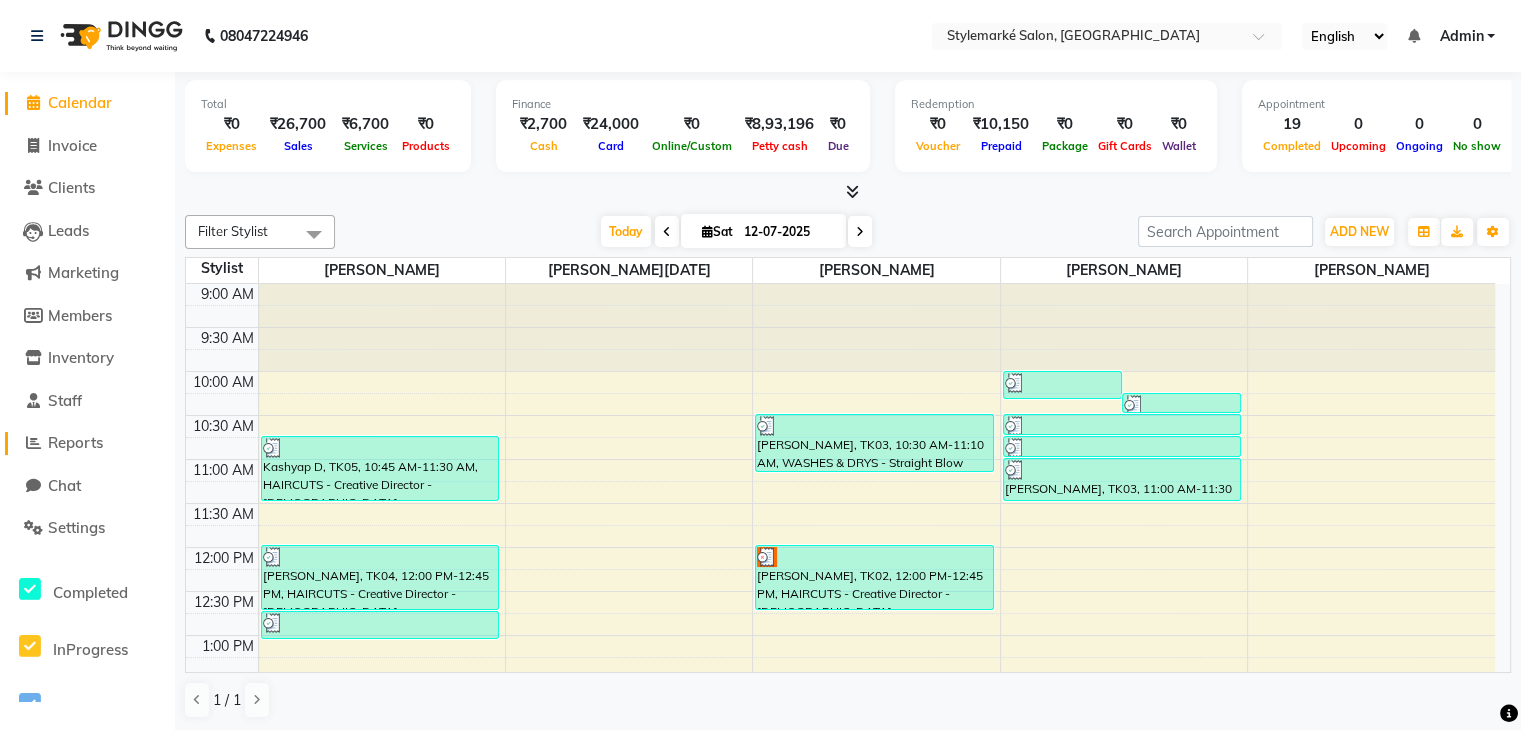 click on "Reports" 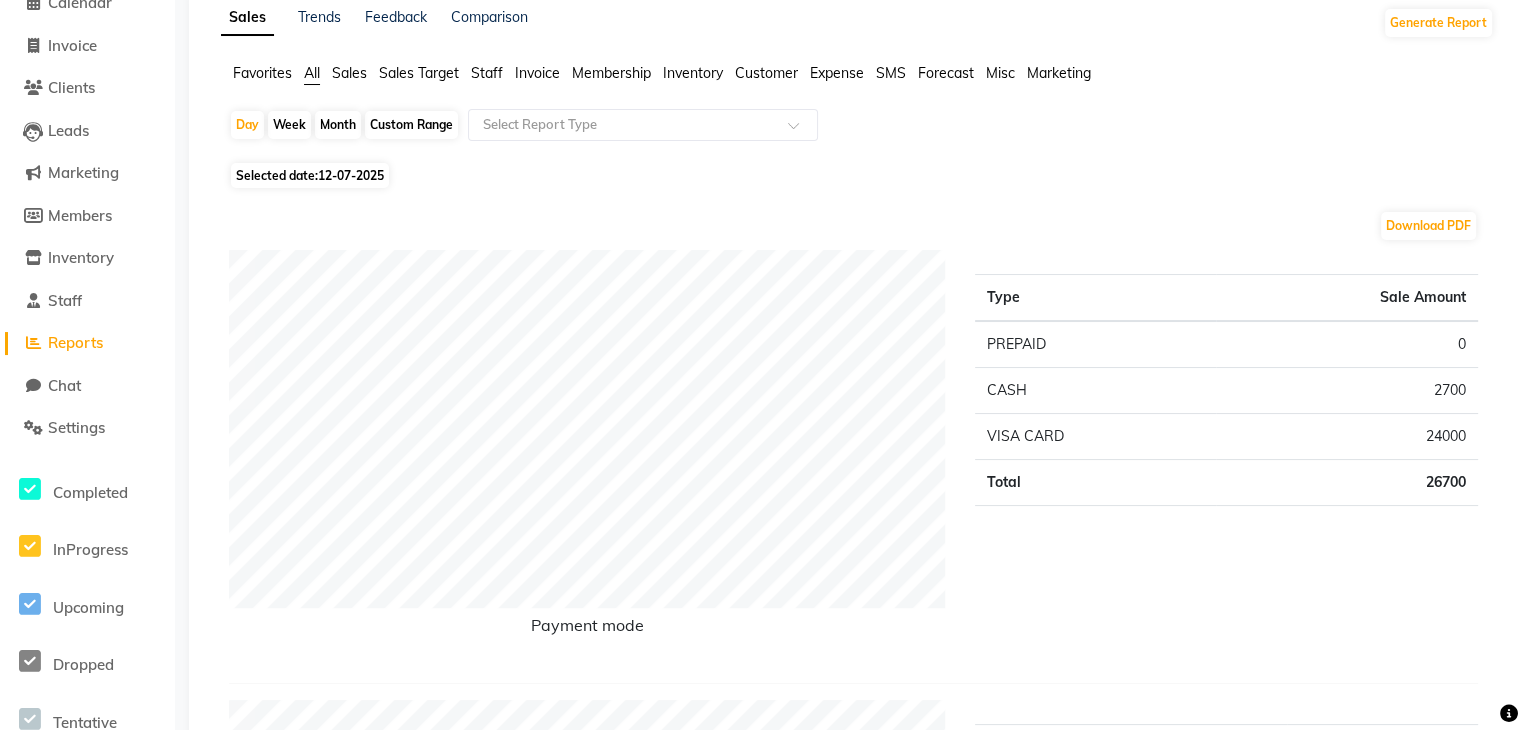 scroll, scrollTop: 0, scrollLeft: 0, axis: both 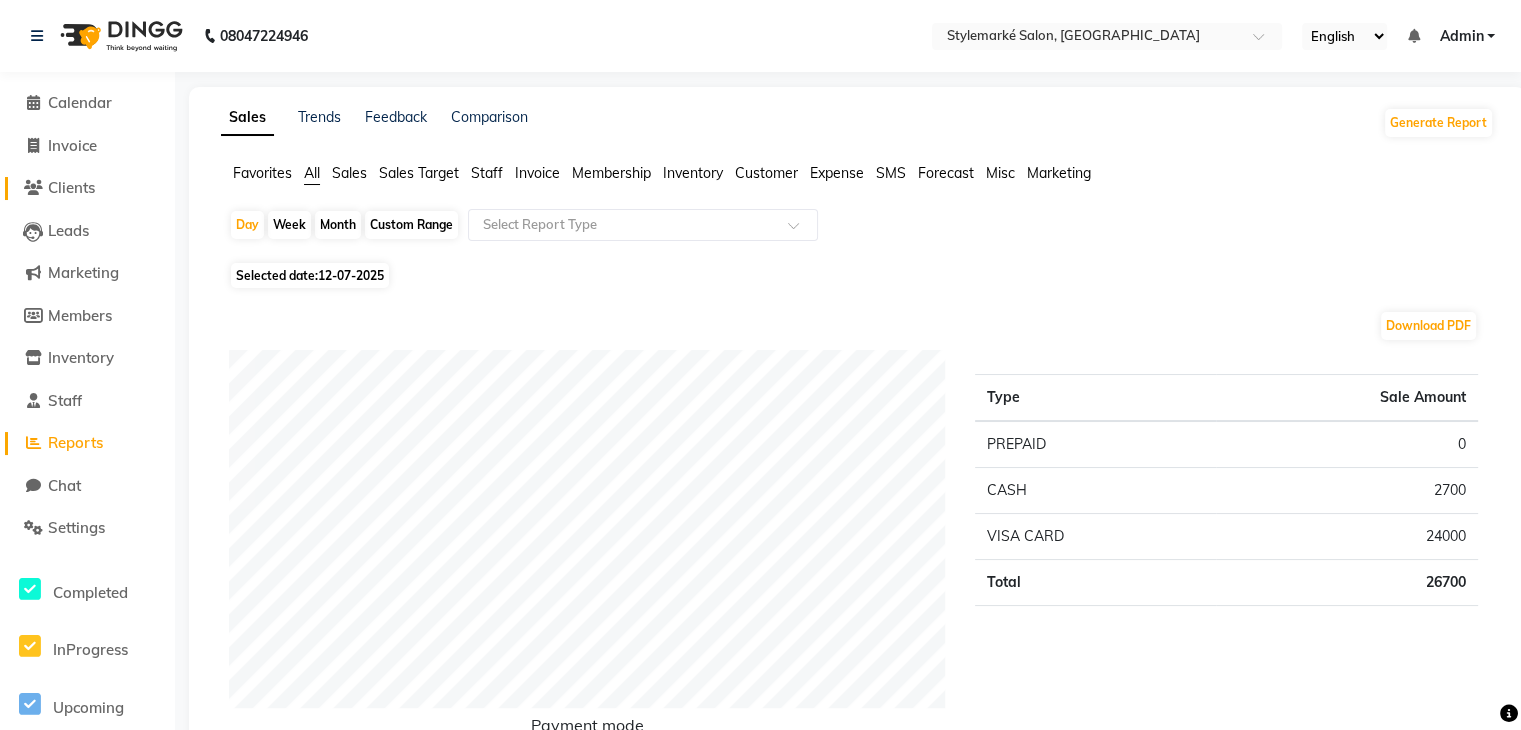 click on "Clients" 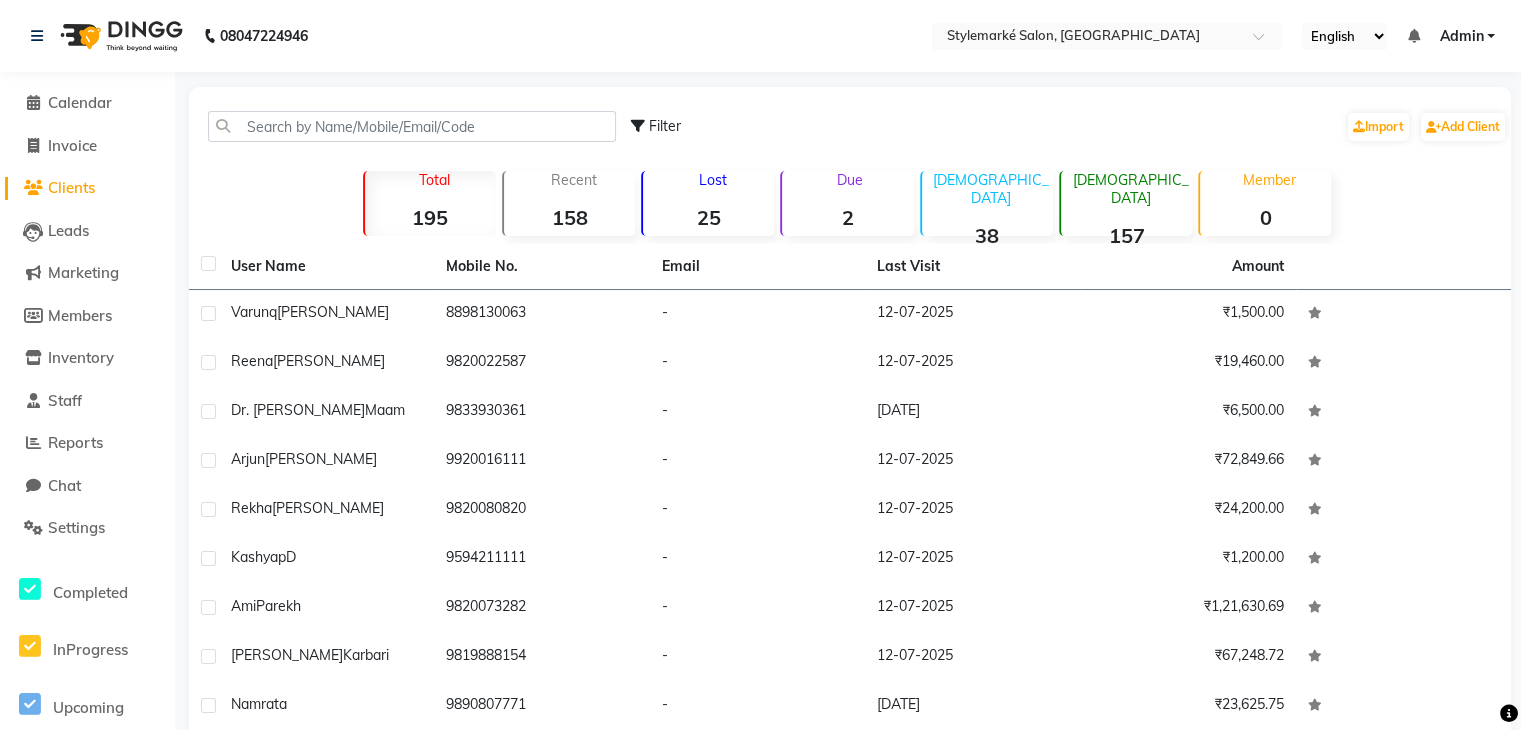 click on "25" 